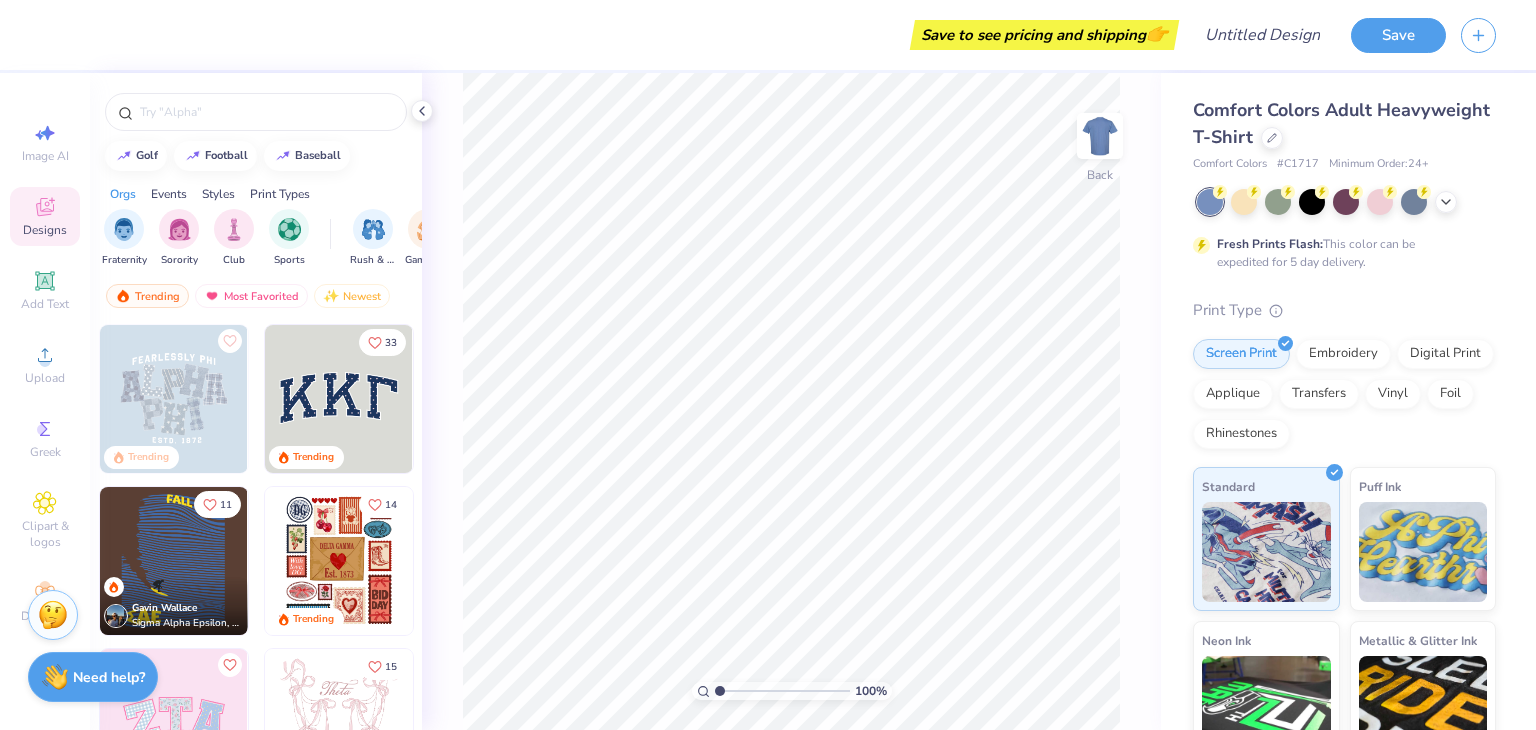 scroll, scrollTop: 0, scrollLeft: 0, axis: both 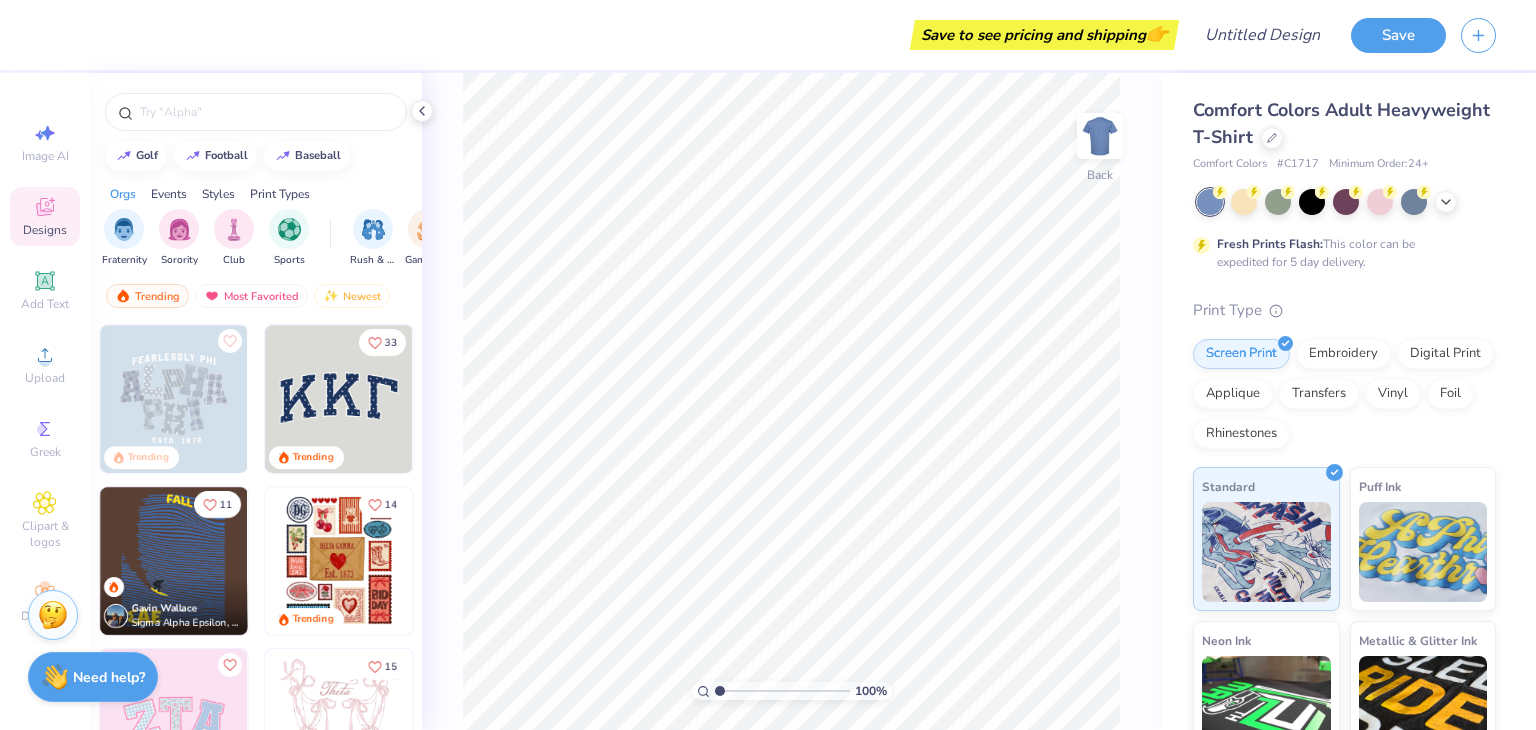 click on "Design Title" at bounding box center (1262, 35) 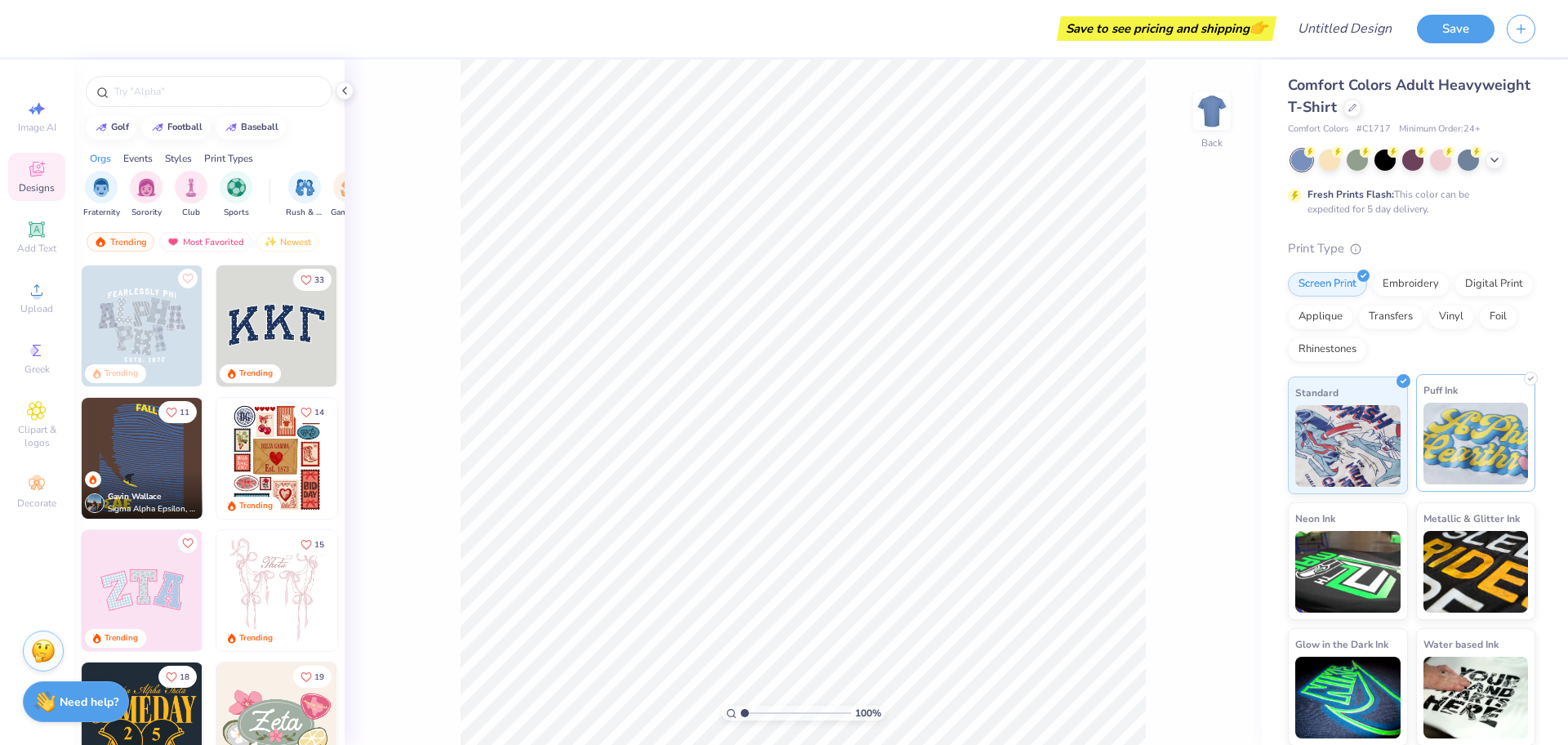 scroll, scrollTop: 6, scrollLeft: 0, axis: vertical 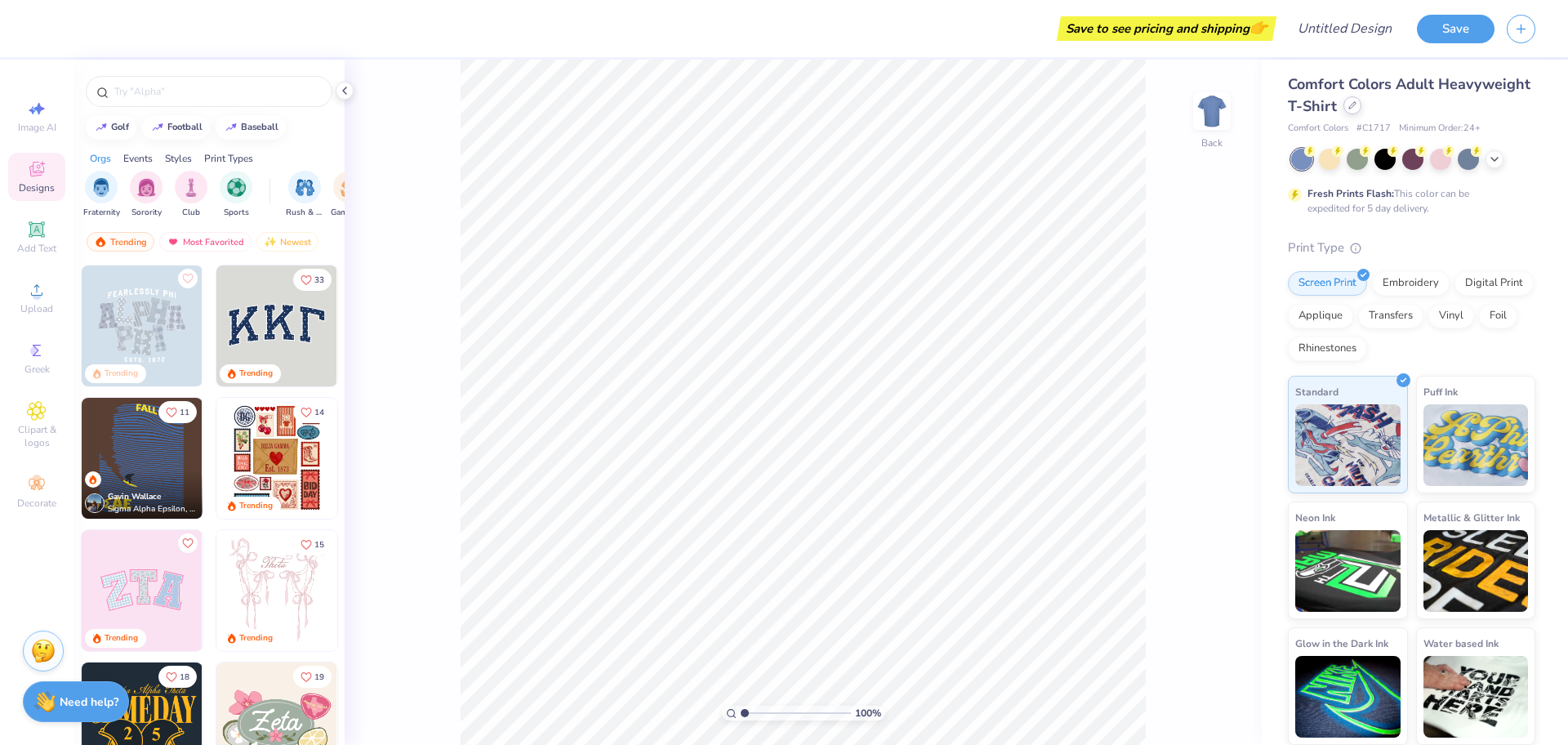 click 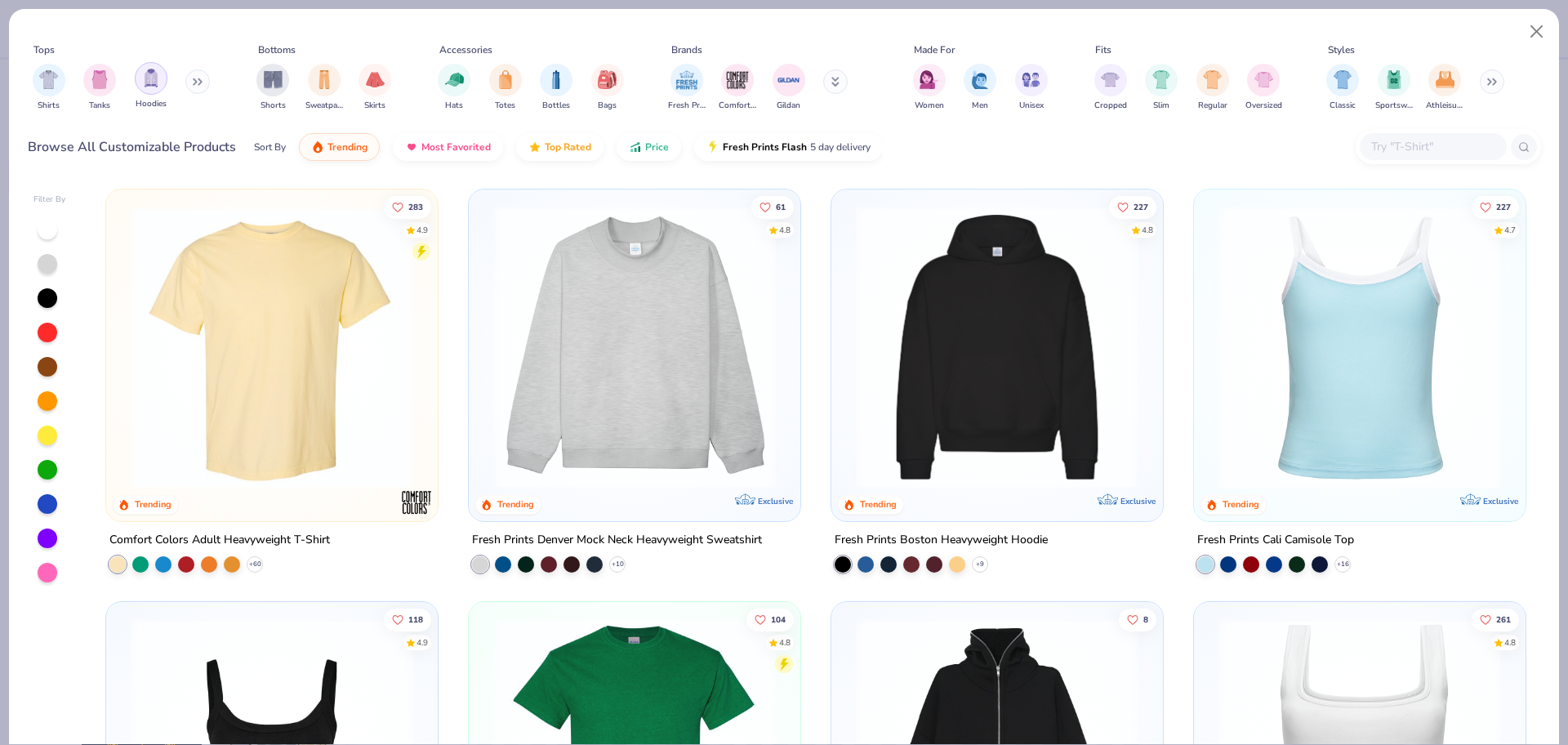 click at bounding box center [151, 78] 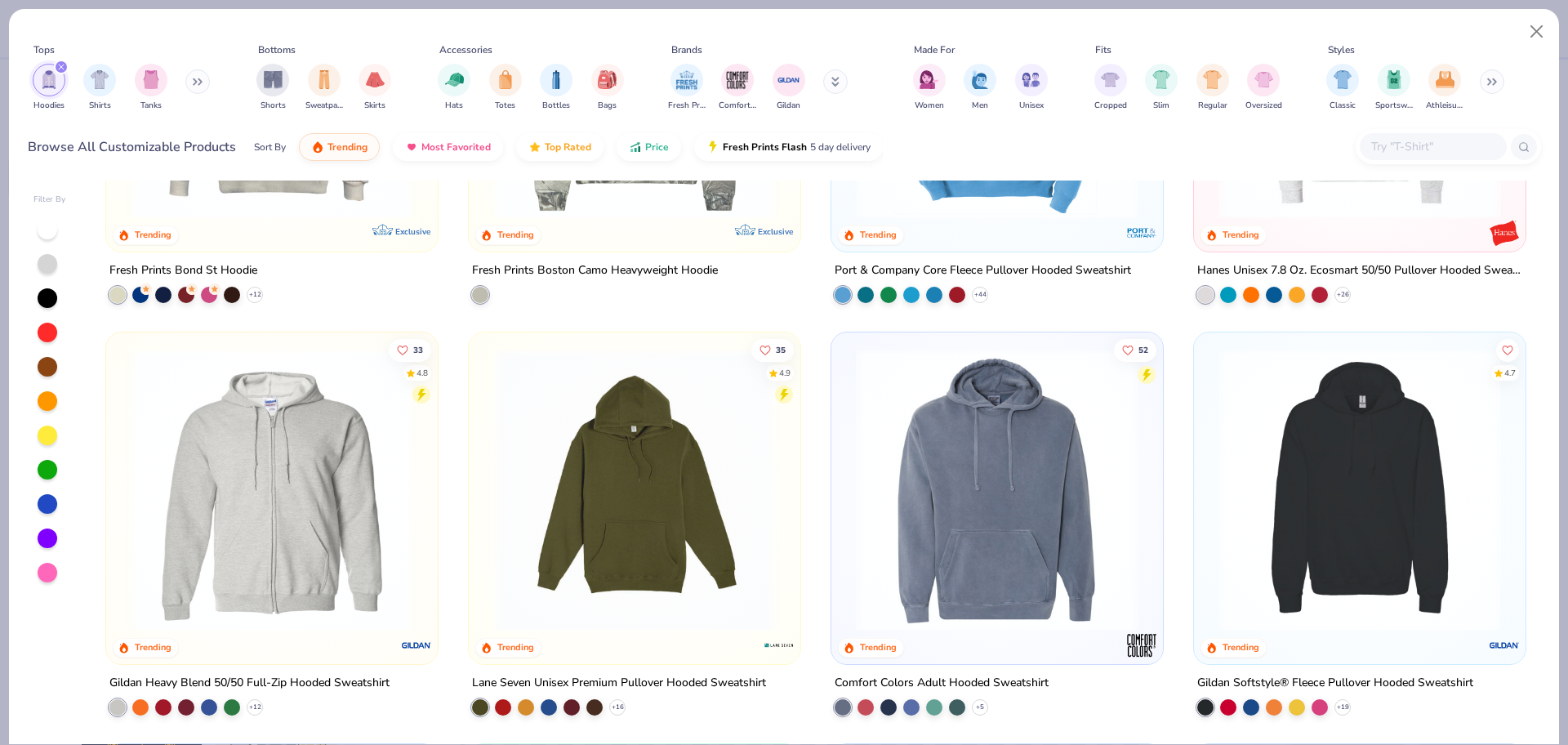 scroll, scrollTop: 715, scrollLeft: 0, axis: vertical 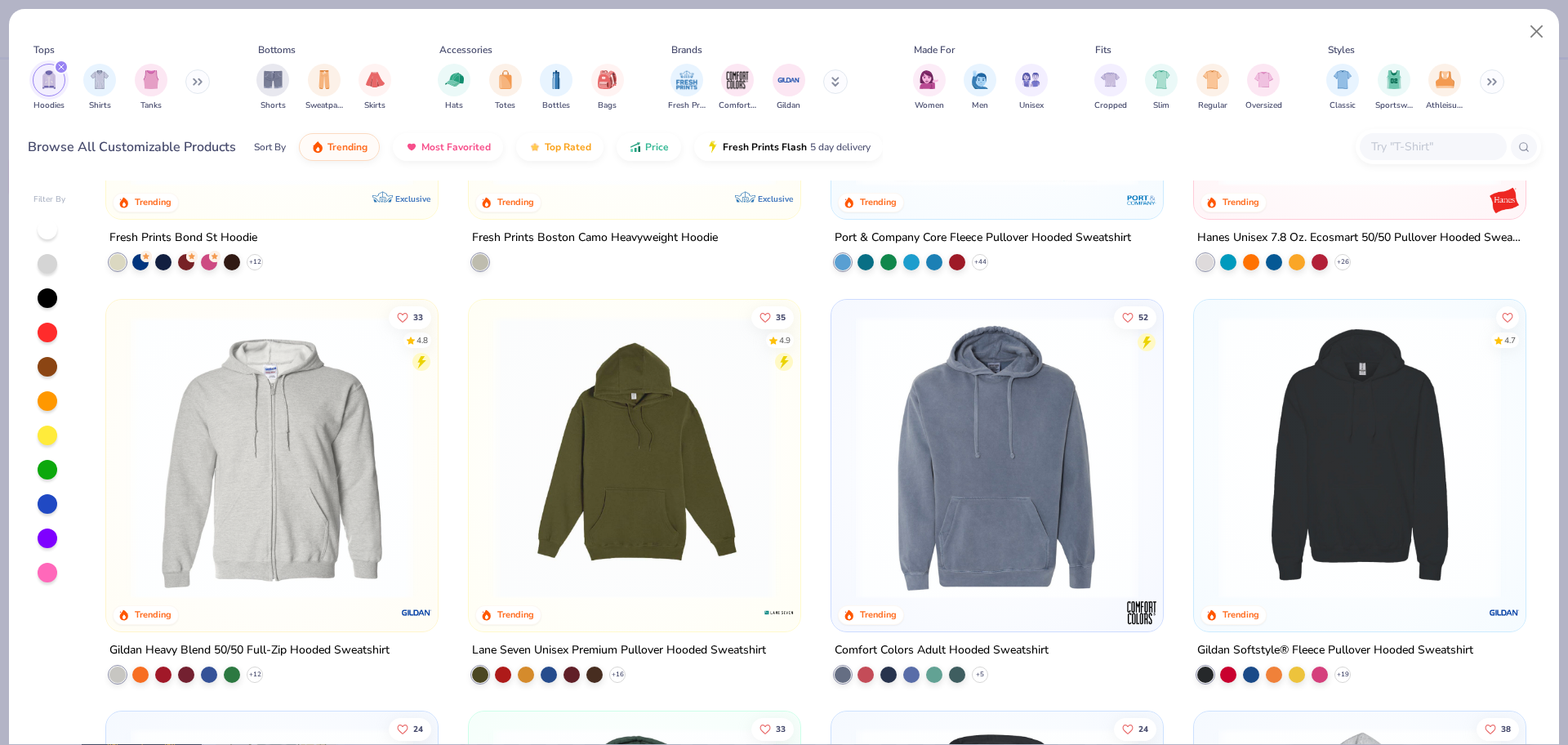 click at bounding box center (272, 457) 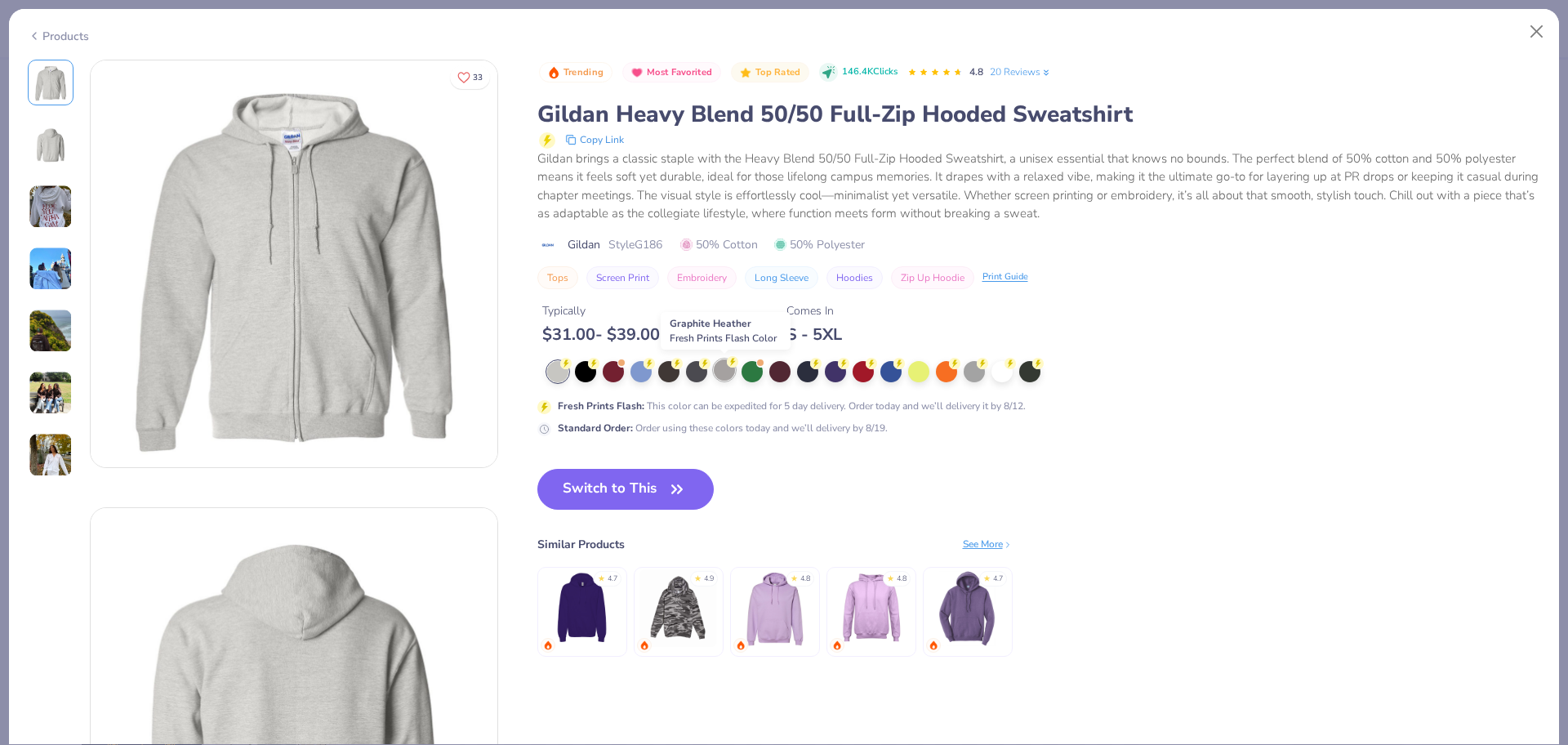 click at bounding box center (724, 370) 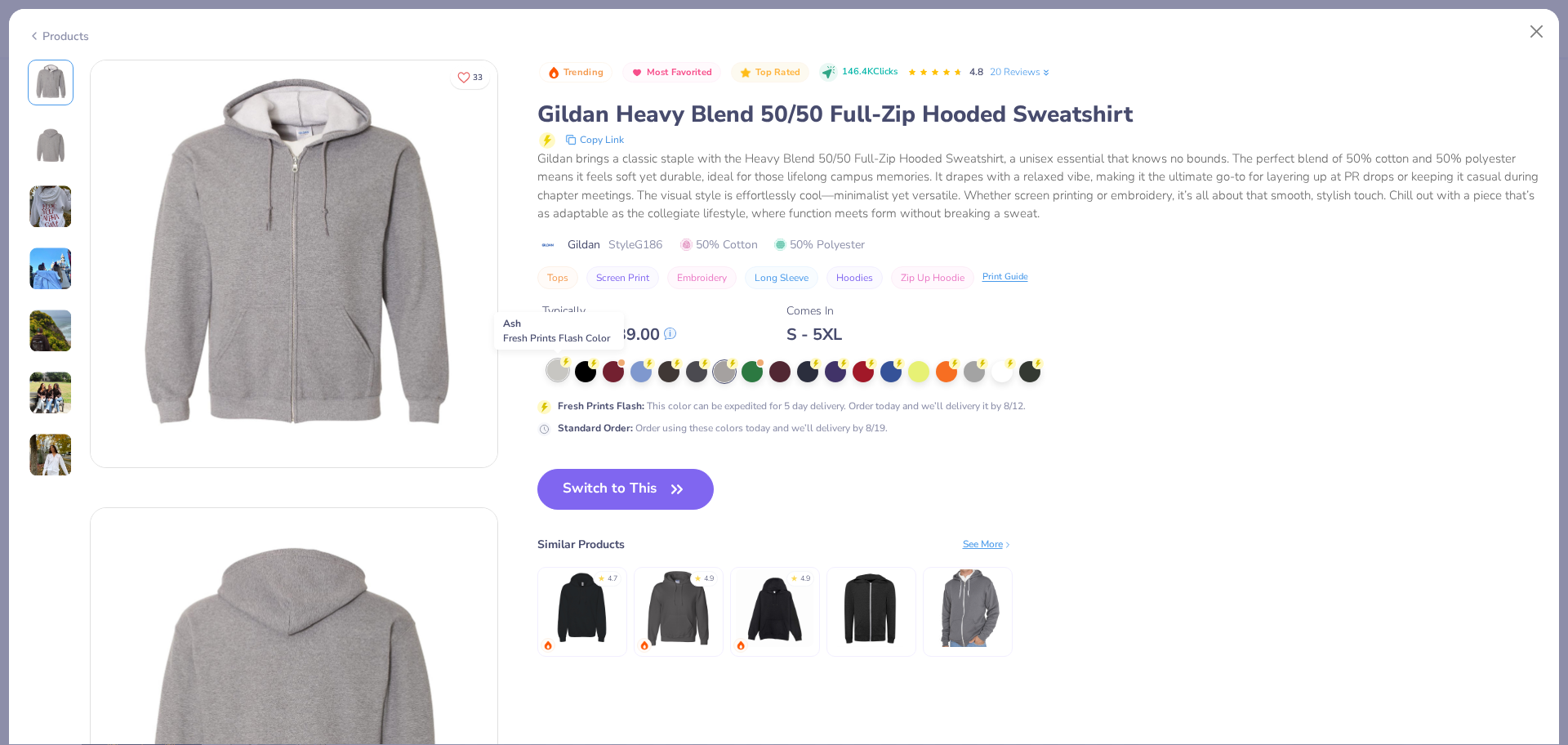 click at bounding box center (558, 370) 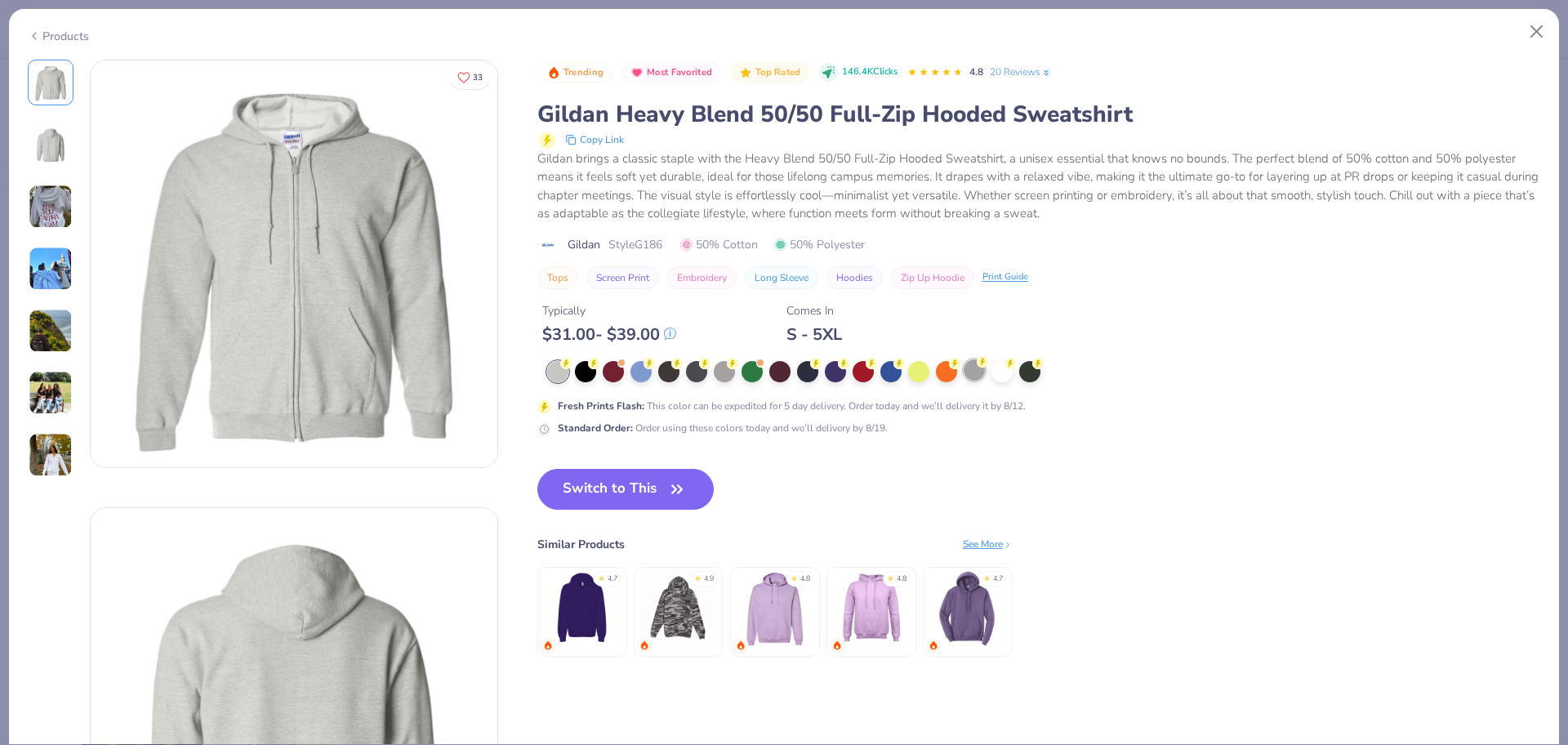 click at bounding box center [974, 370] 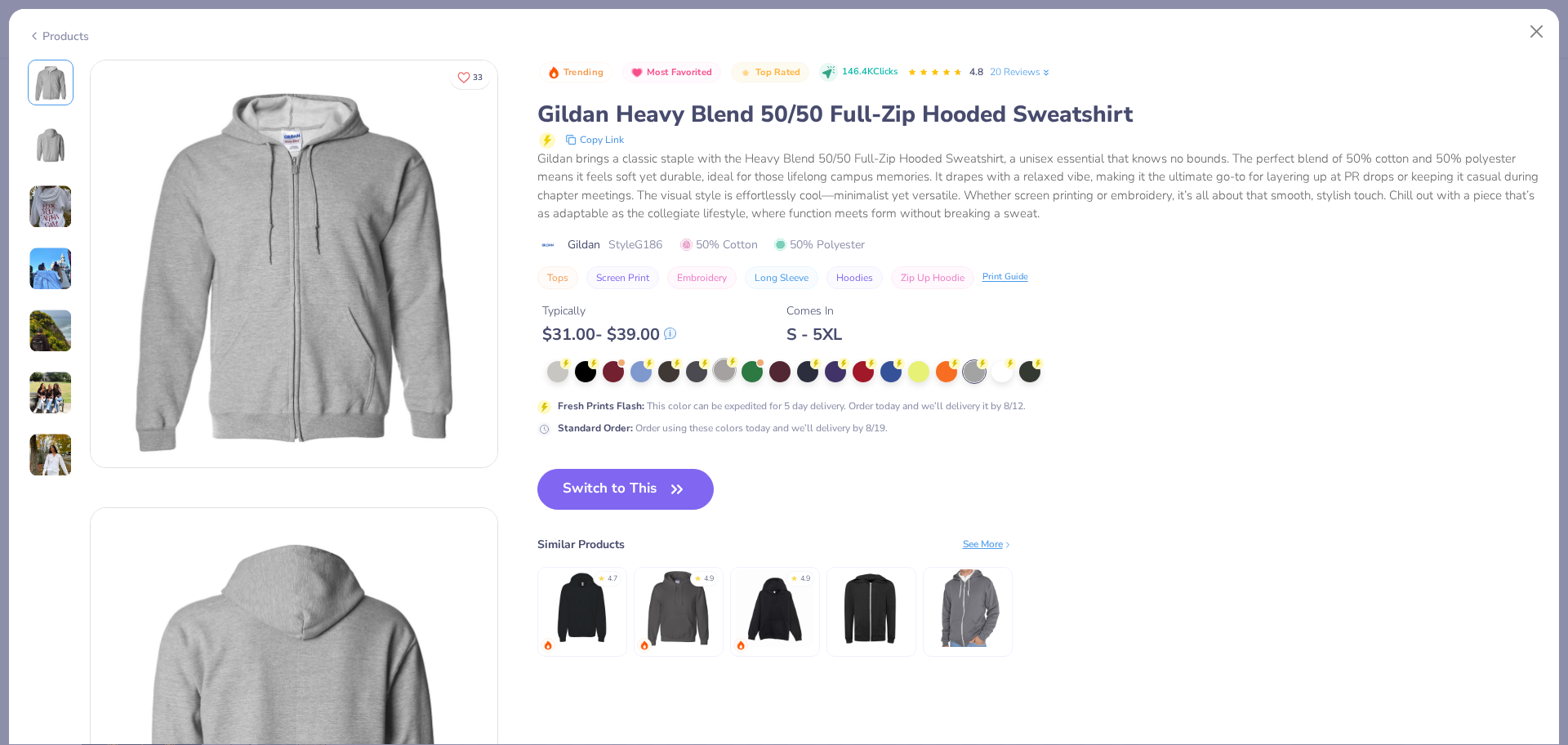 click at bounding box center (724, 370) 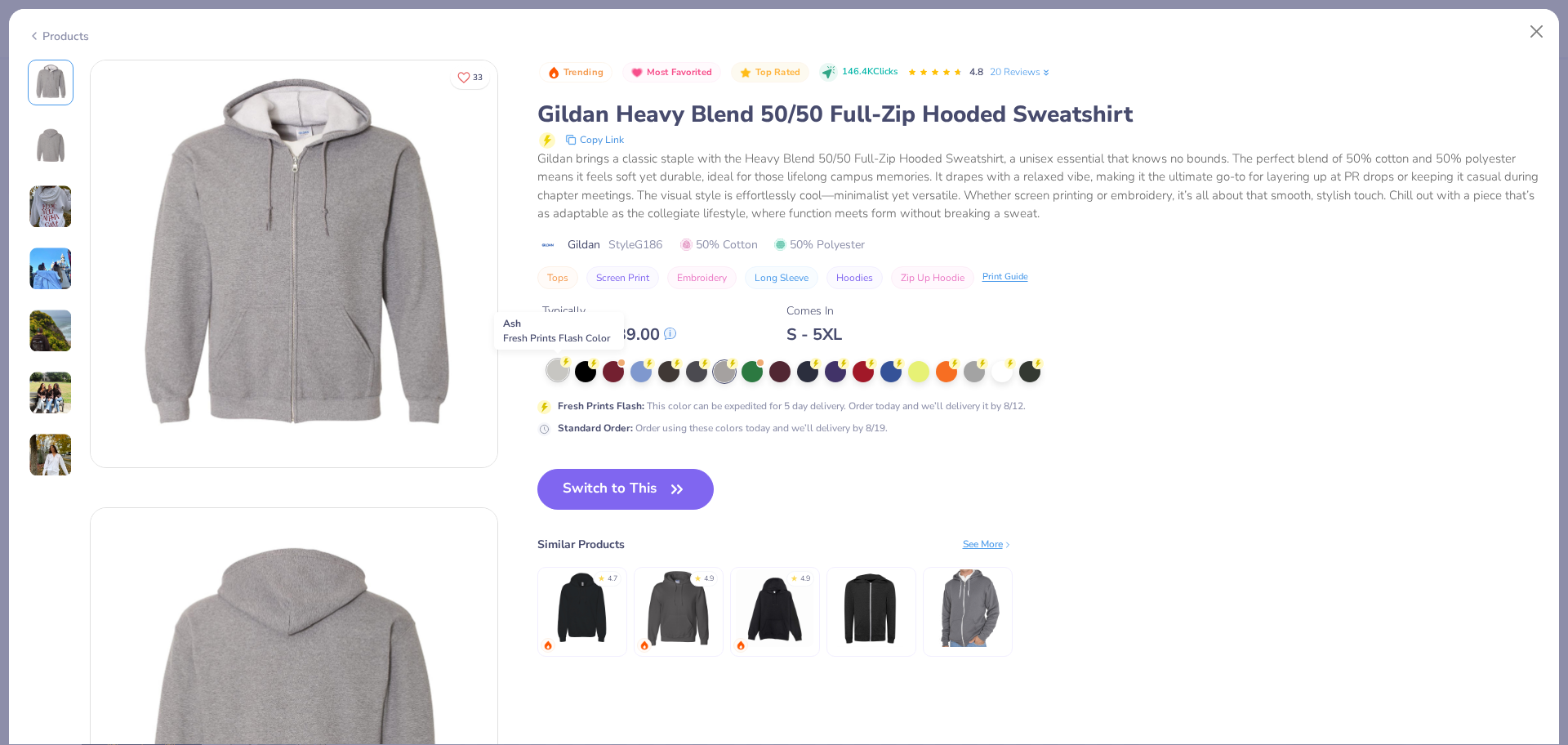 click at bounding box center (558, 370) 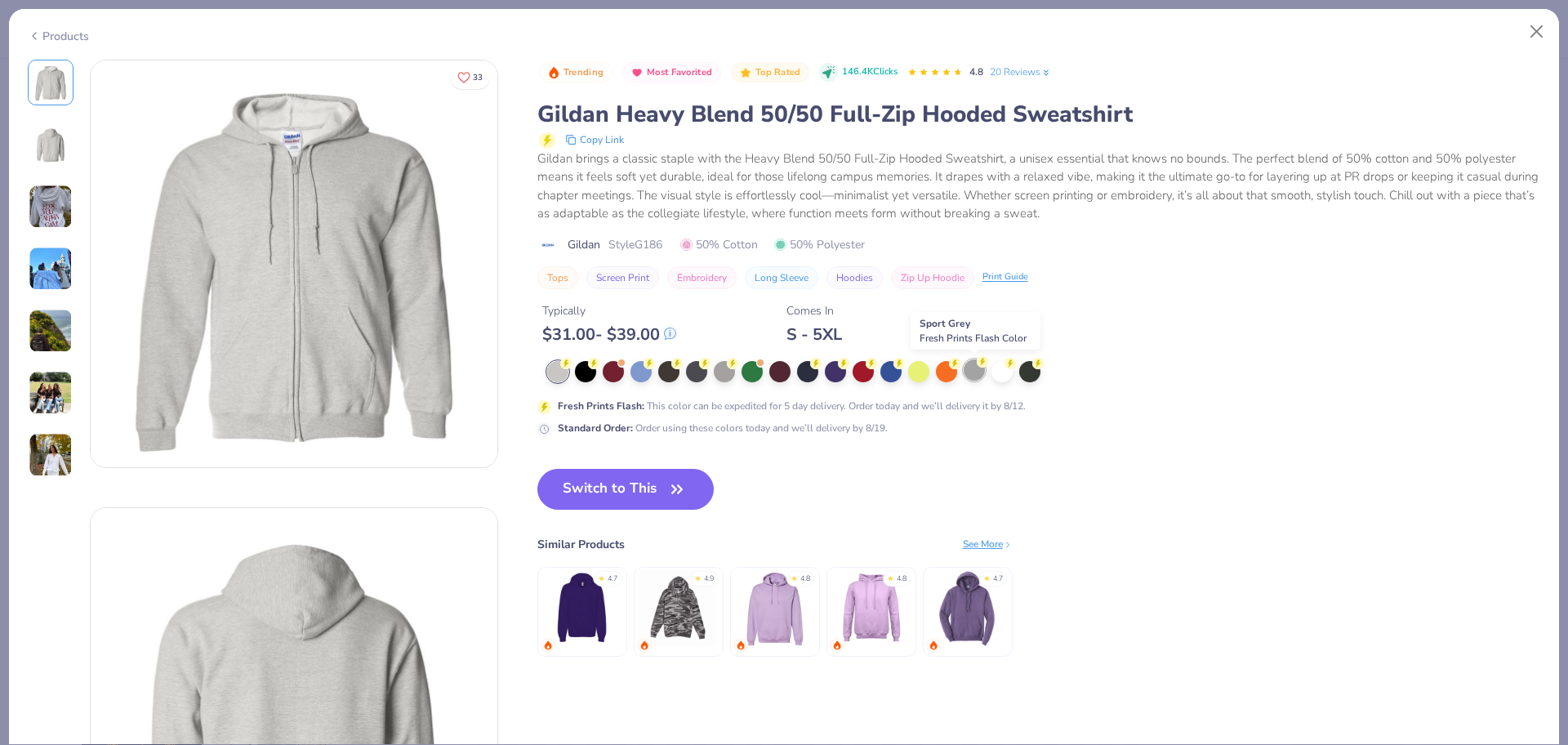 click at bounding box center [974, 370] 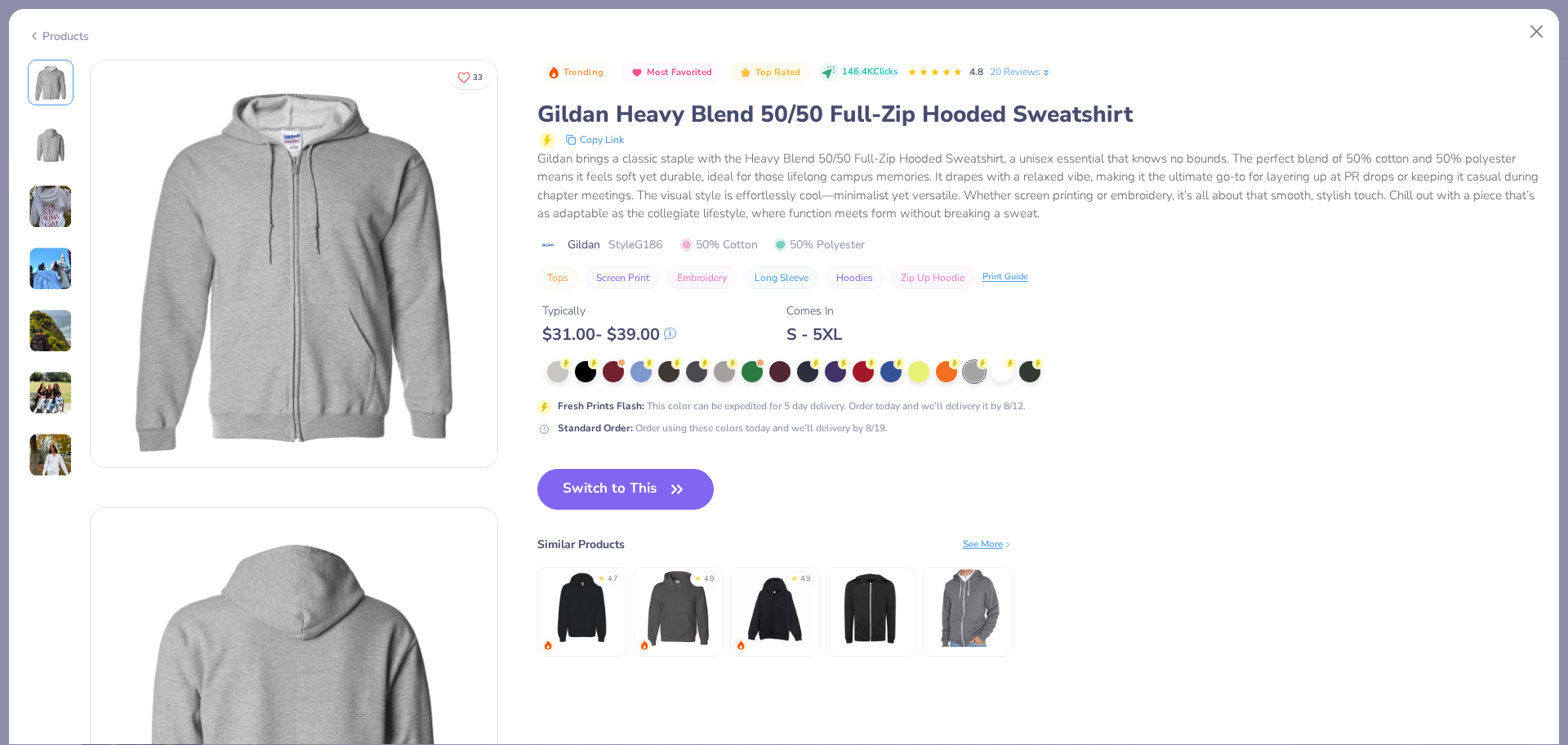 click at bounding box center (294, 264) 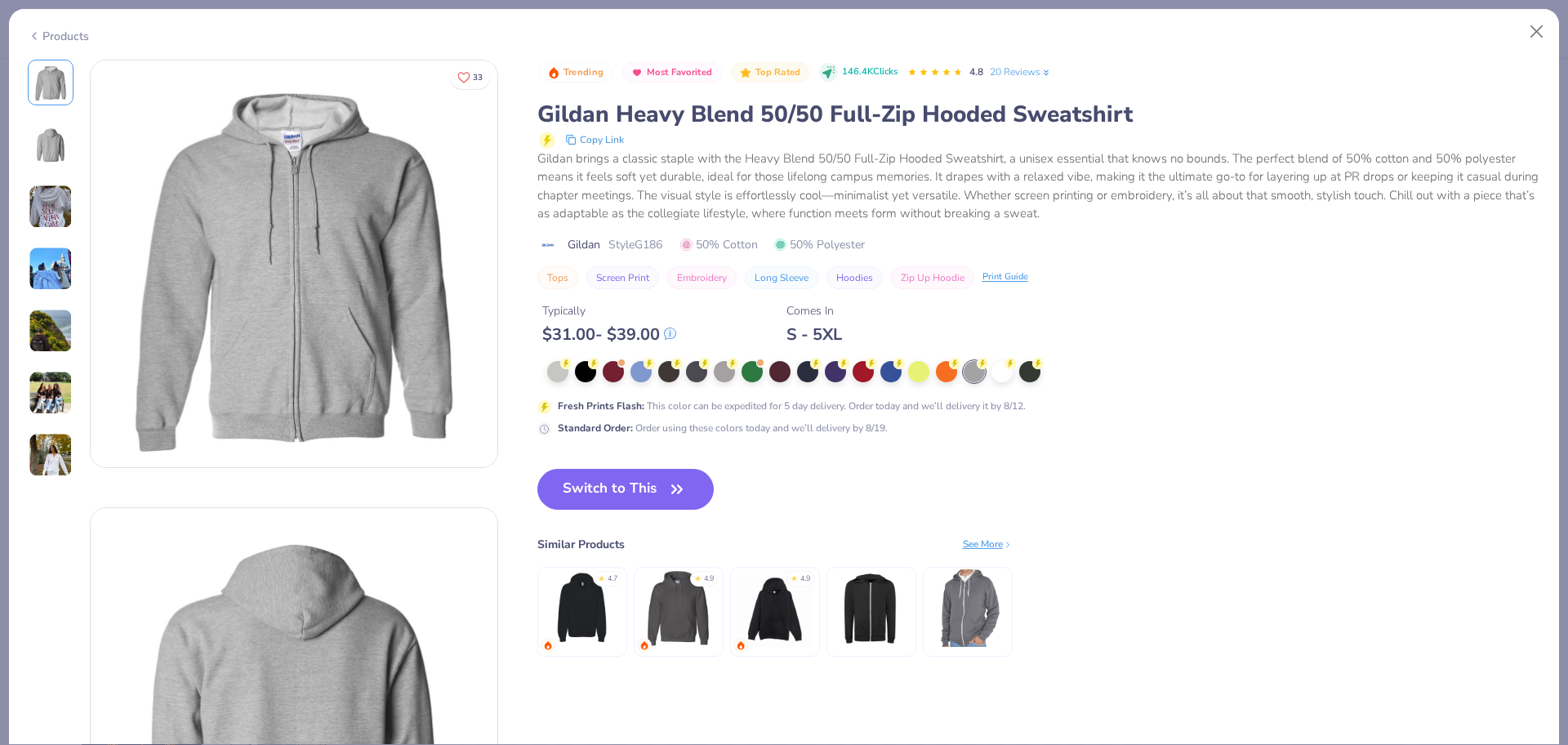 click on "Switch to This" at bounding box center [626, 489] 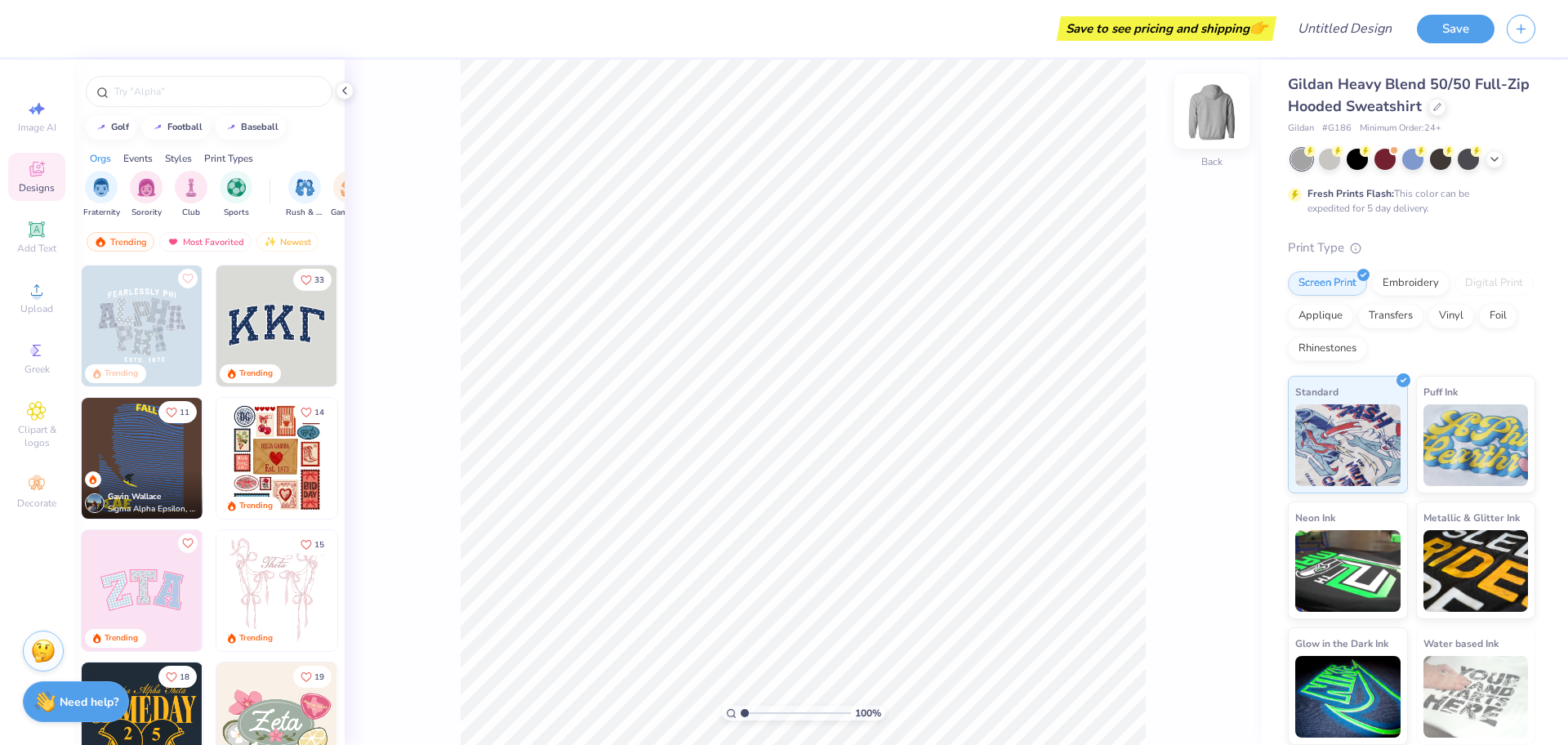 click at bounding box center [1212, 111] 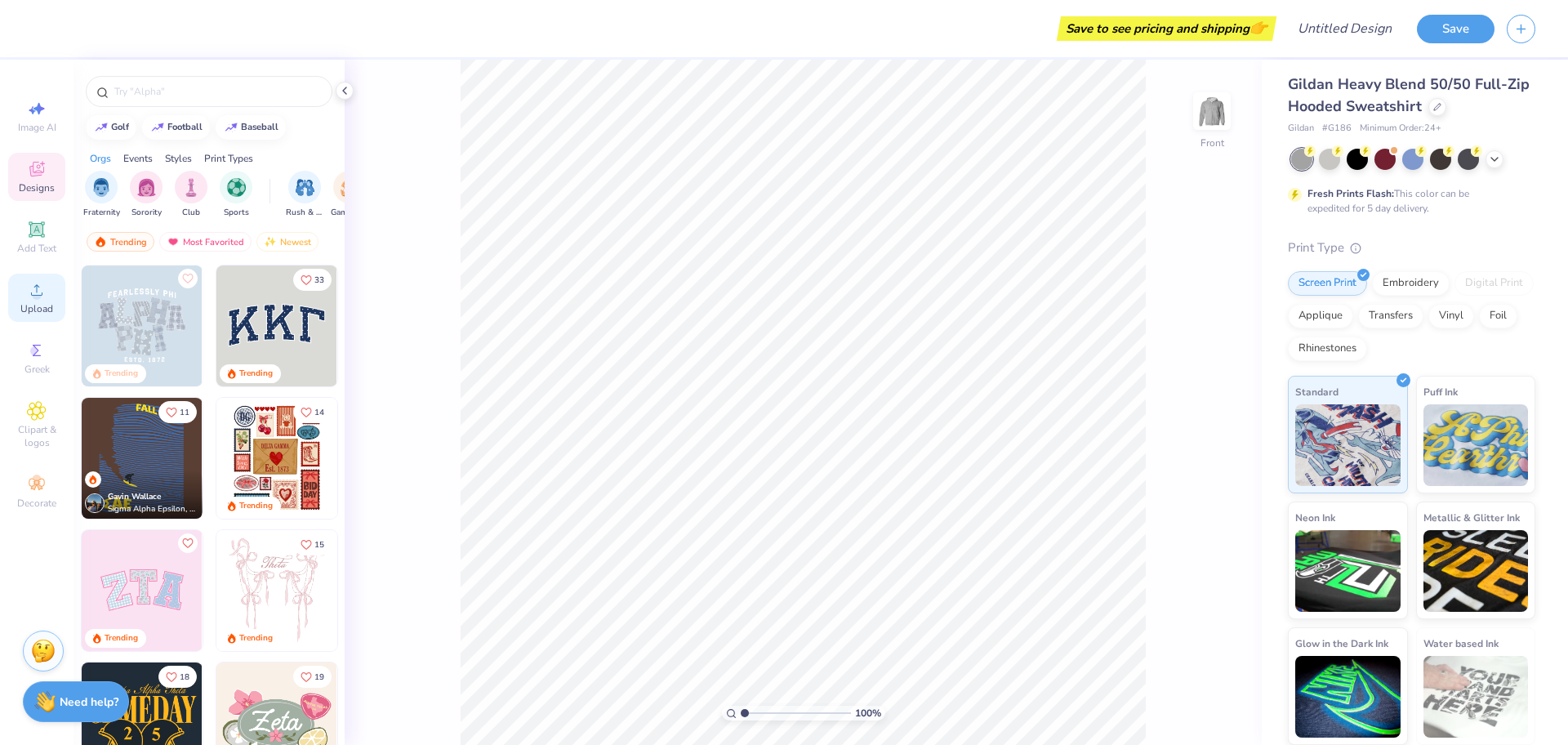 click 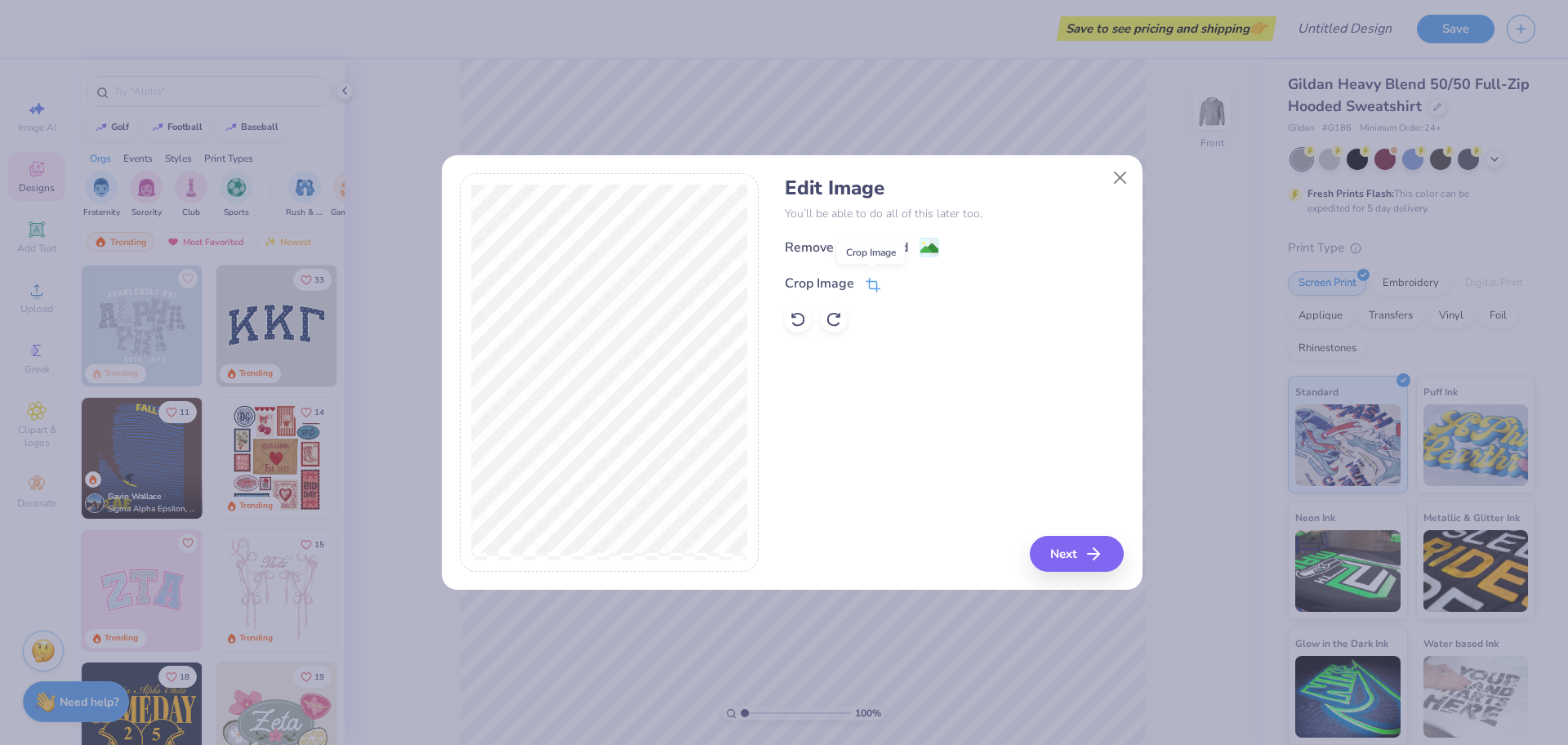 click 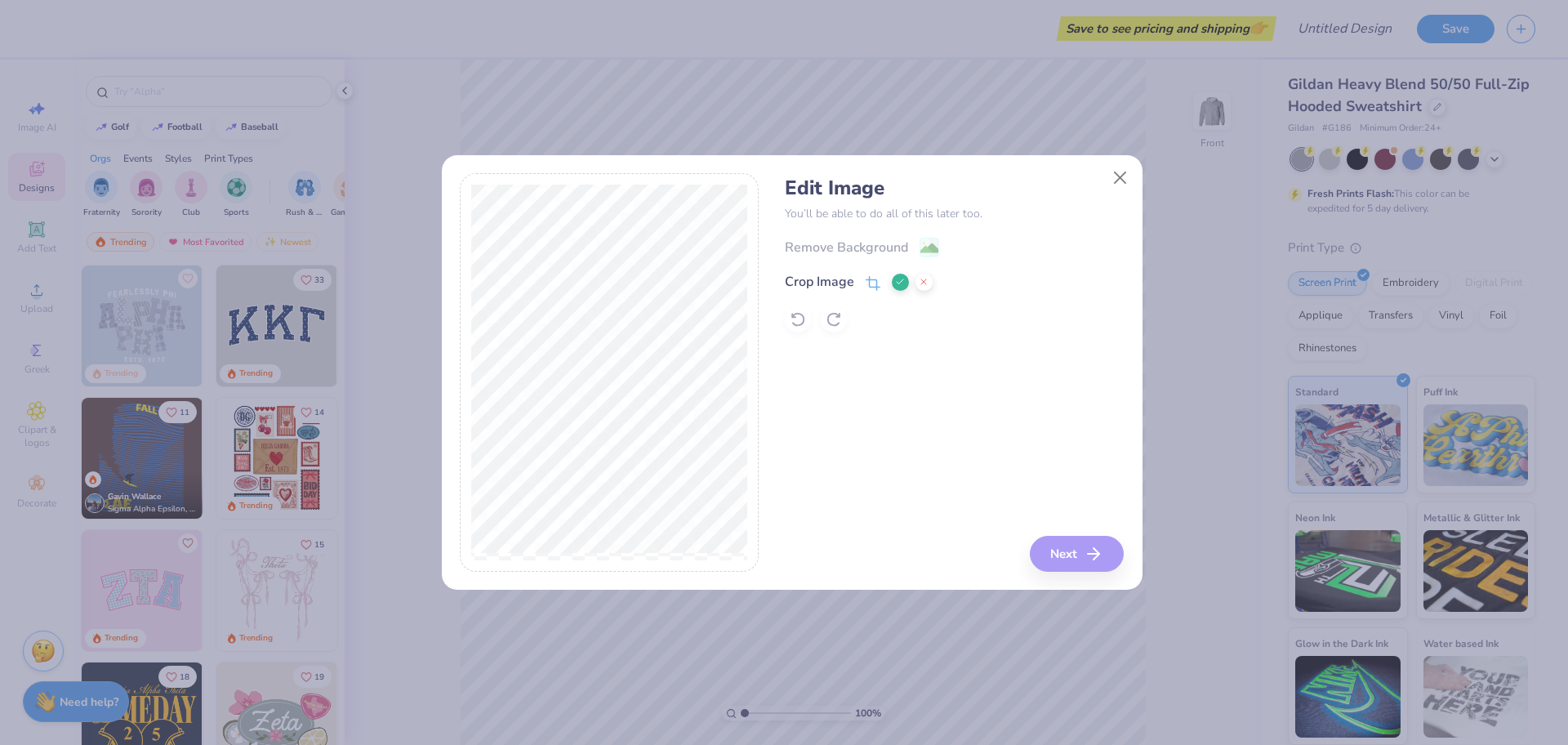 click on "Edit Image You’ll be able to do all of this later too. Remove Background Crop Image Next" at bounding box center [954, 372] 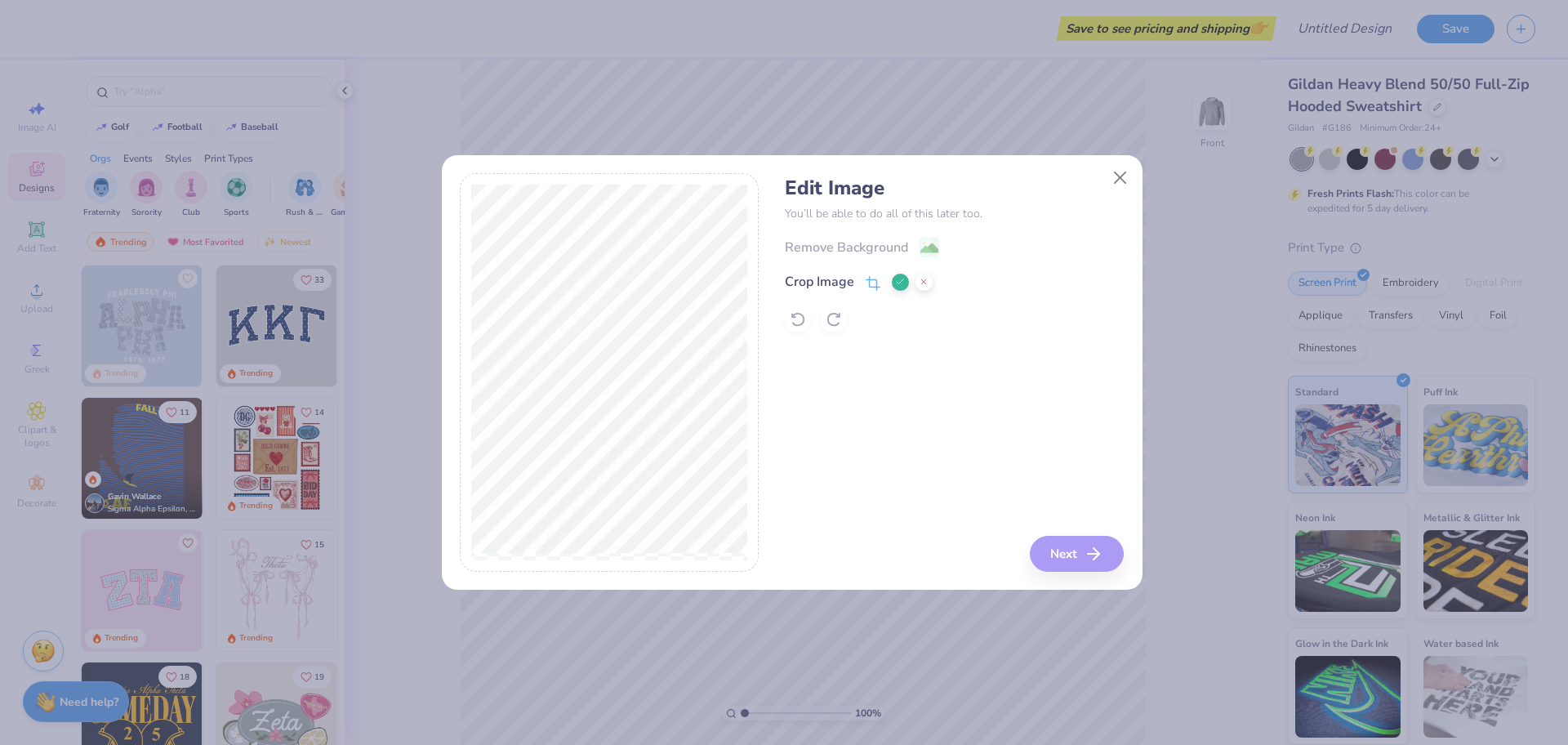 click on "Edit Image You’ll be able to do all of this later too. Remove Background Crop Image Next" at bounding box center (954, 372) 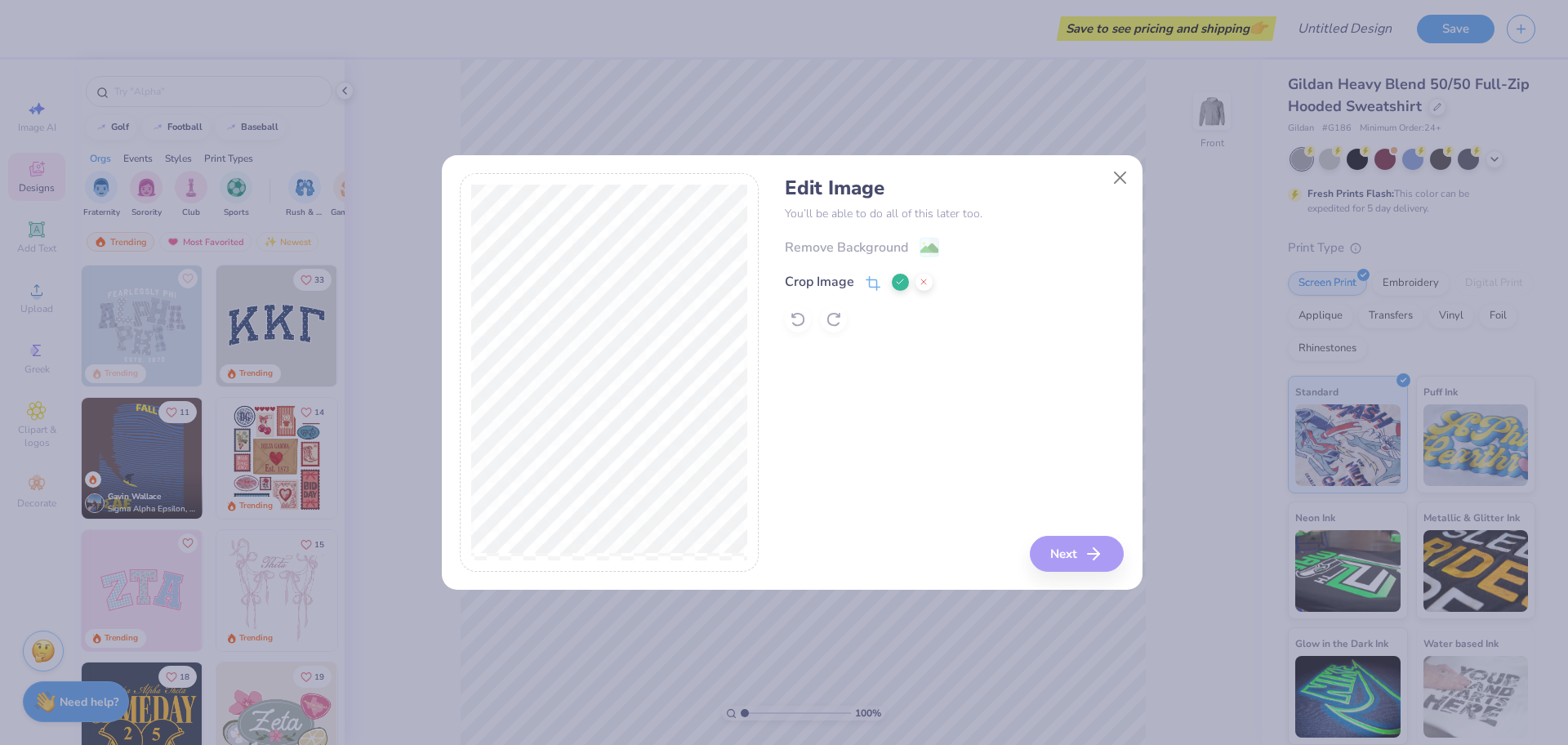 click on "Edit Image You’ll be able to do all of this later too. Remove Background Crop Image Next" at bounding box center [954, 372] 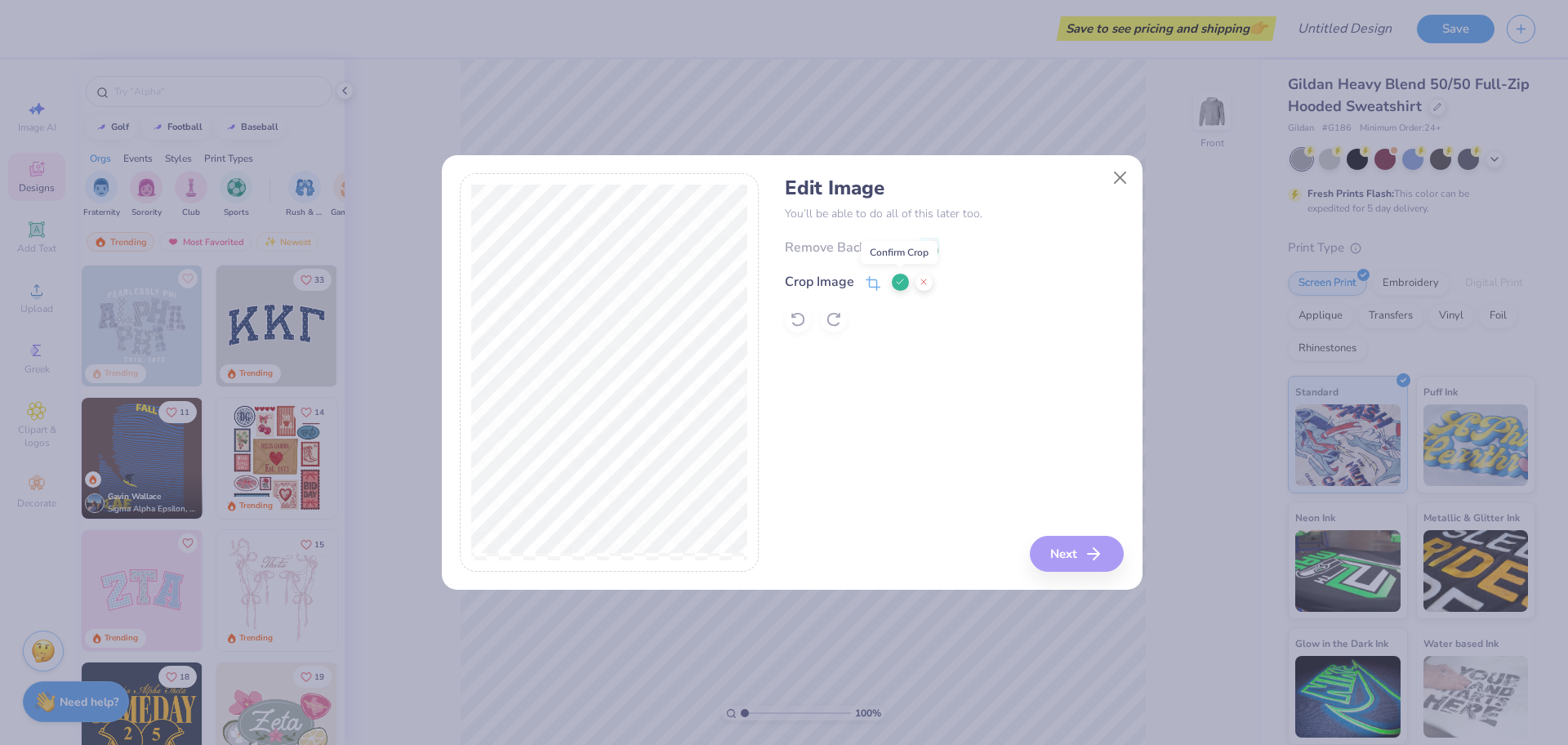 click 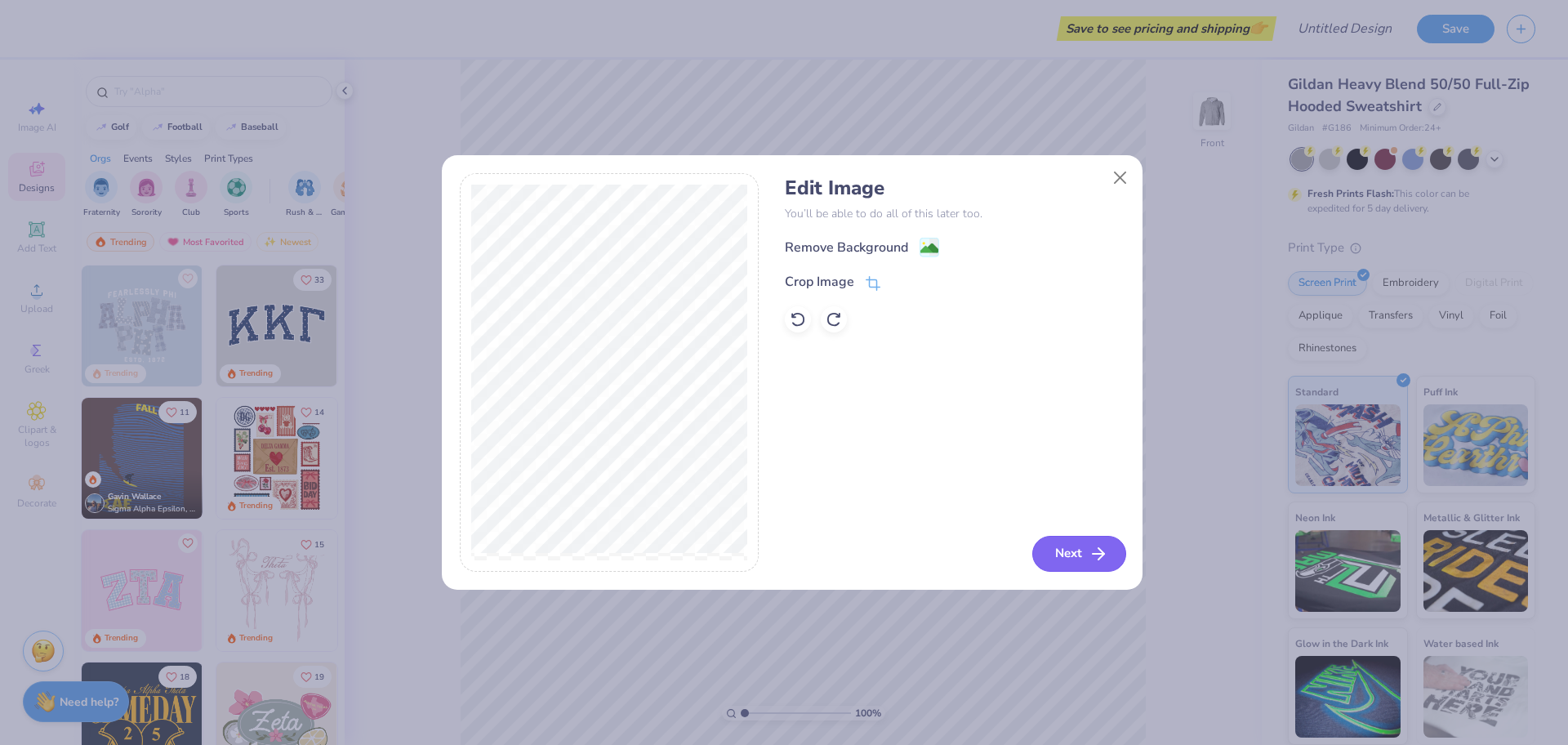 click on "Next" at bounding box center (1079, 554) 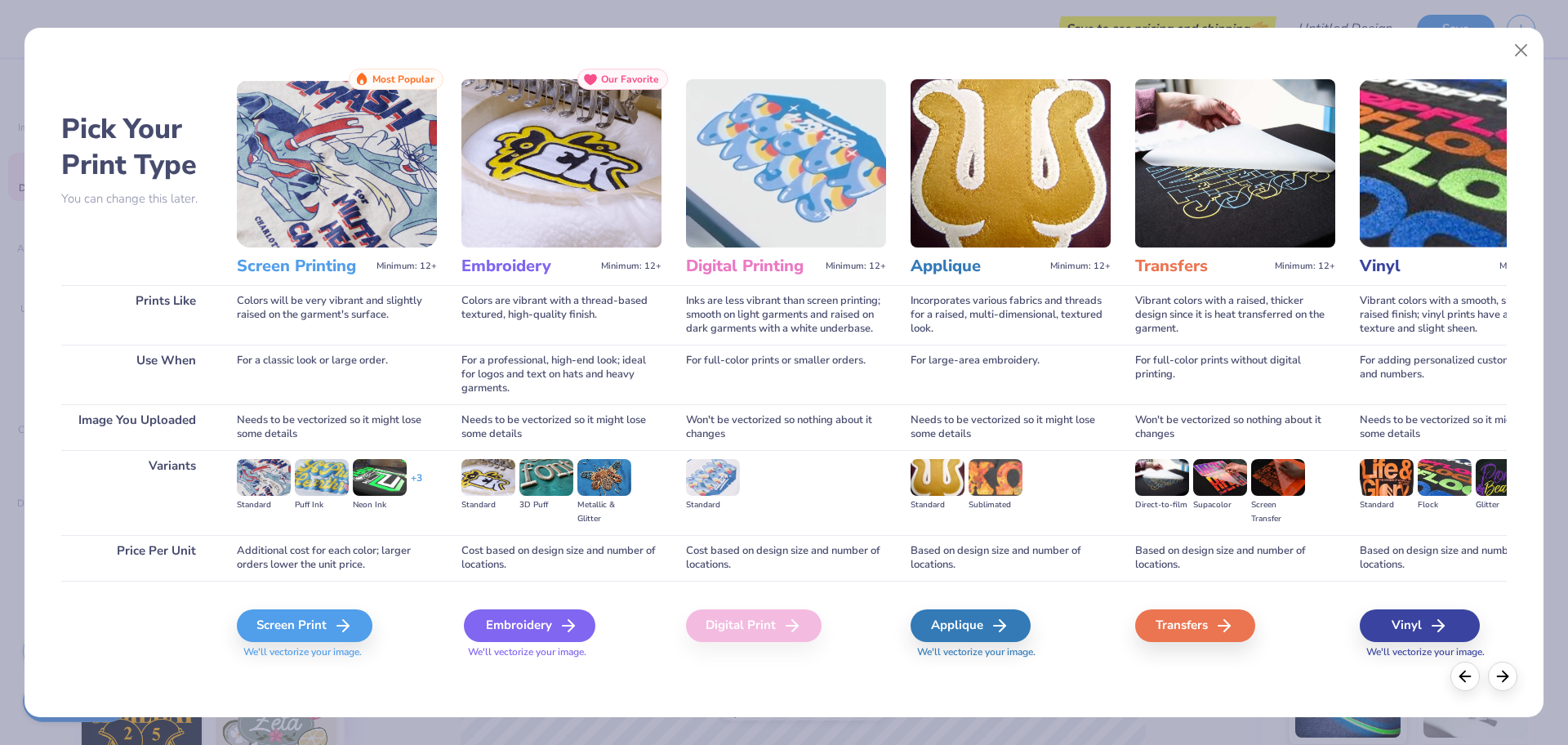 click on "Embroidery" at bounding box center (529, 626) 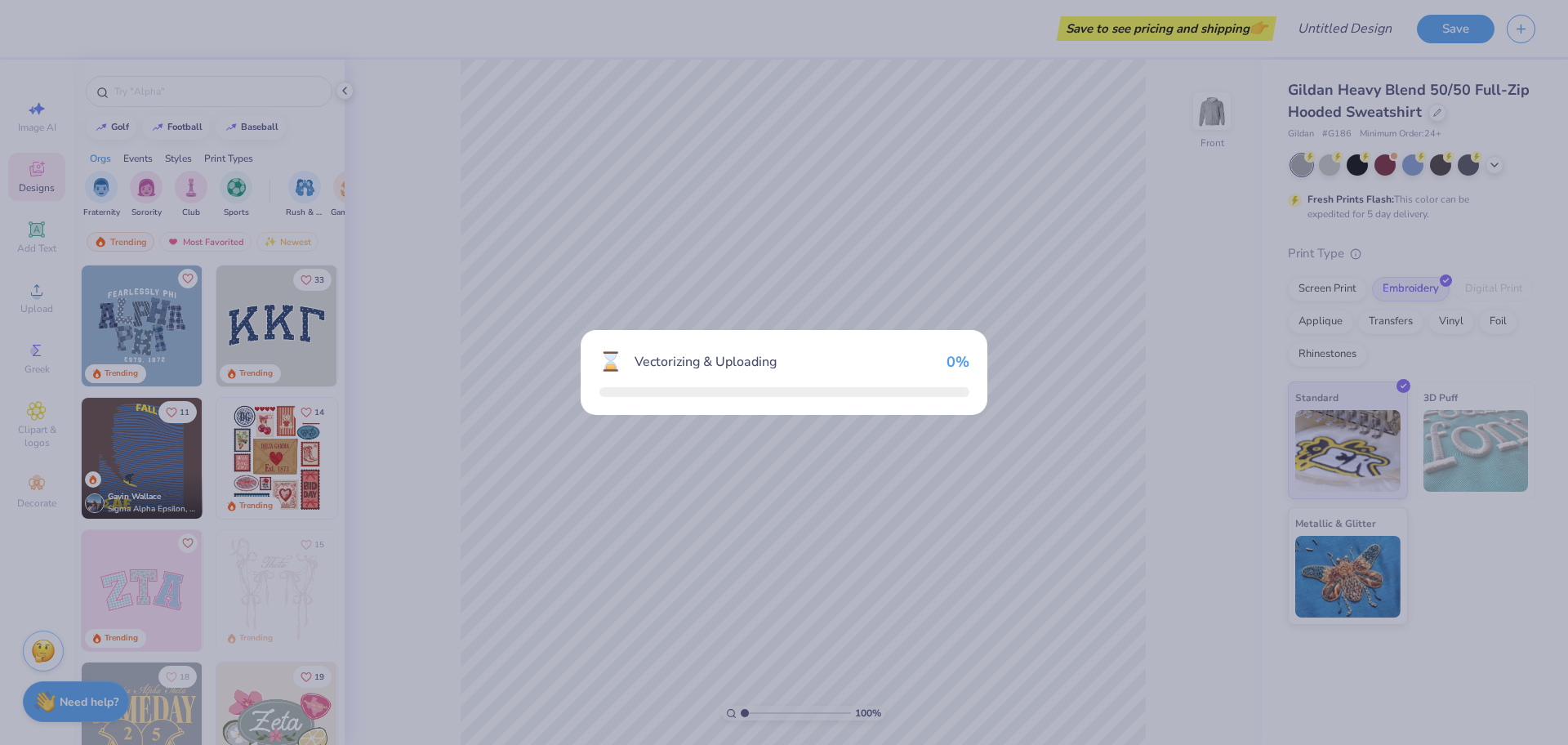 scroll, scrollTop: 0, scrollLeft: 0, axis: both 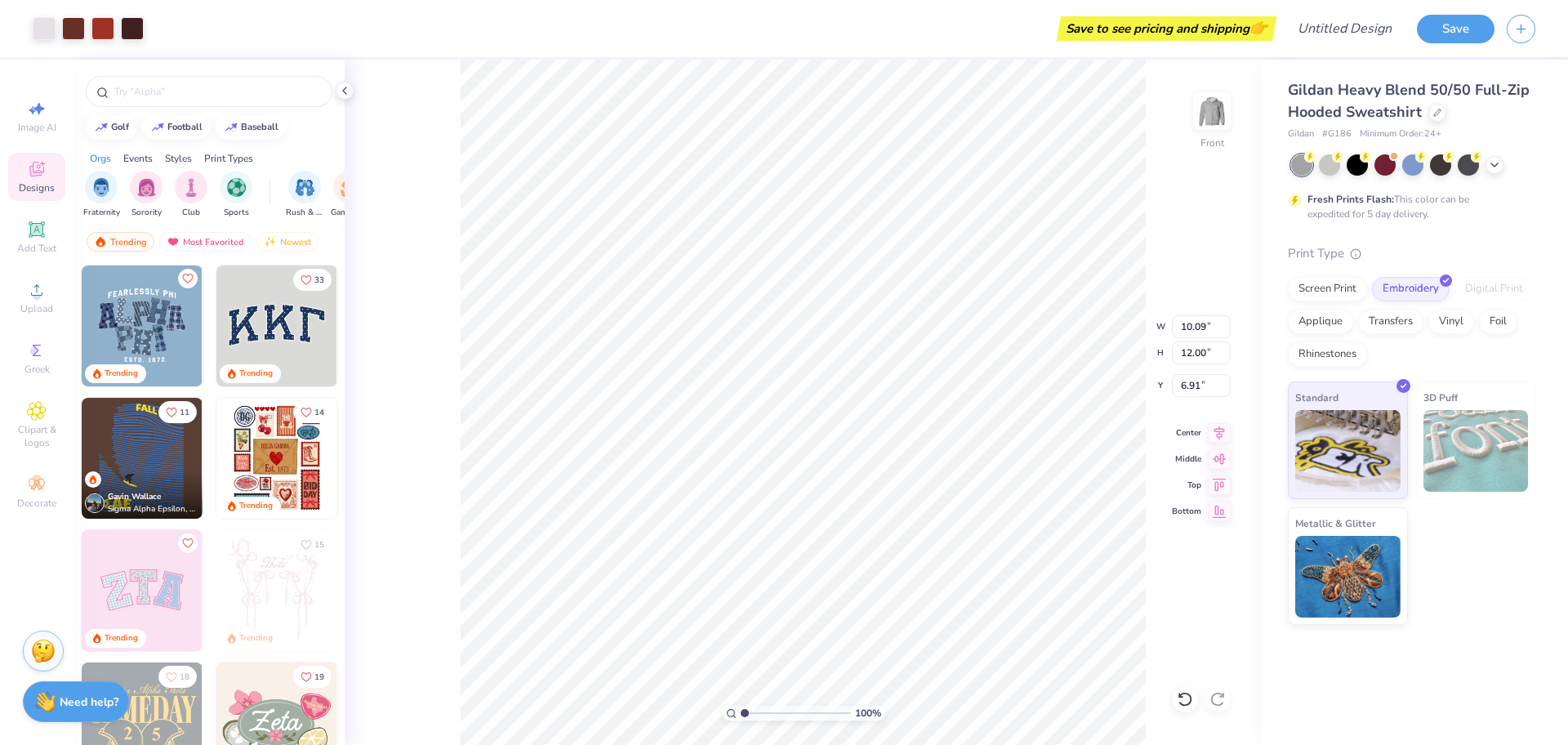type on "6.91" 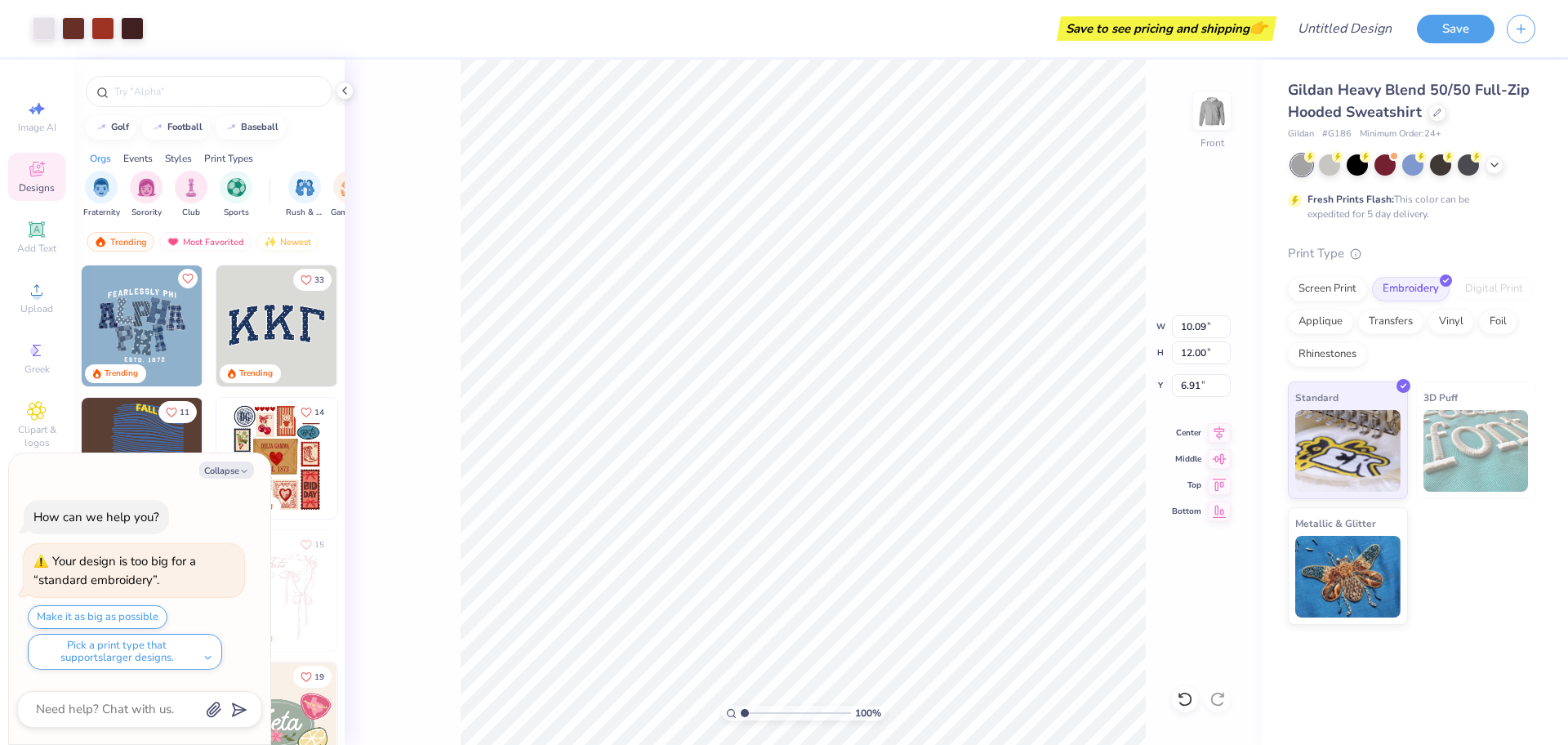 type on "x" 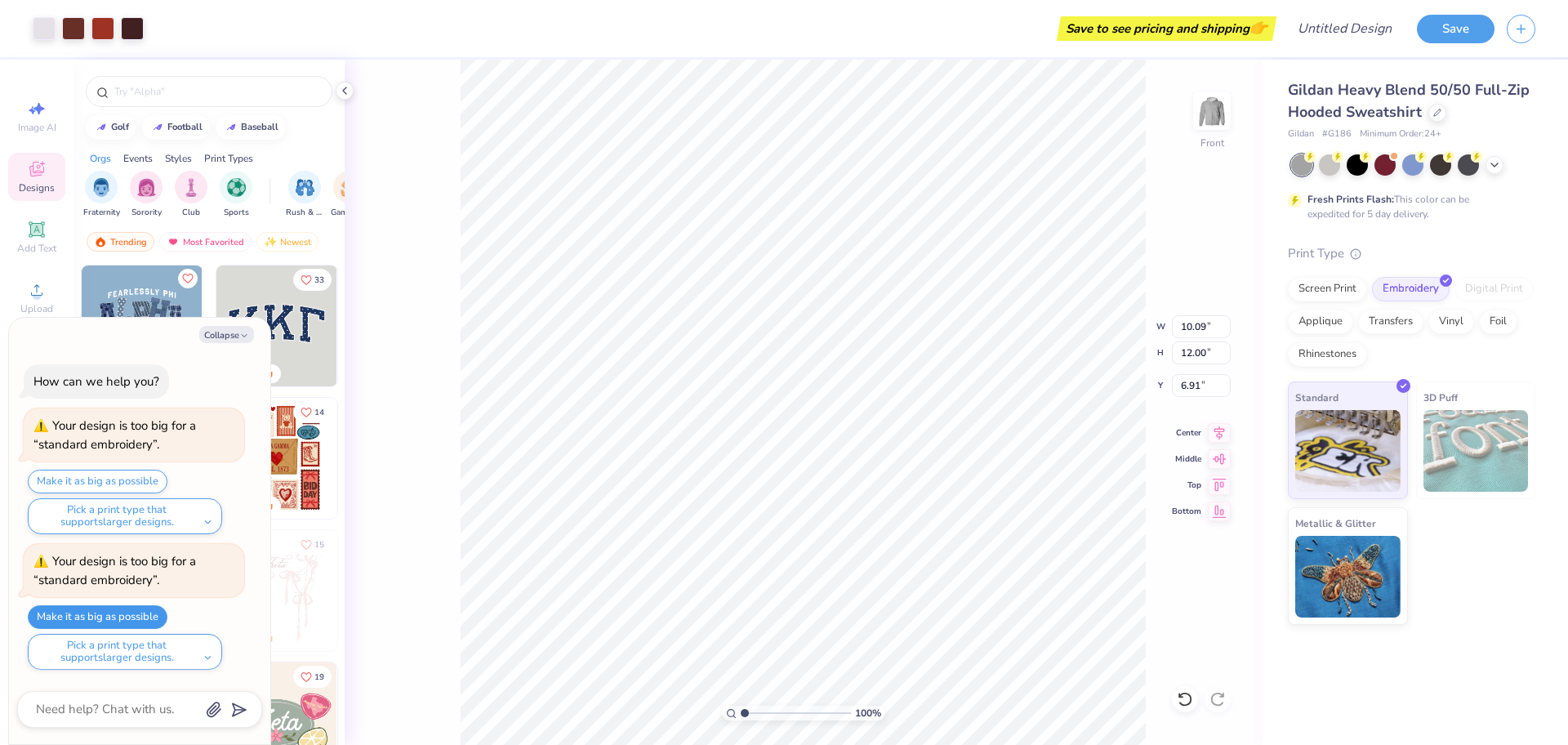 click on "Make it as big as possible" at bounding box center [97, 617] 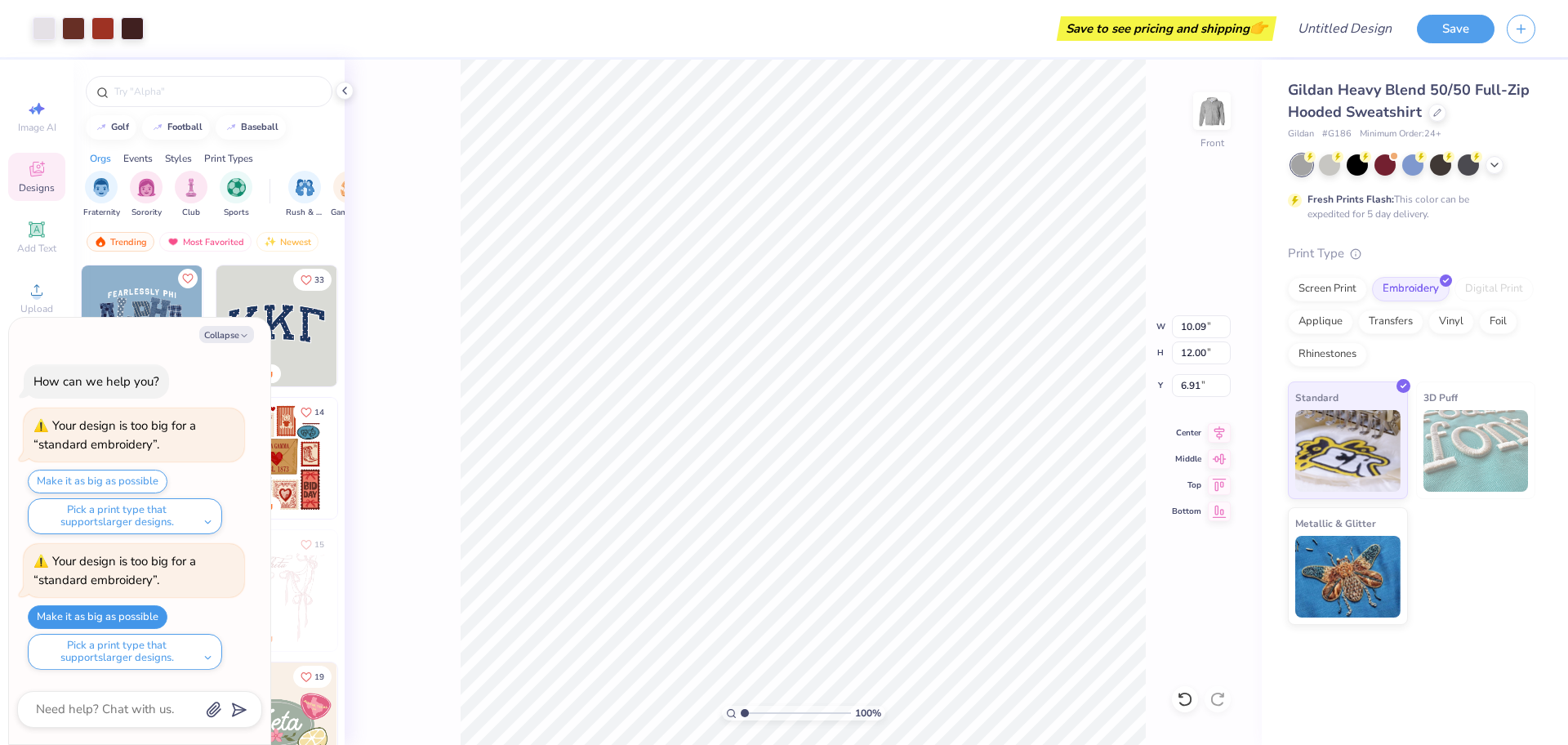 type on "10.10" 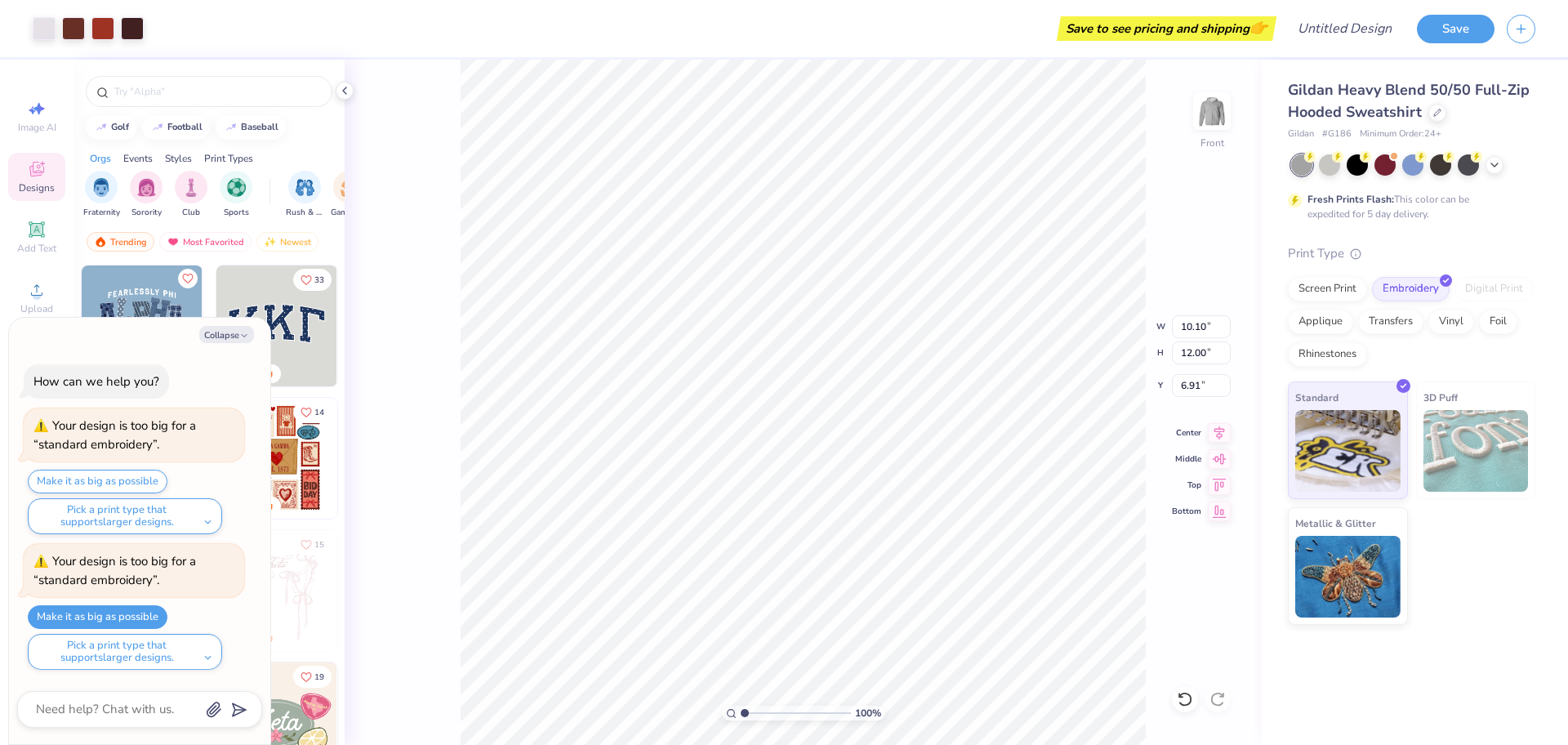 type on "x" 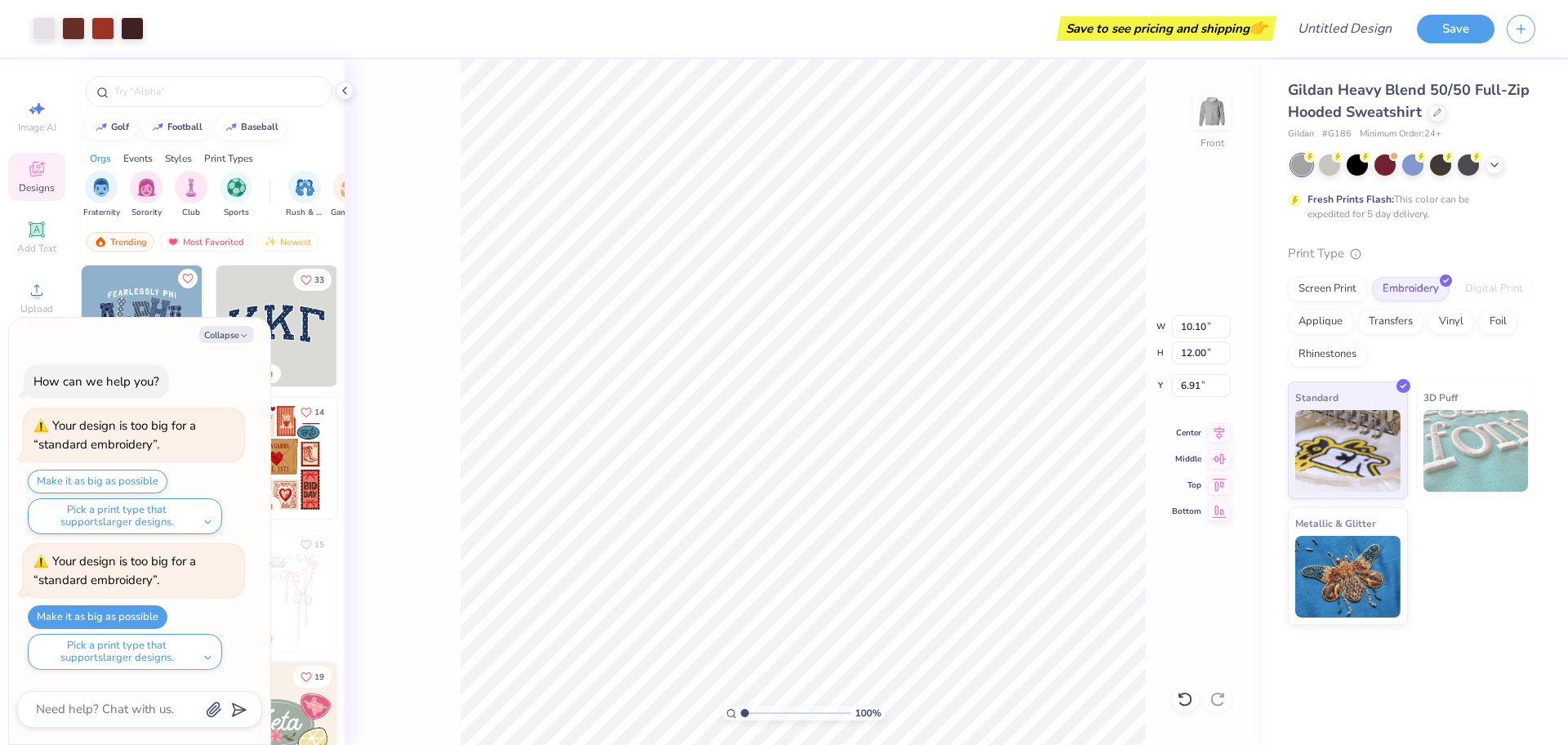 type on "6.96" 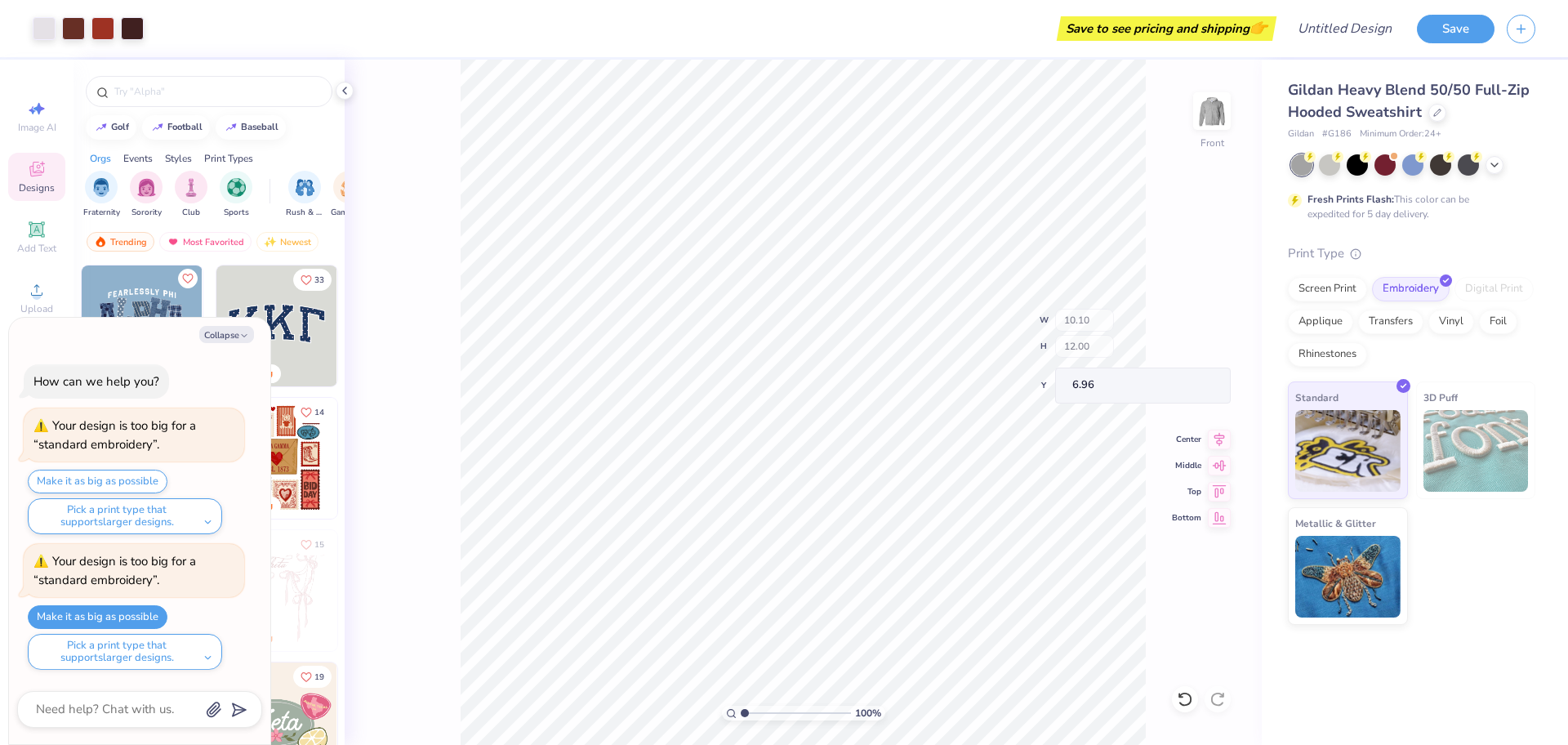 click on "100 % Front W 10.10 H 12.00 Y 6.96 Center Middle Top Bottom" at bounding box center (803, 402) 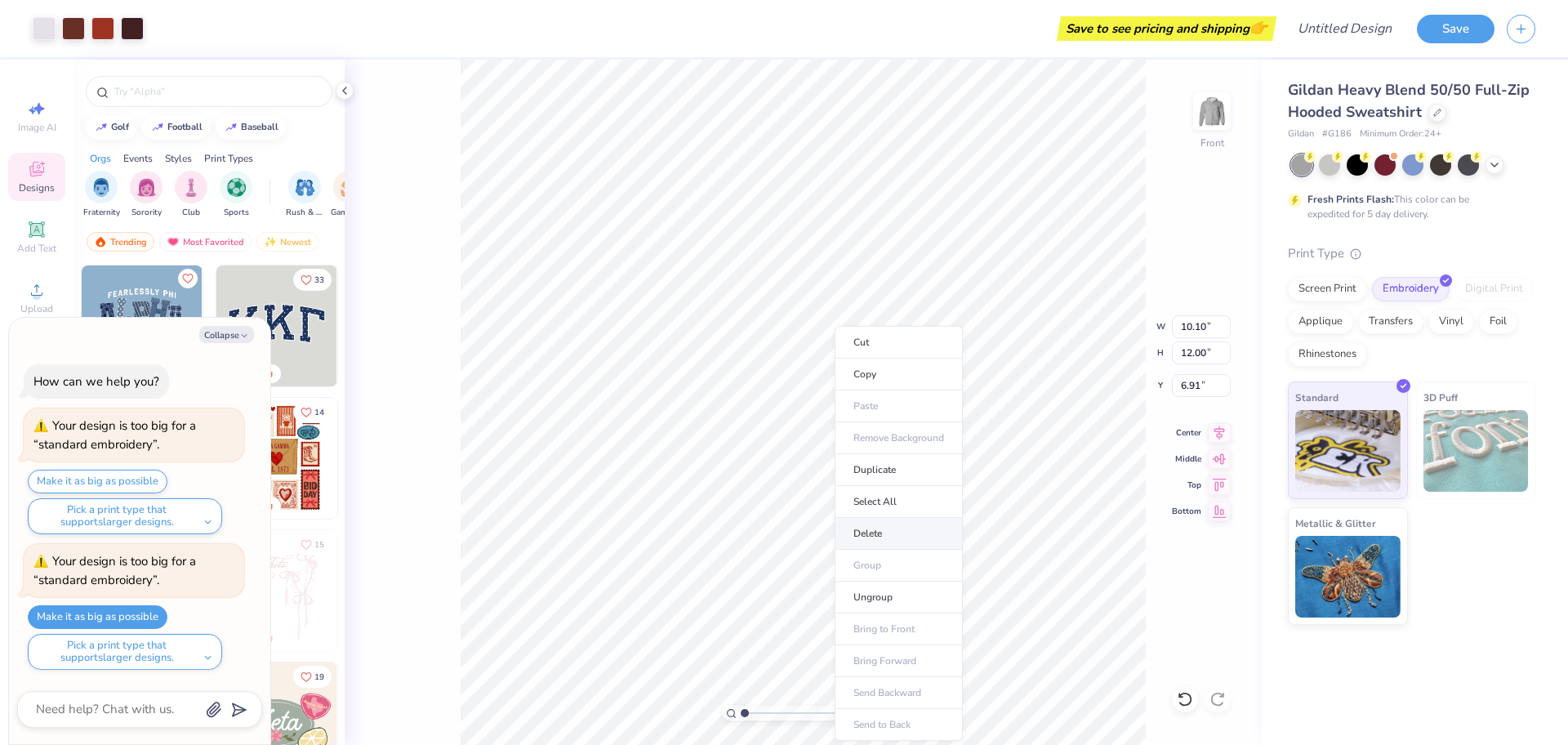 click on "Delete" at bounding box center (898, 533) 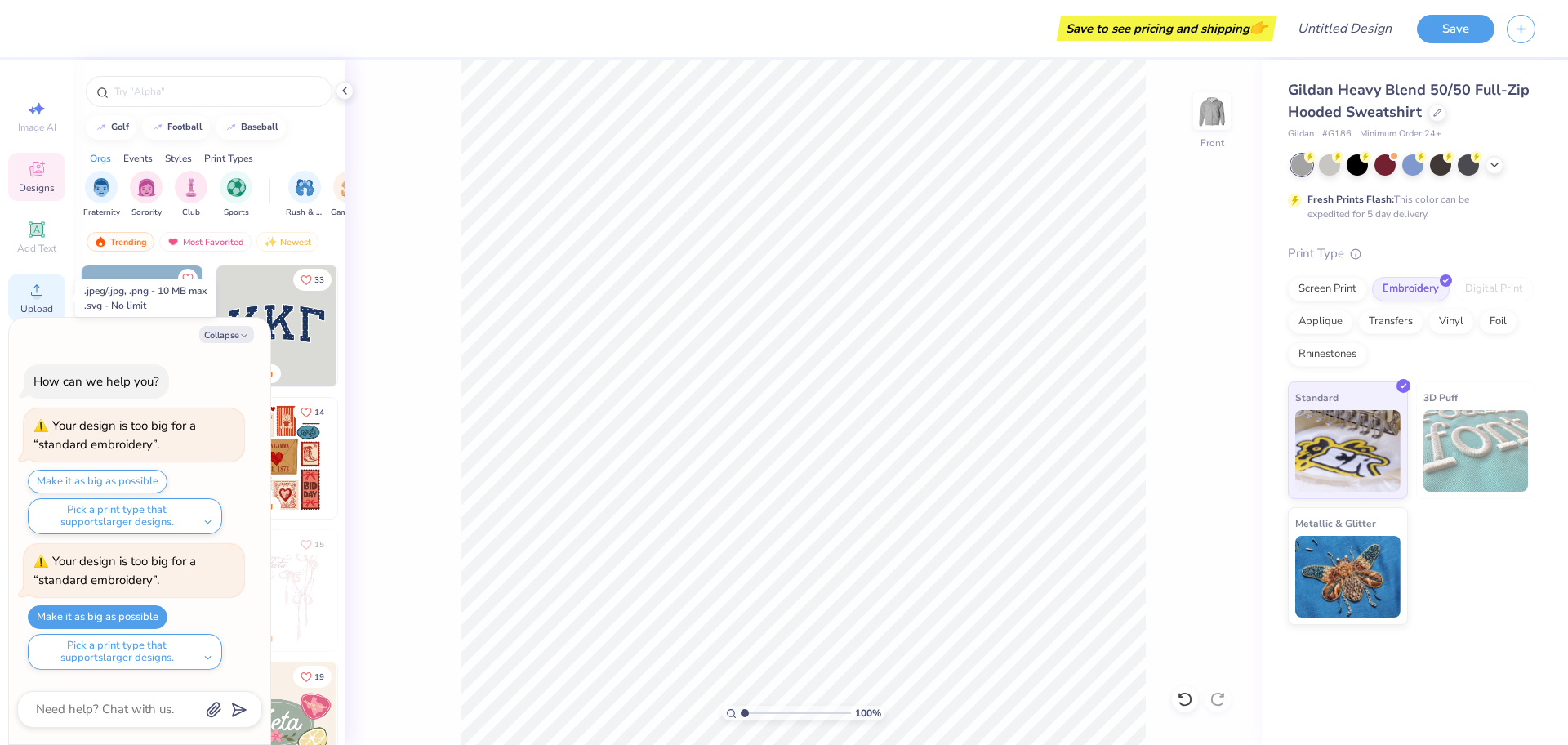 click 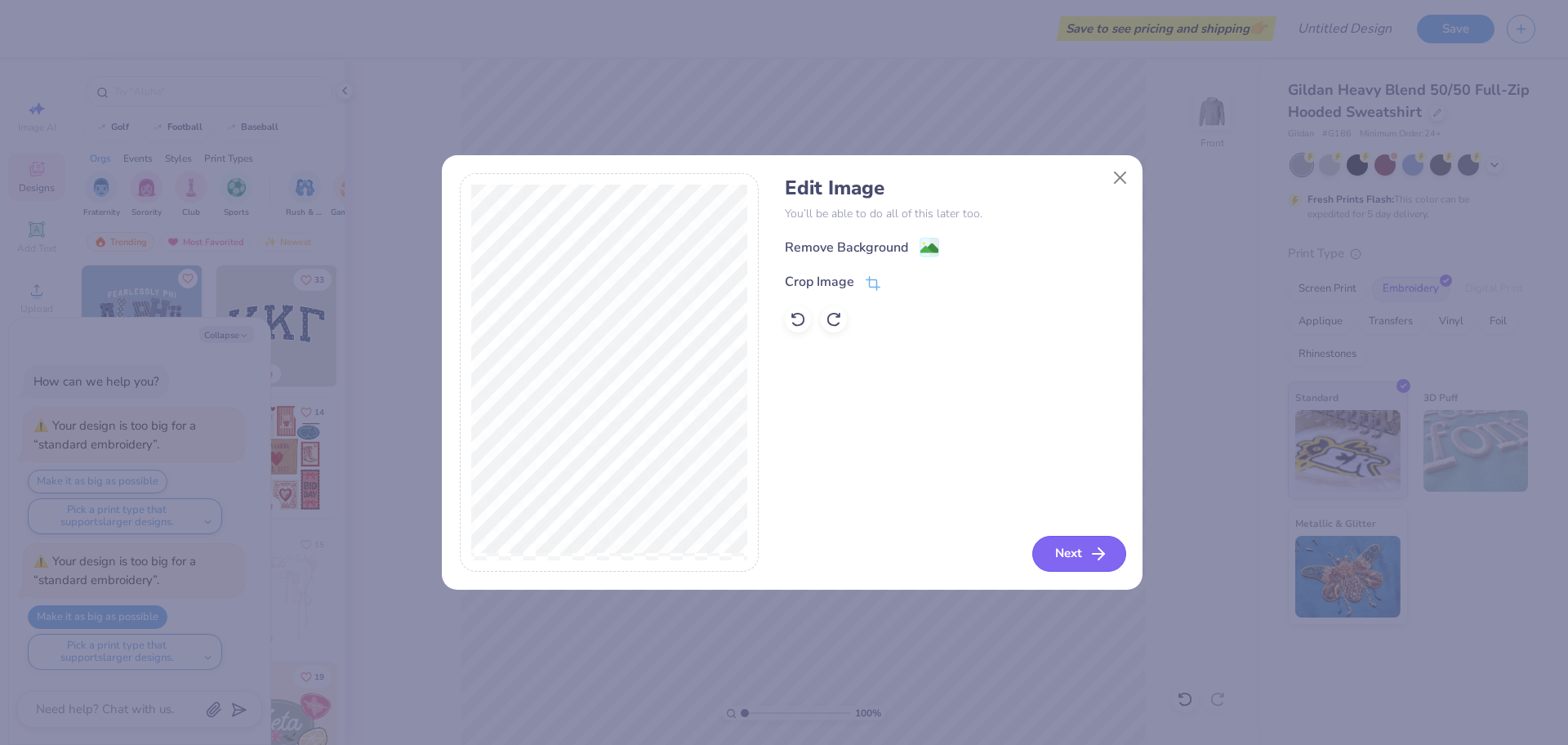 click on "Next" at bounding box center [1079, 554] 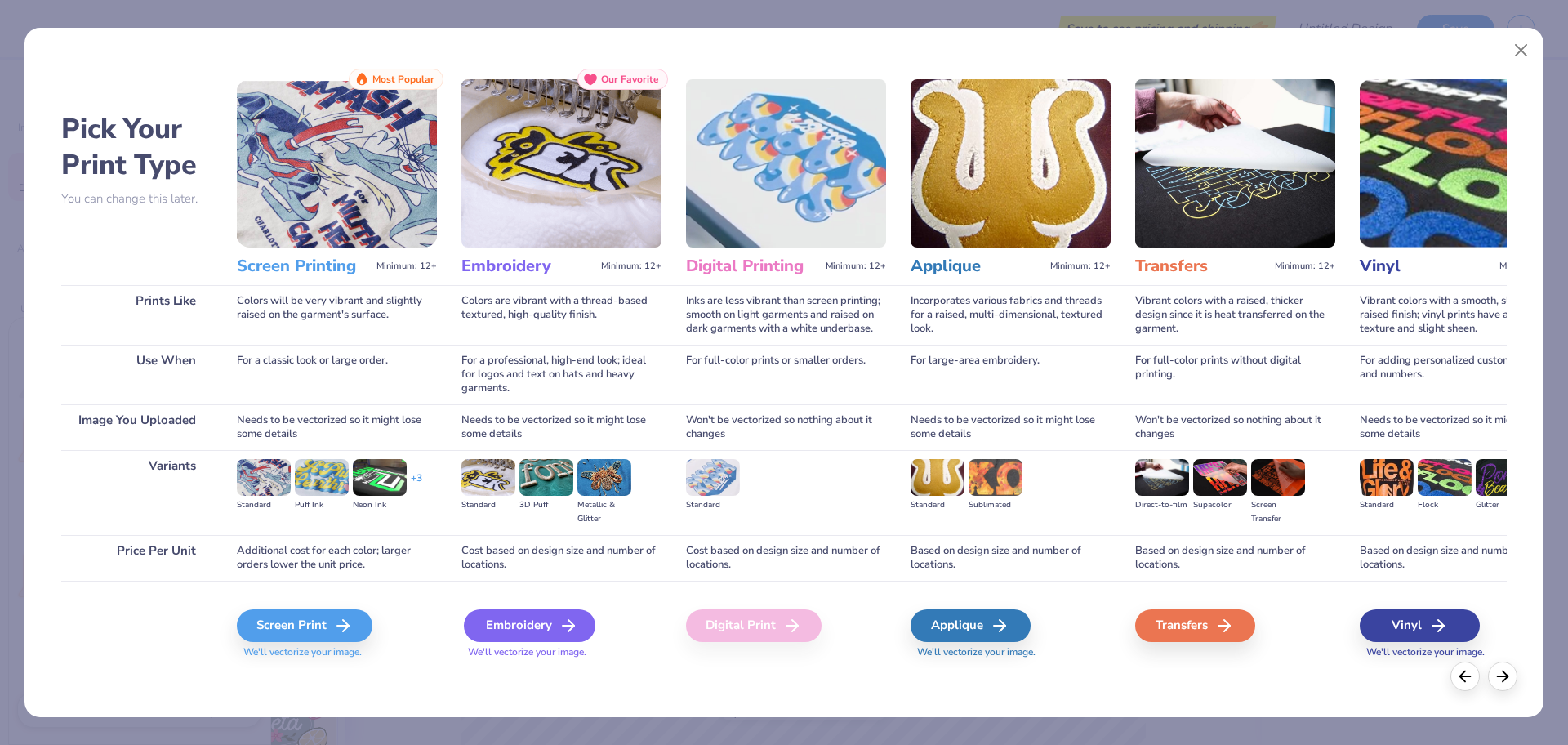 click on "Embroidery" at bounding box center (529, 626) 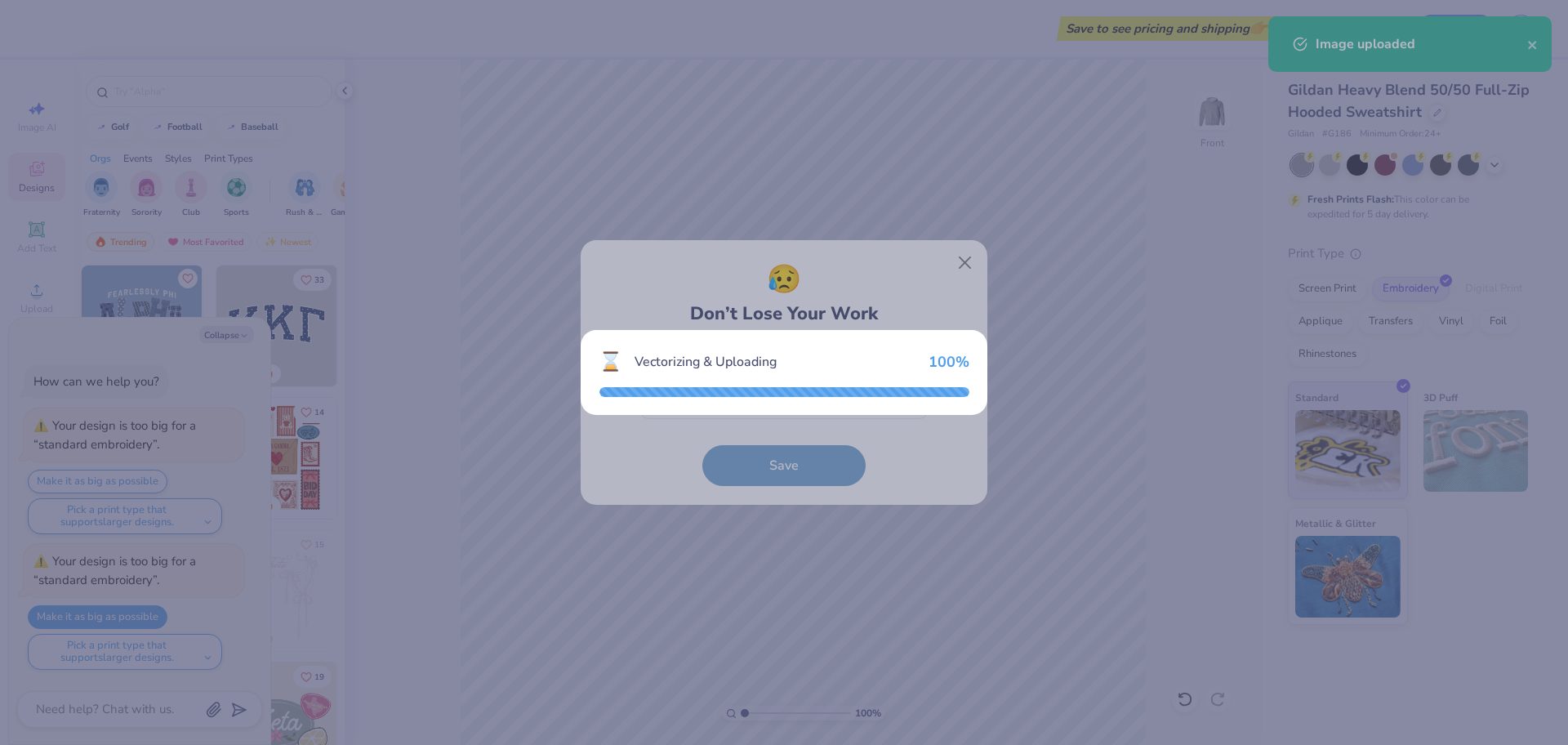 type on "x" 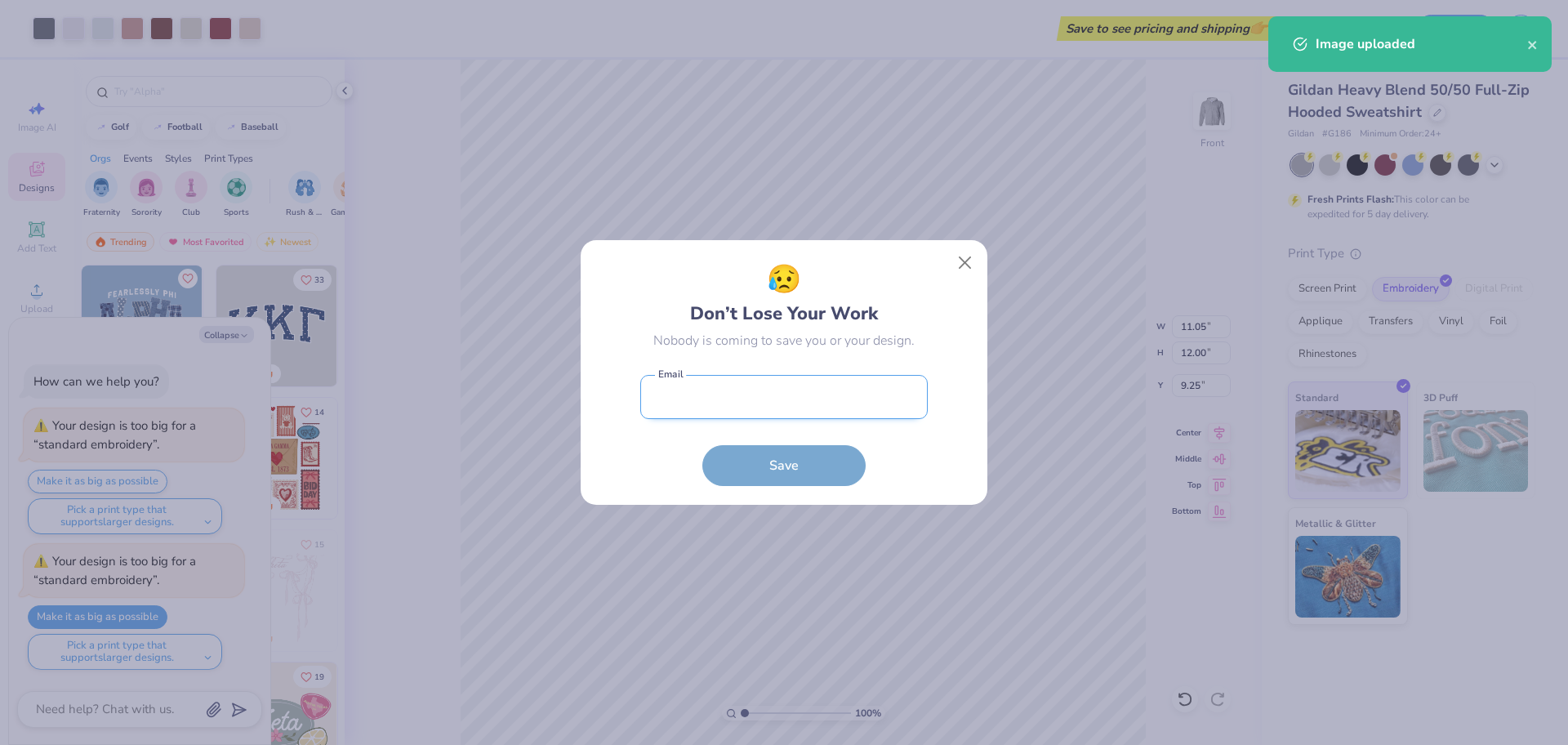 click at bounding box center (784, 397) 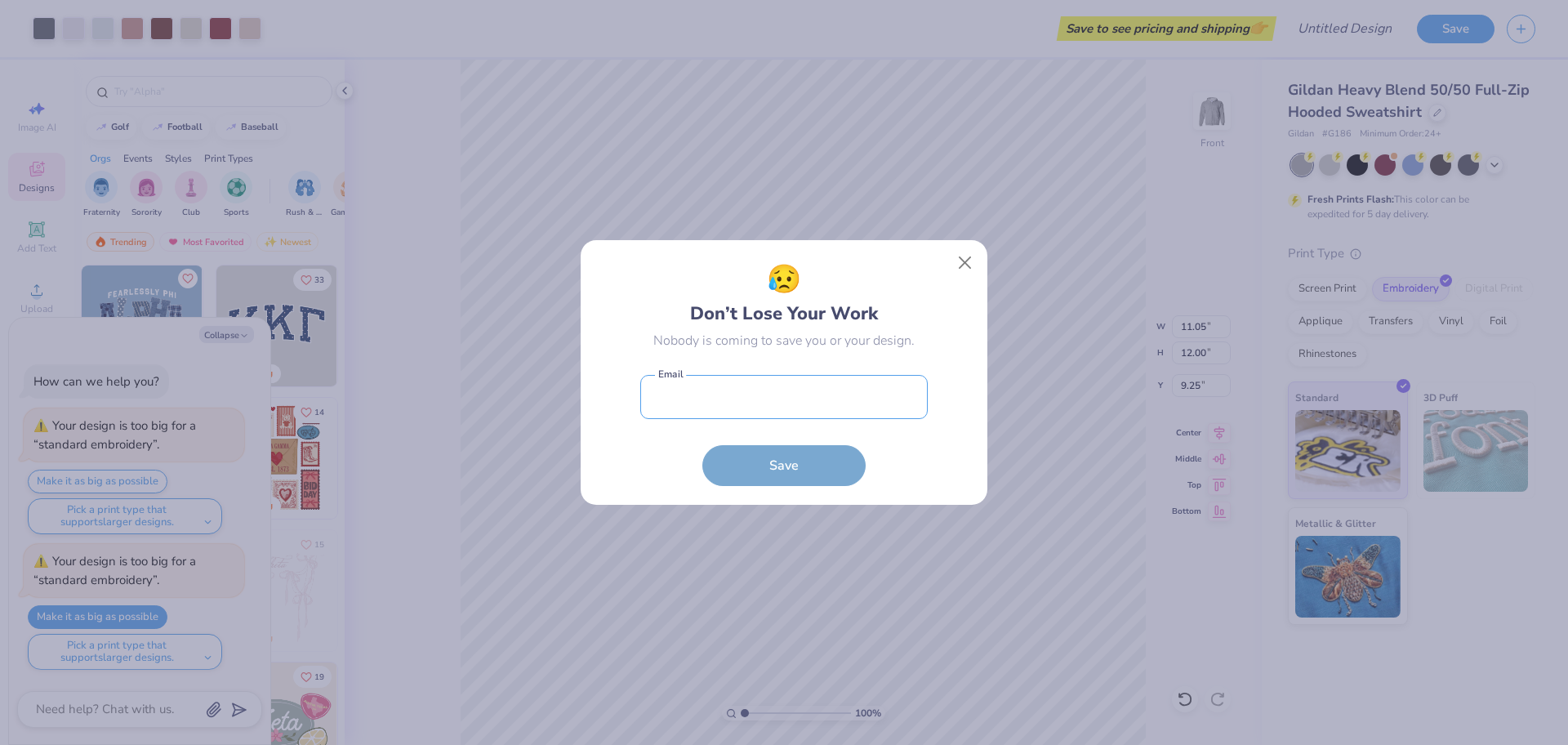 type on "nyk0209@[EMAIL]" 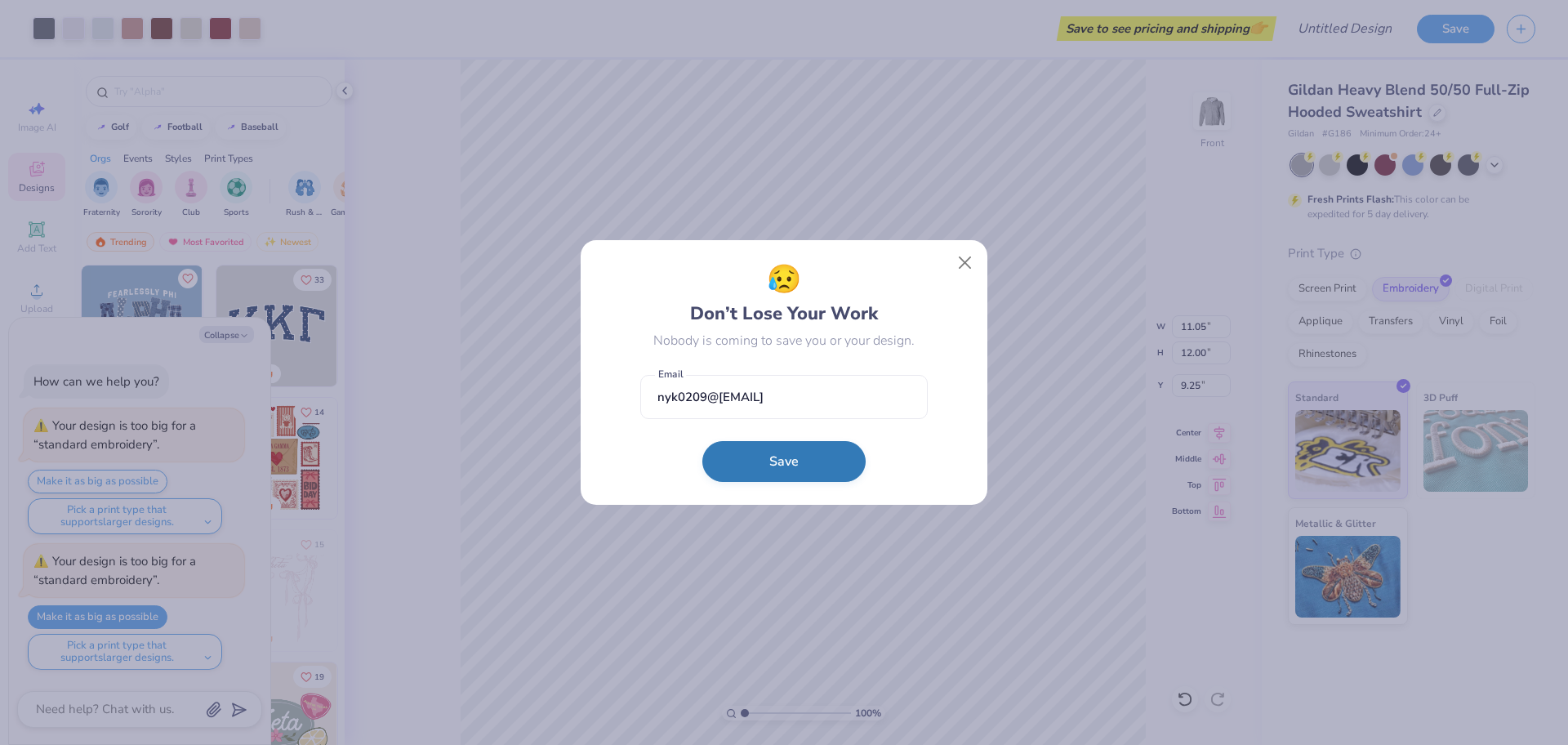 click on "Save" at bounding box center [784, 462] 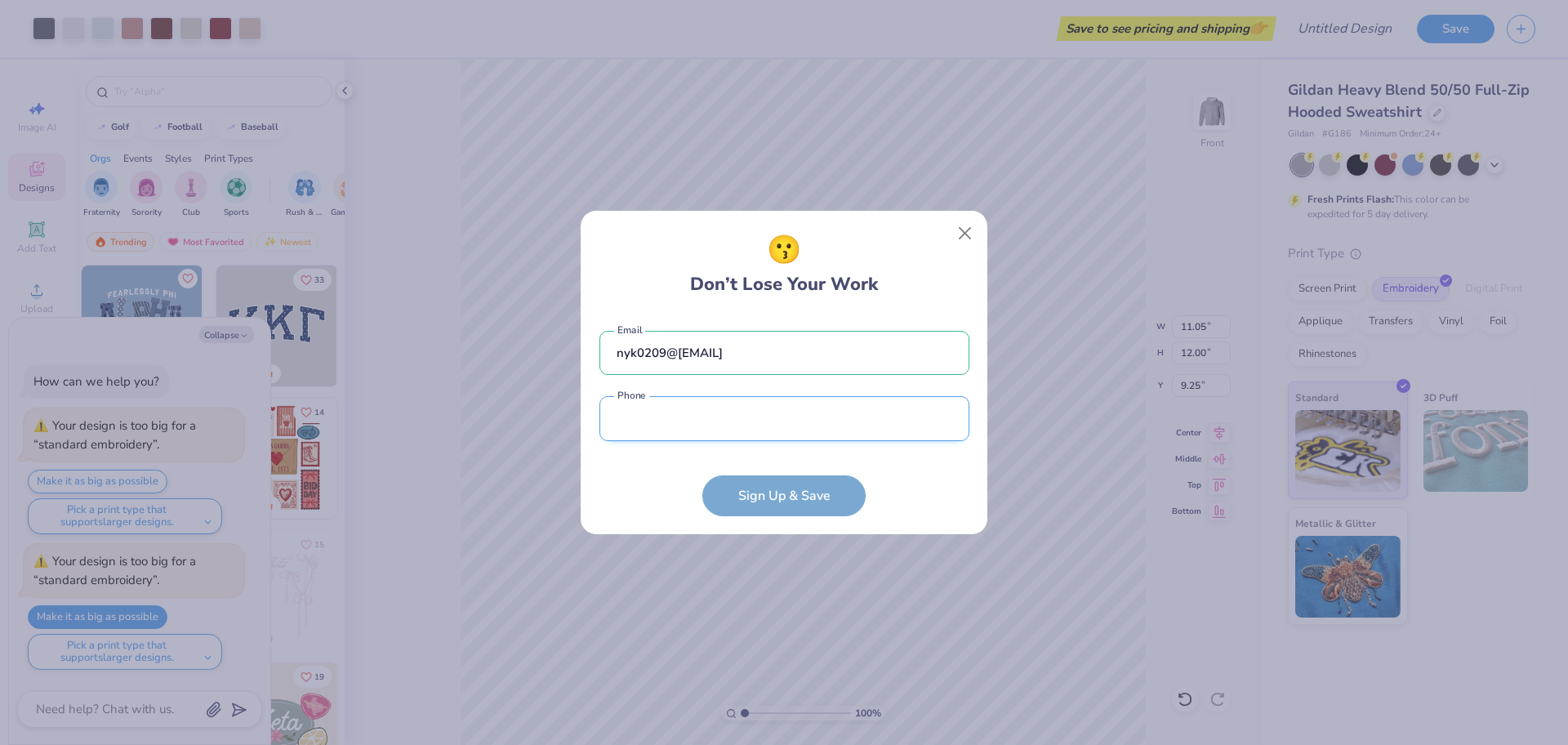 click at bounding box center (784, 418) 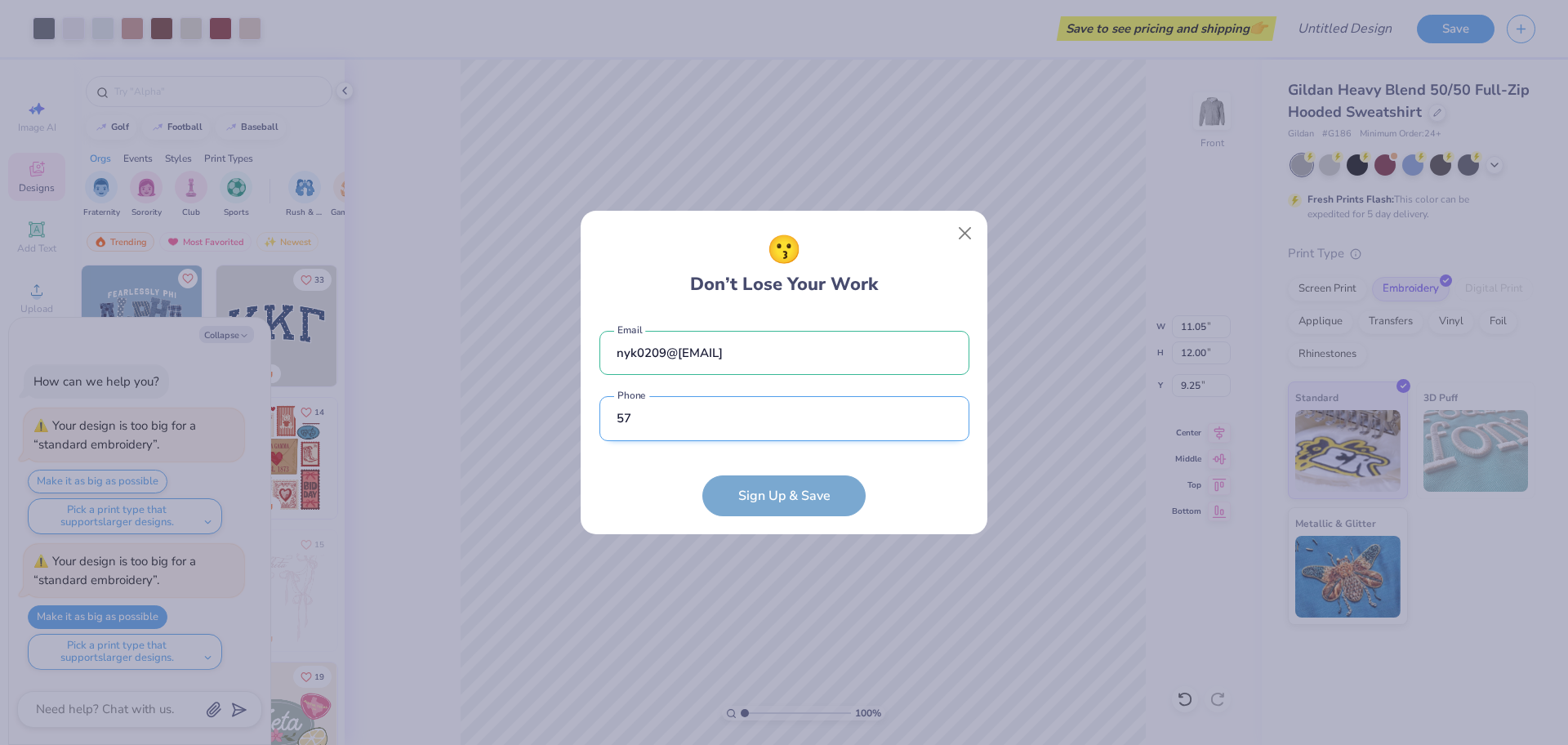 type on "5" 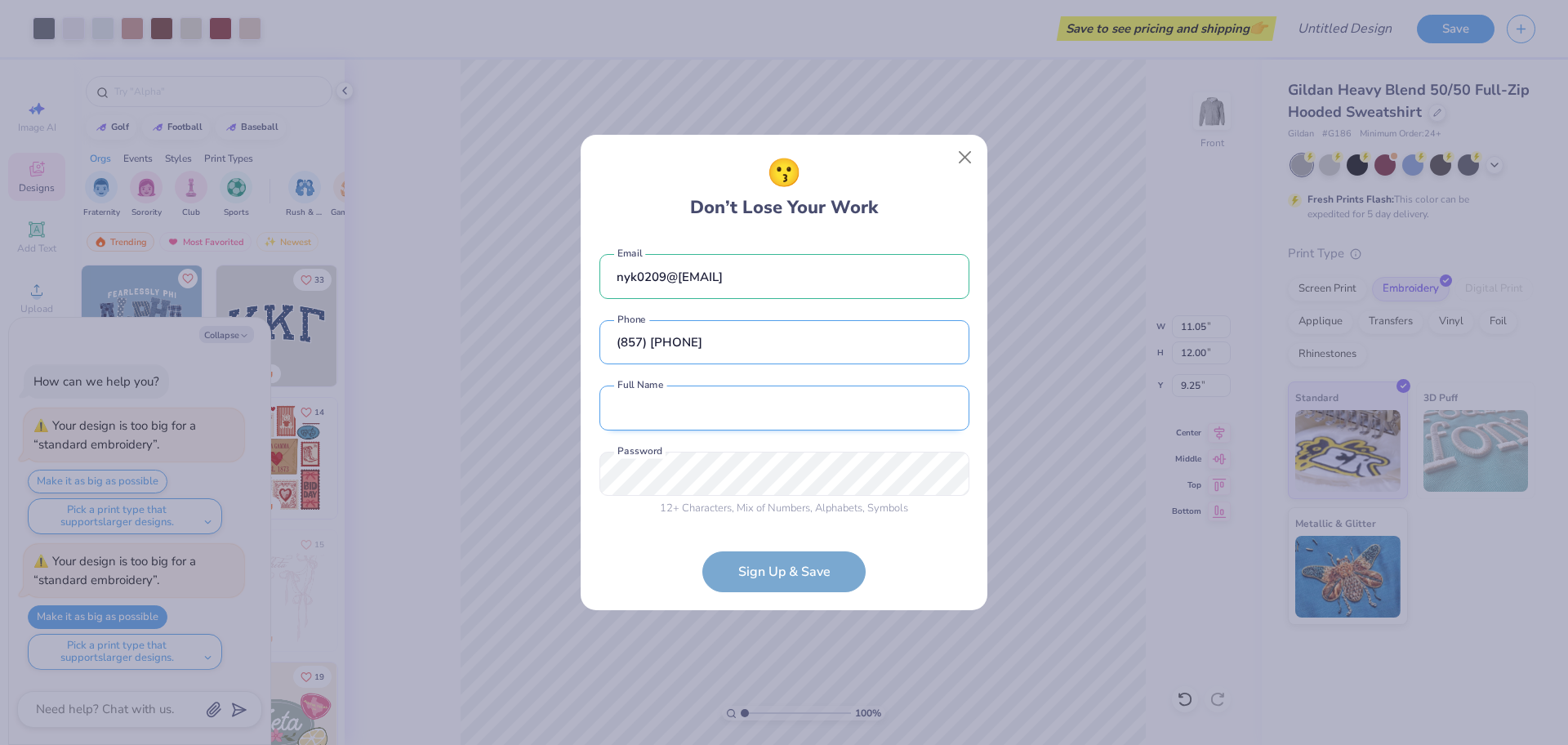 type on "(857) [PHONE]" 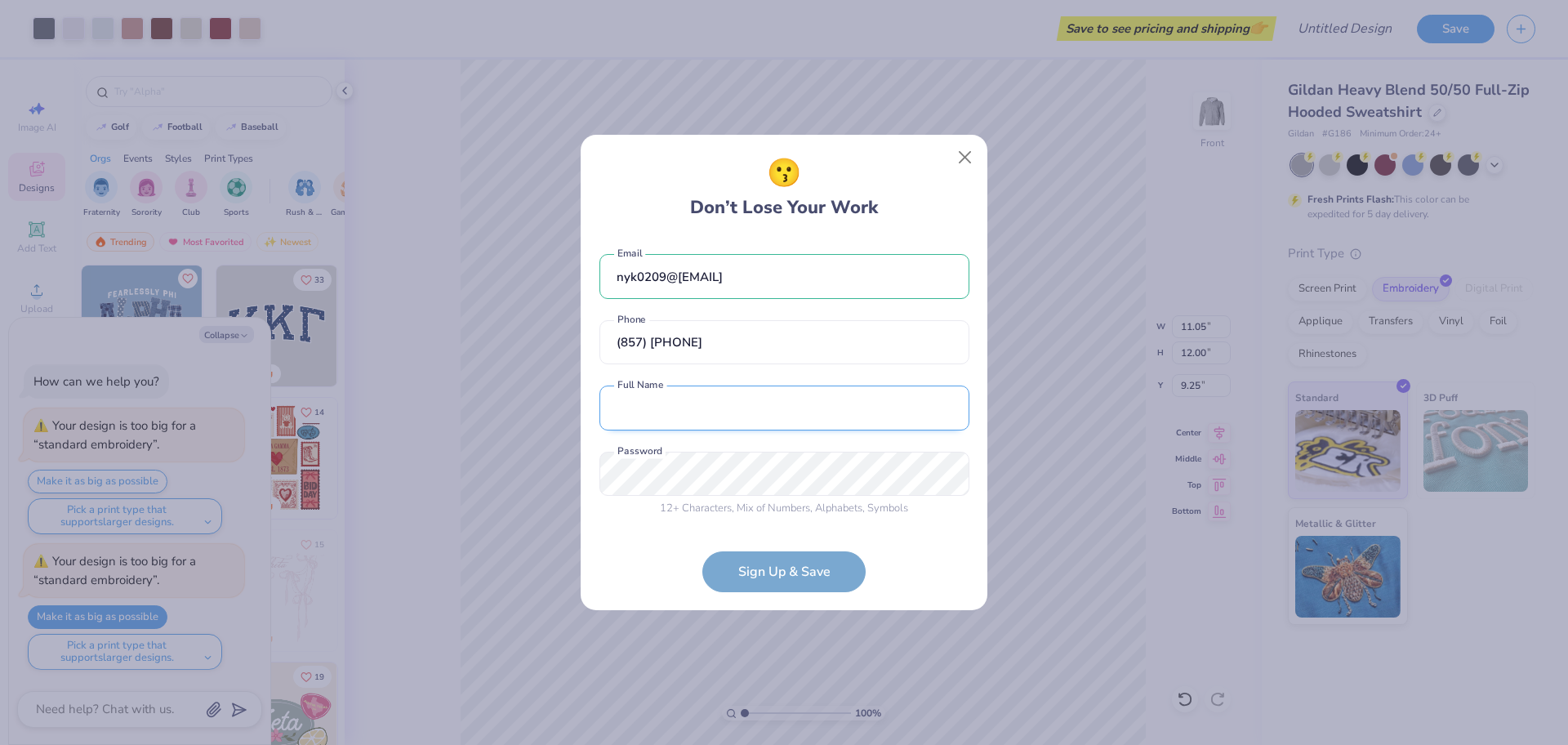 click at bounding box center (784, 408) 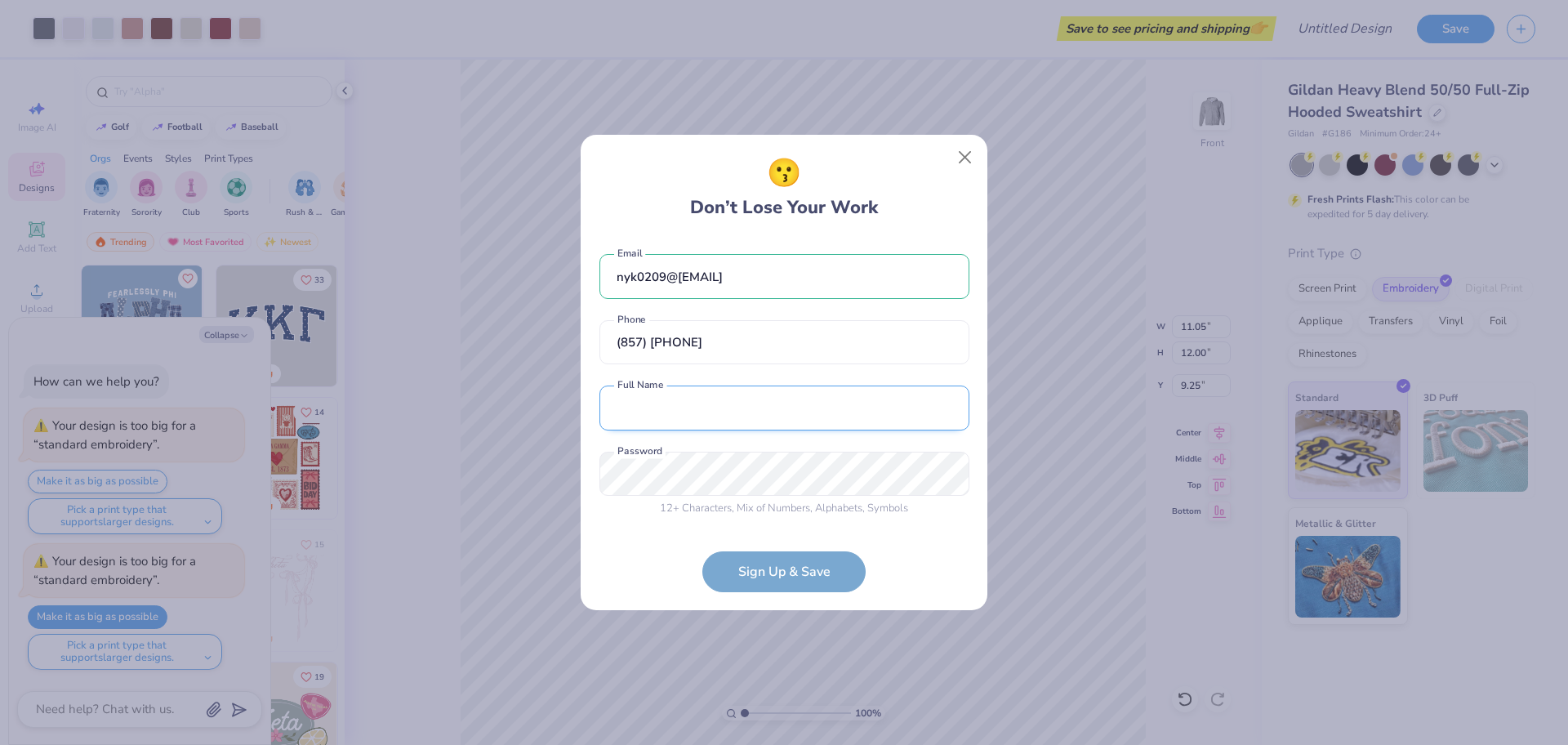 type on "n" 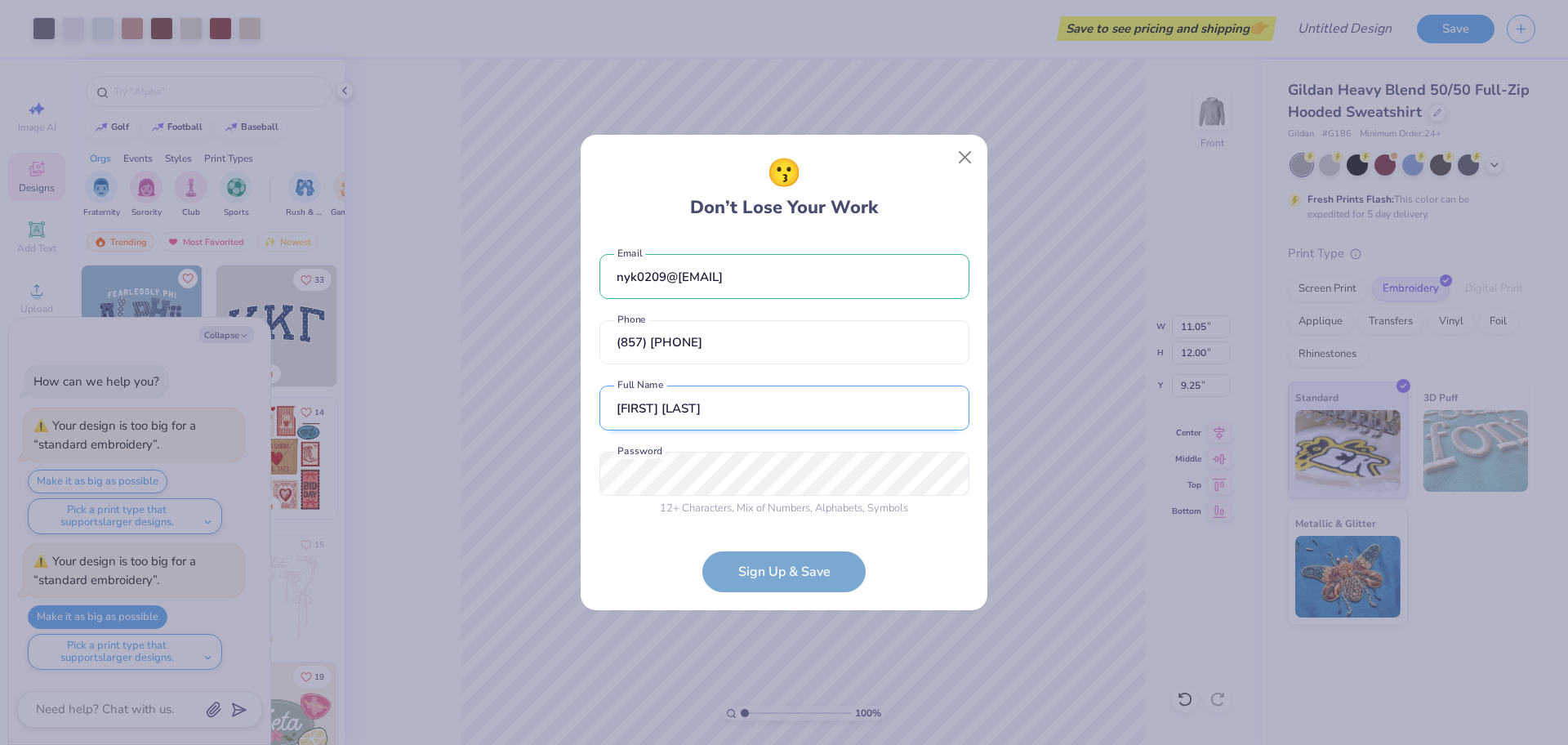 type on "[FIRST] [LAST]" 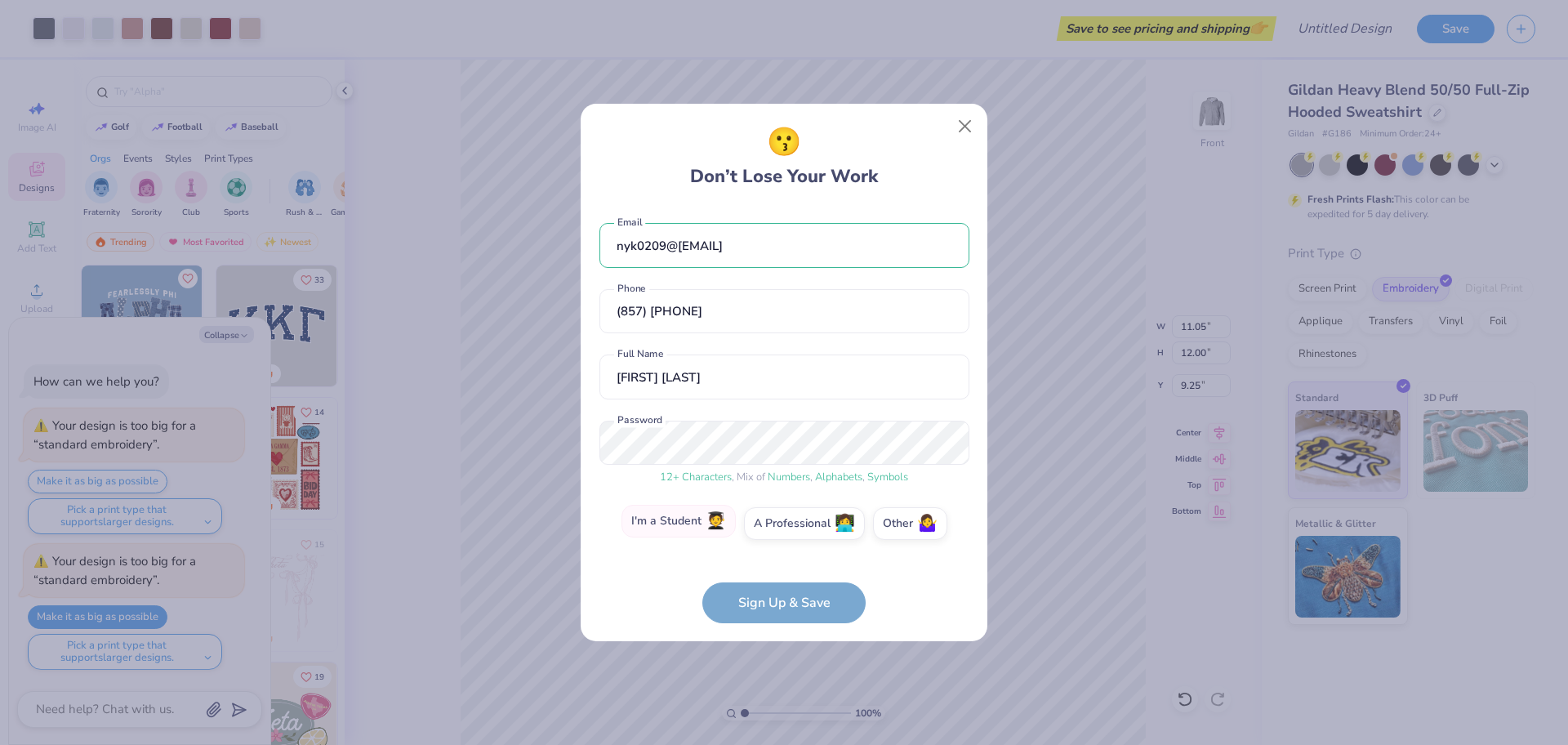 click on "I'm a Student 🧑‍🎓" at bounding box center [679, 521] 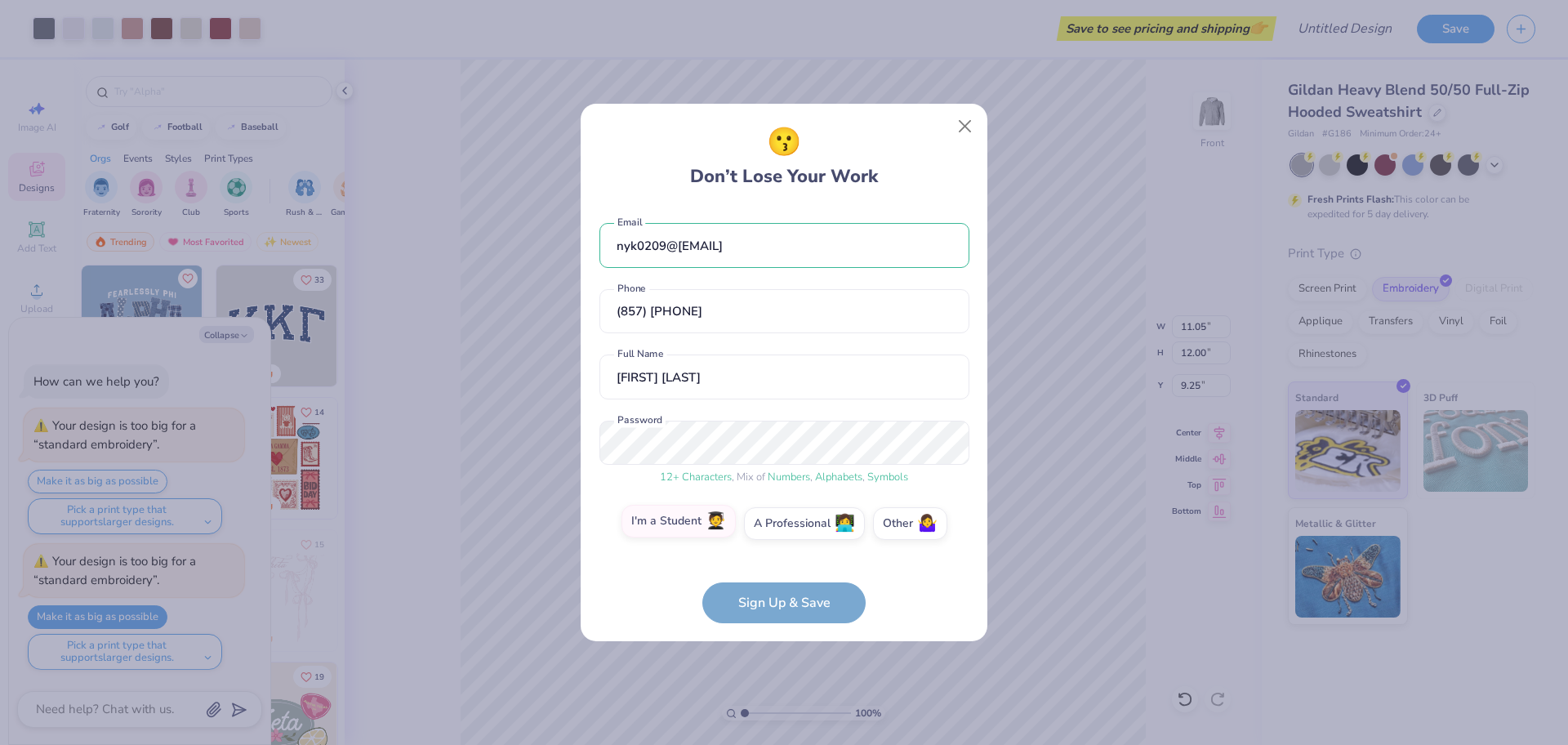 click on "I'm a Student 🧑‍🎓" at bounding box center [784, 527] 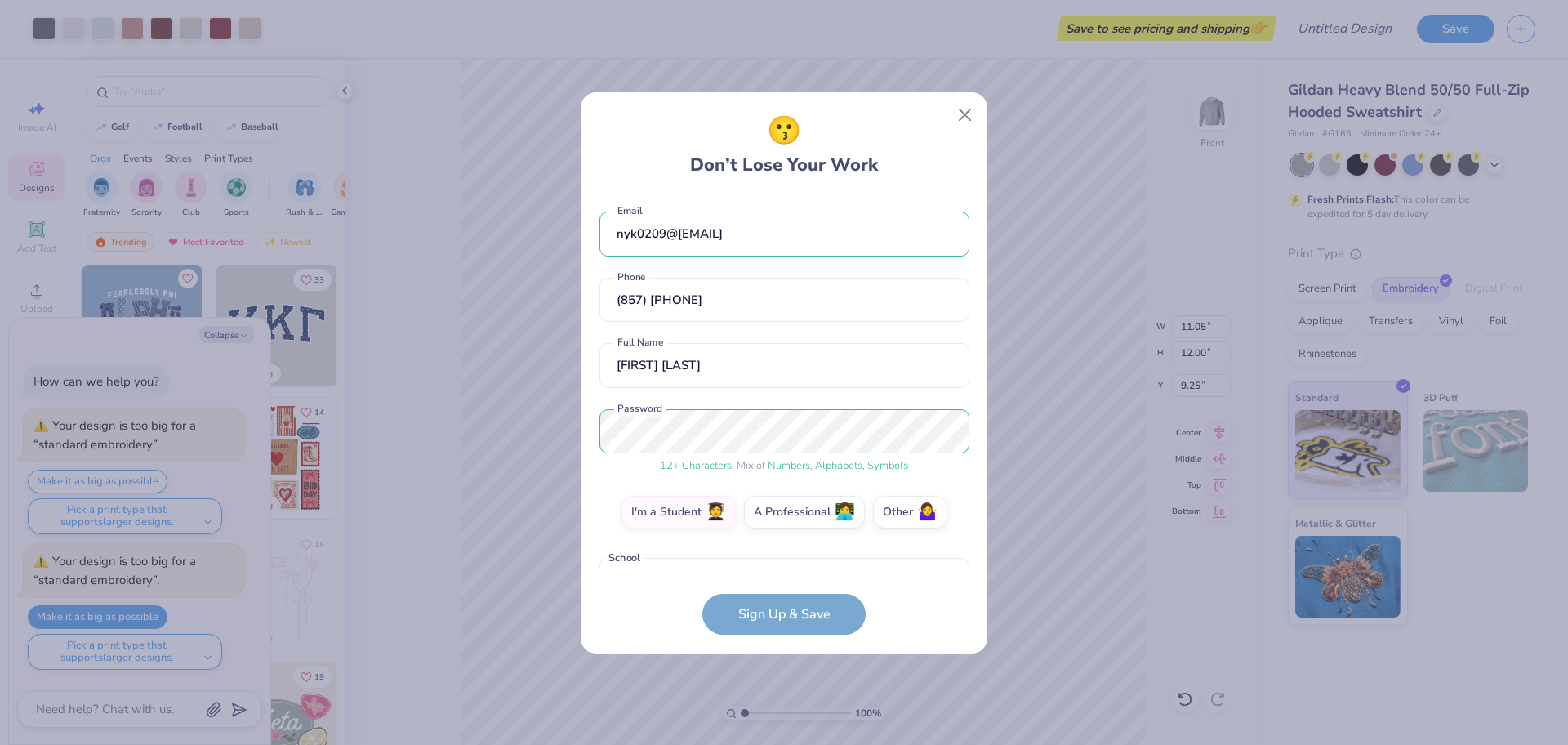 scroll, scrollTop: 34, scrollLeft: 0, axis: vertical 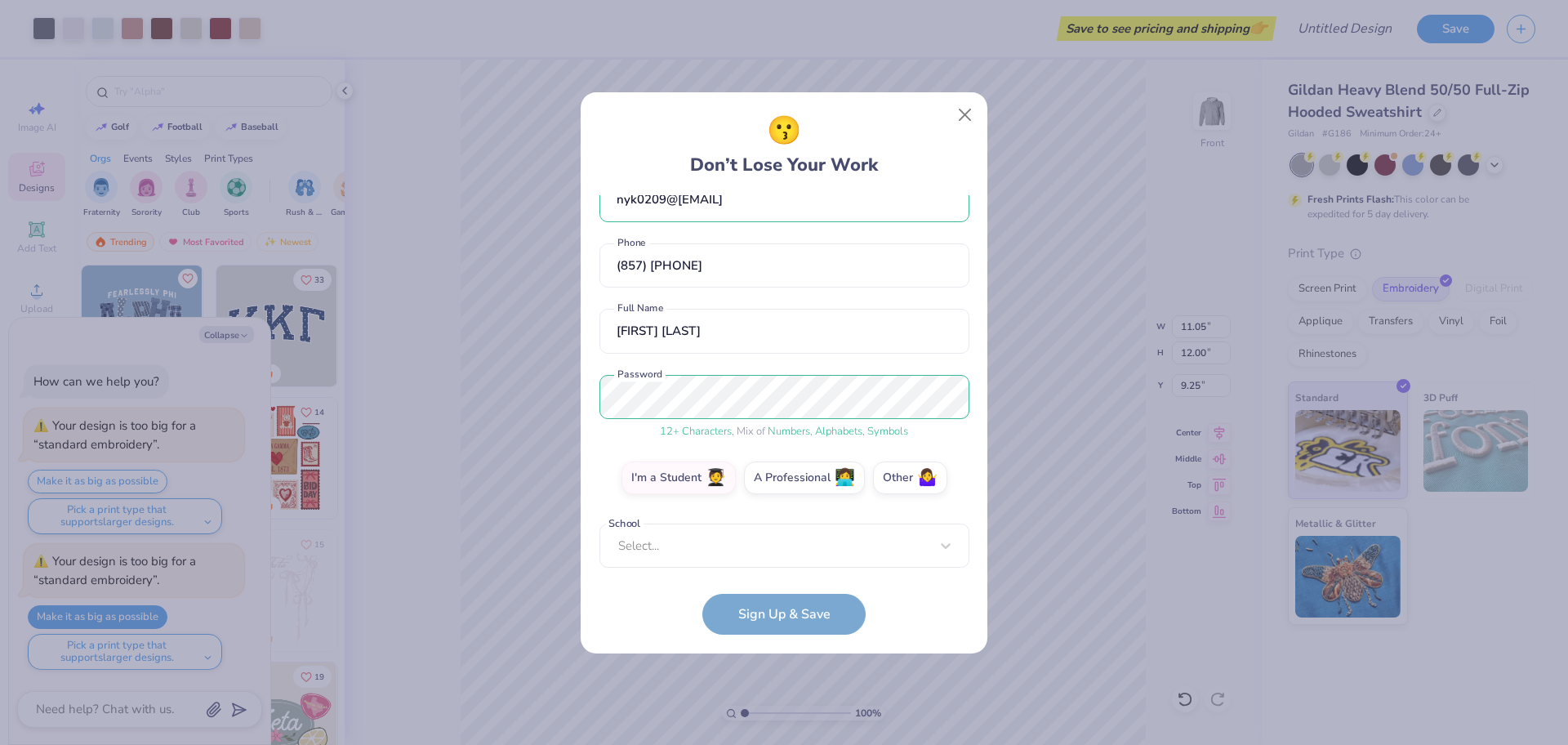 click on "nyk0209@[EMAIL] Email (857) [PHONE] Phone Nayeon Kim Full Name 12 + Characters , Mix of Numbers , Alphabets , Symbols Password I'm a Student 🧑‍🎓 A Professional 👩‍💻 Other 🤷‍♀️ School Select... School cannot be null Sign Up & Save" at bounding box center (784, 415) 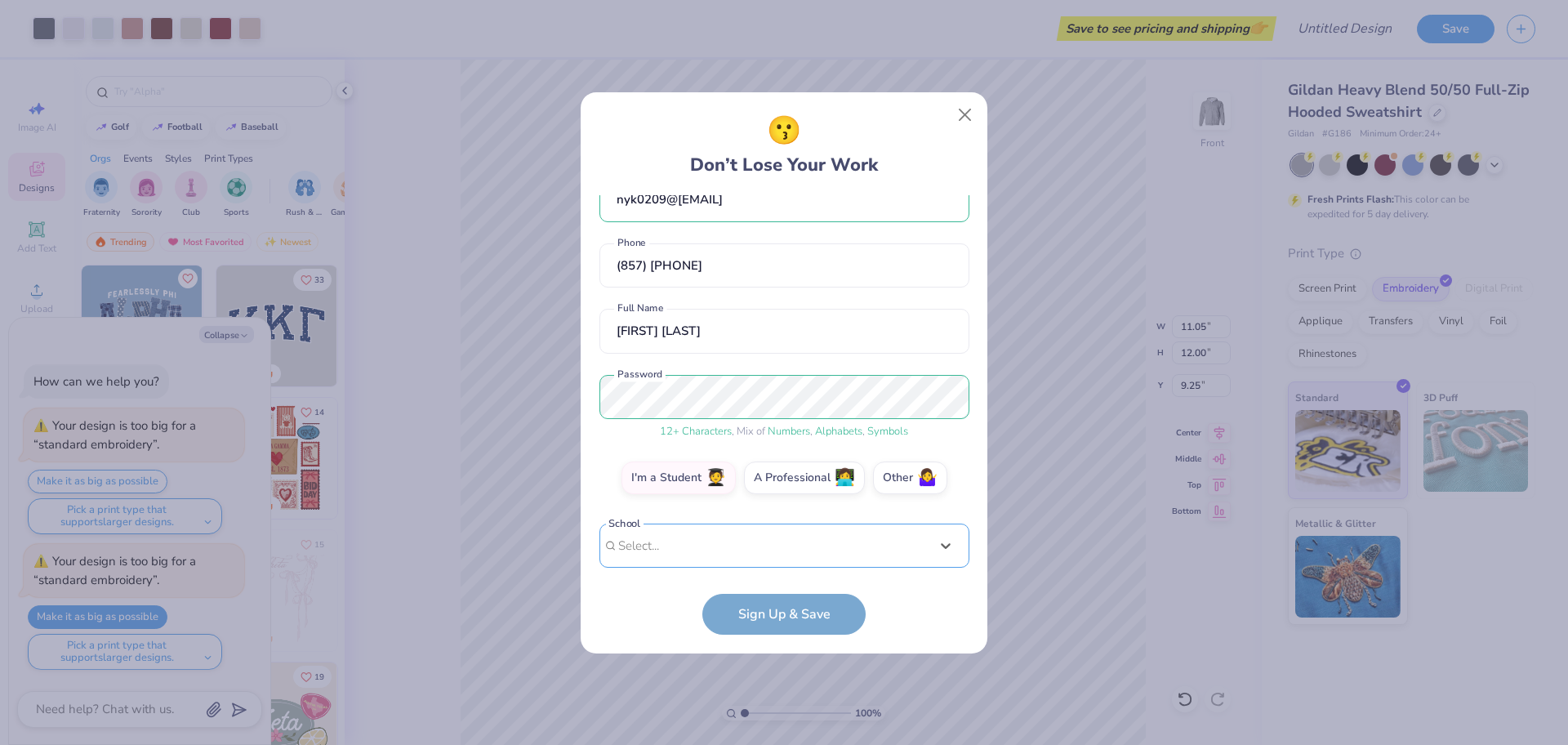 click on "option focused, 2 of 30. 30 results available. Use Up and Down to choose options, press Enter to select the currently focused option, press Escape to exit the menu, press Tab to select the option and exit the menu. Select... Abilene Christian University Adams State University Adelphi University Adrian College Adventist University of Health Sciences Agnes Scott College Al Akhawayn University Alabama A&M University Alabama State University Alaska Bible College Alaska Pacific University Albany College of Pharmacy and Health Sciences Albany State University Albertus Magnus College Albion College Albright College Alcorn State University Alderson-Broaddus University Alfred University Alice Lloyd College Allegheny College Allegheny Wesleyan College Allen College Allen University Alliant International University Alma College Alvernia University Alverno College Amberton University American Academy of Art" at bounding box center [784, 672] 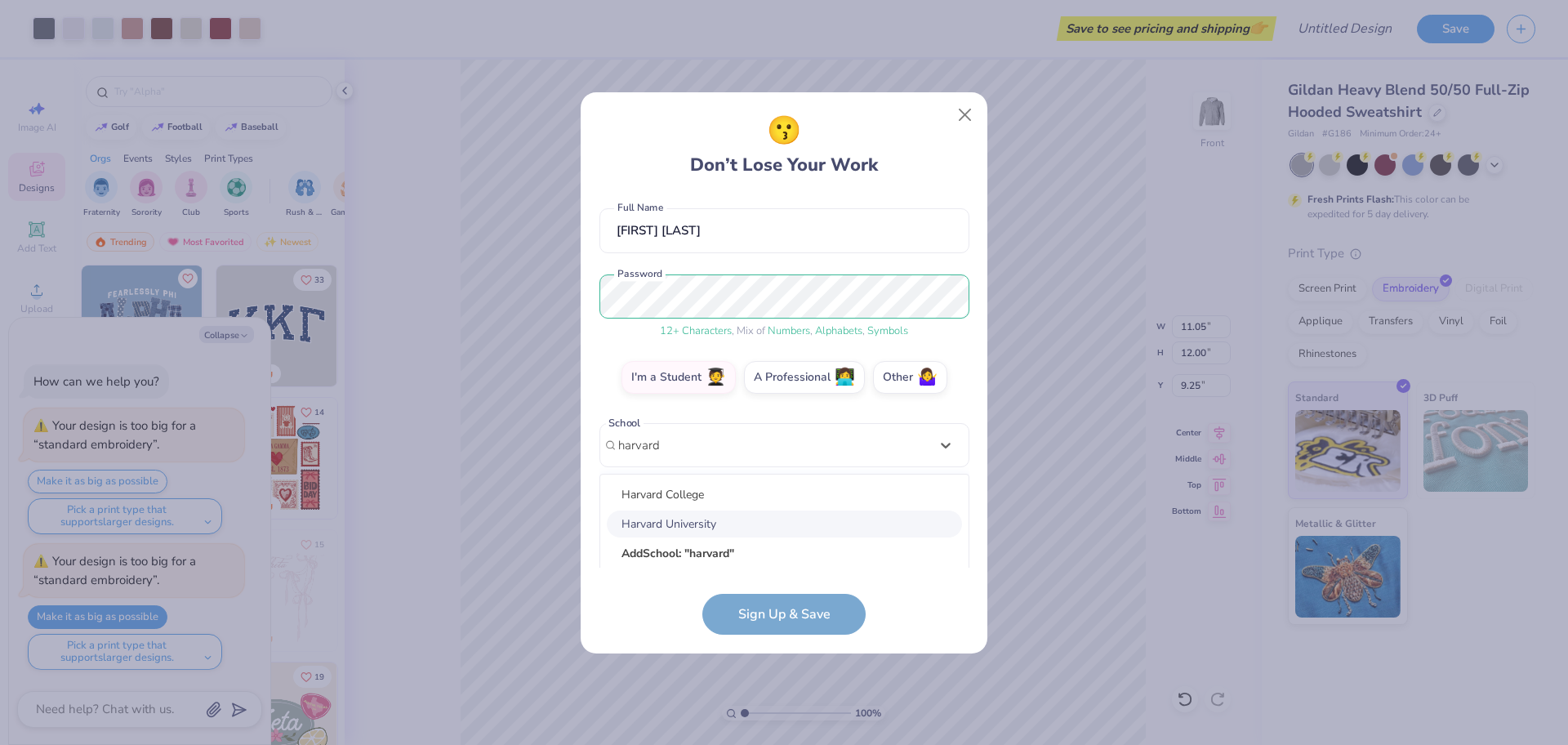 scroll, scrollTop: 156, scrollLeft: 0, axis: vertical 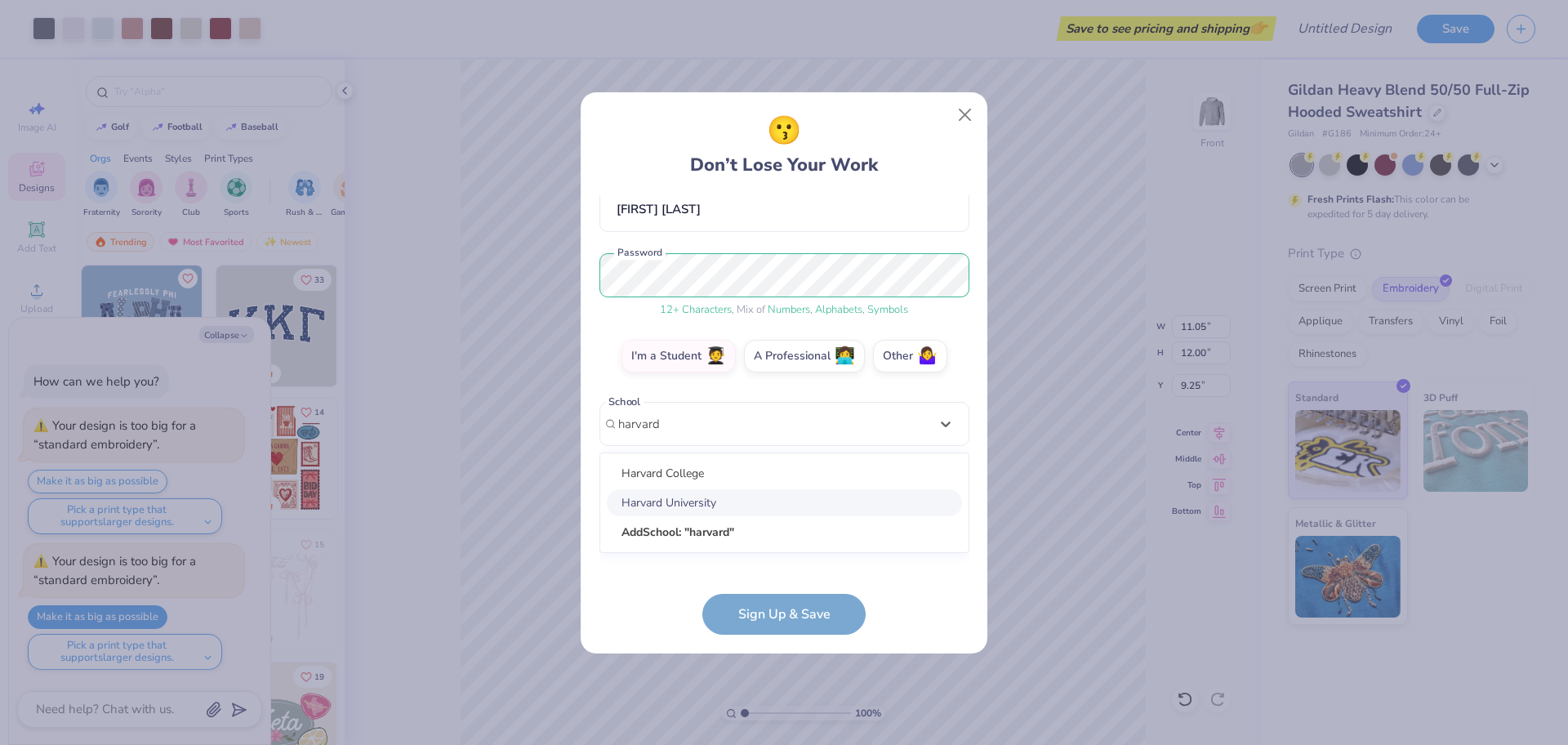 click on "Harvard University" at bounding box center [784, 502] 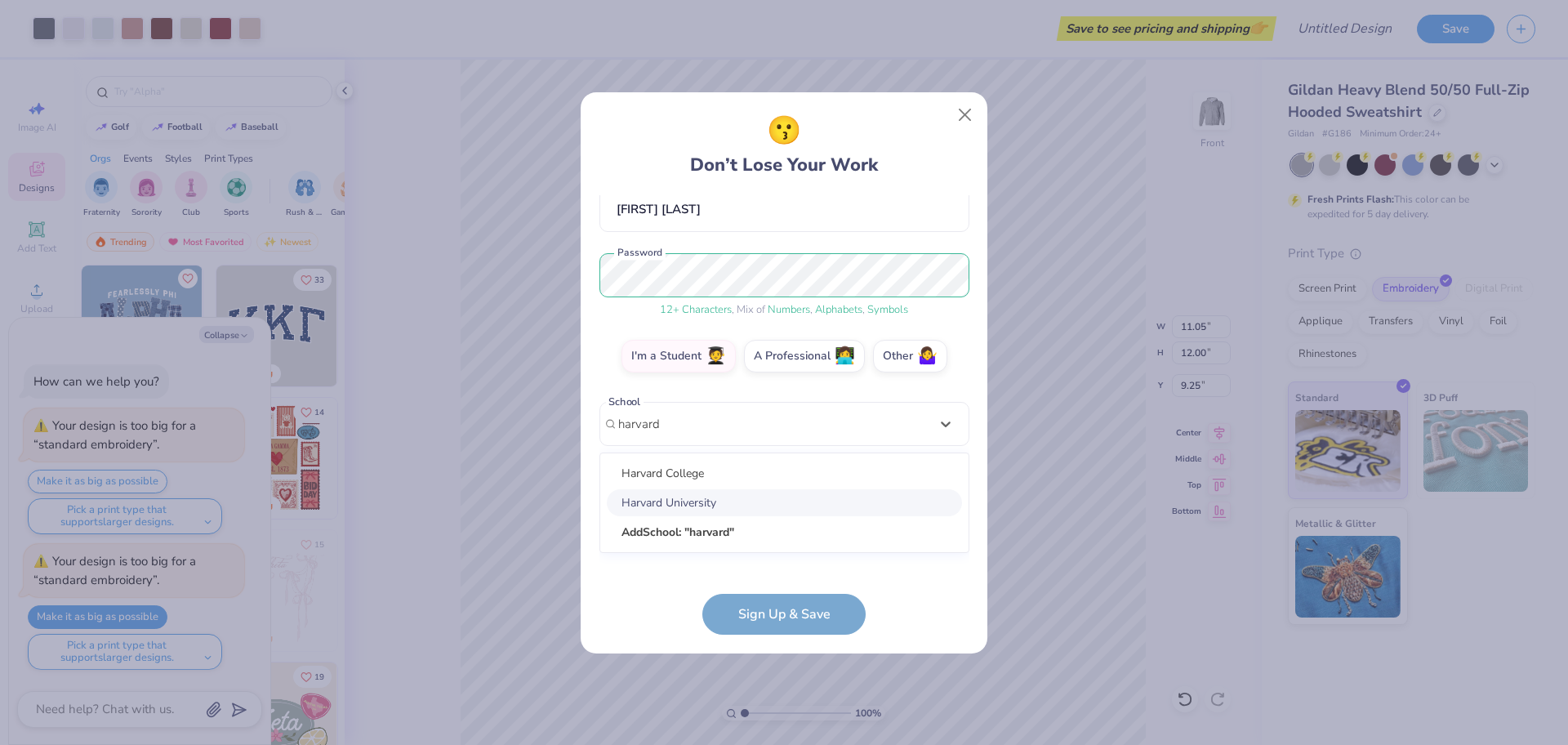 type on "harvard" 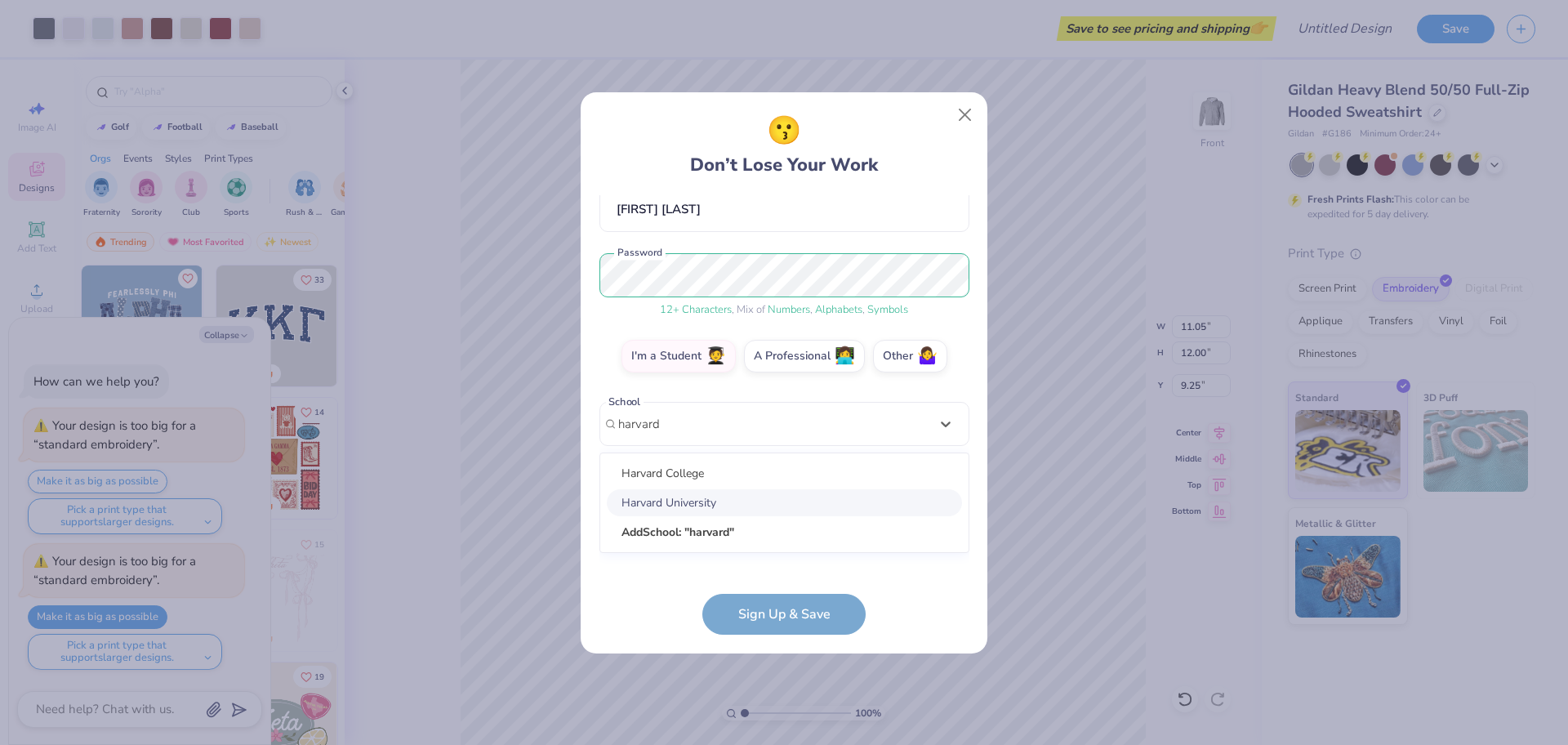 type 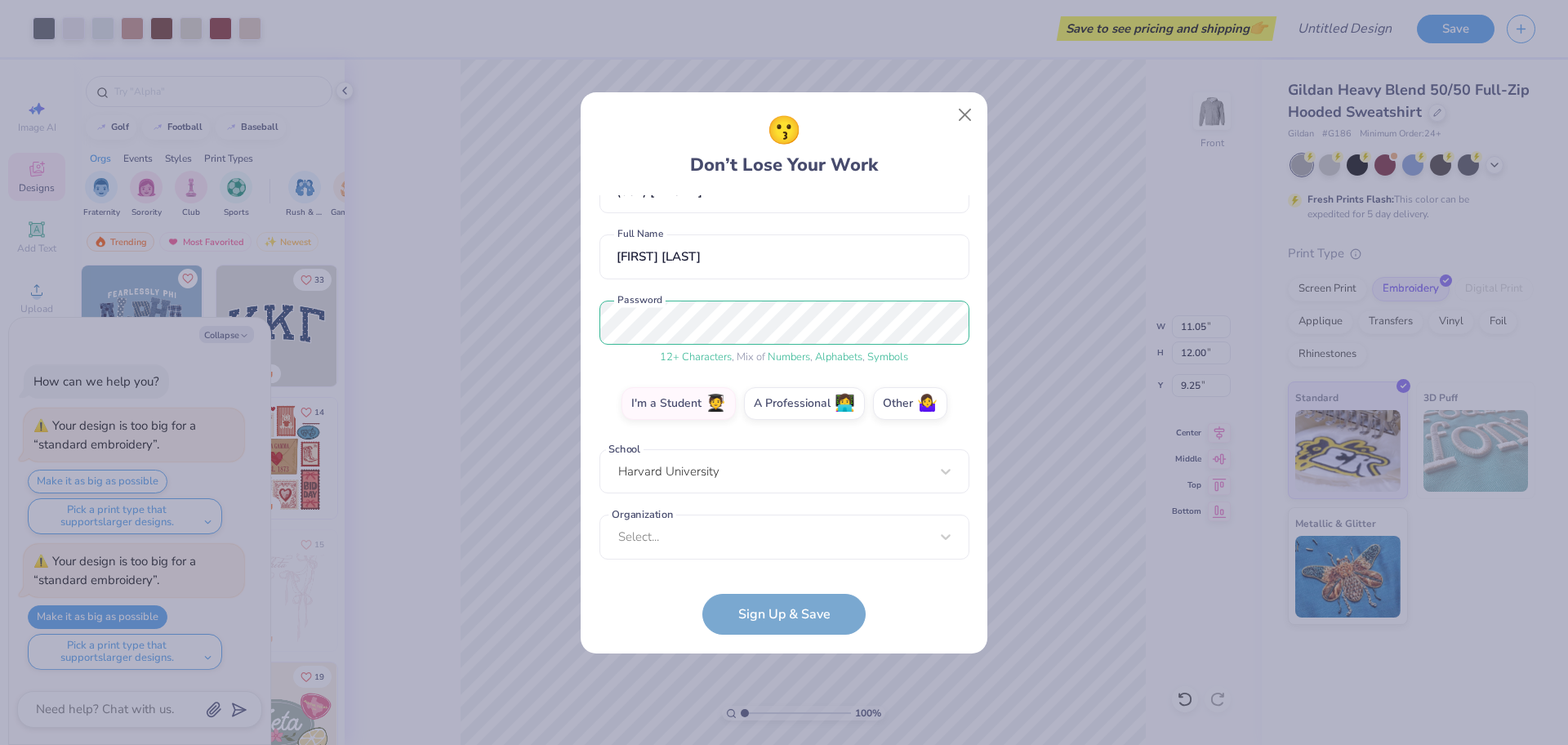 scroll, scrollTop: 109, scrollLeft: 0, axis: vertical 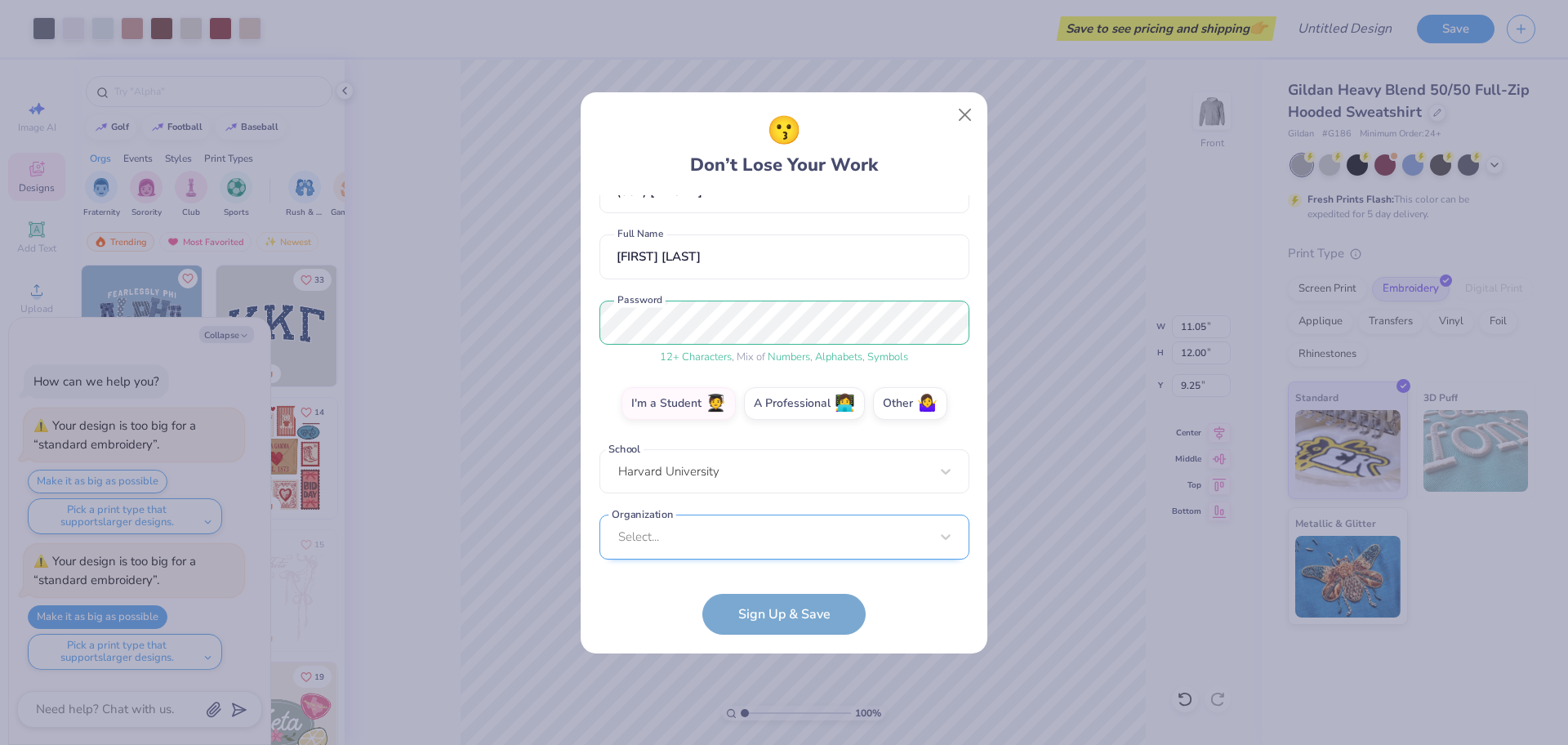 click on "Select..." at bounding box center (784, 537) 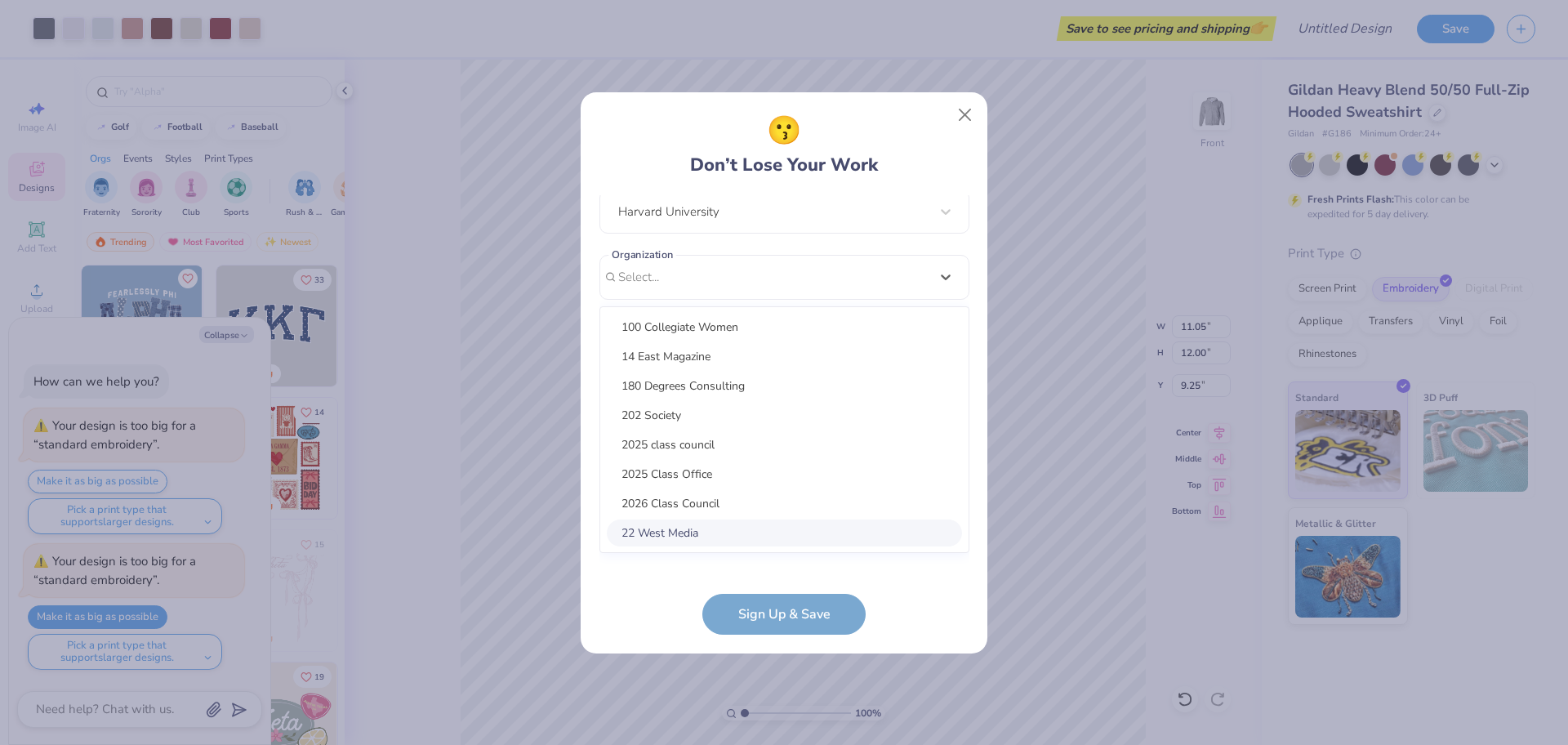 scroll, scrollTop: 354, scrollLeft: 0, axis: vertical 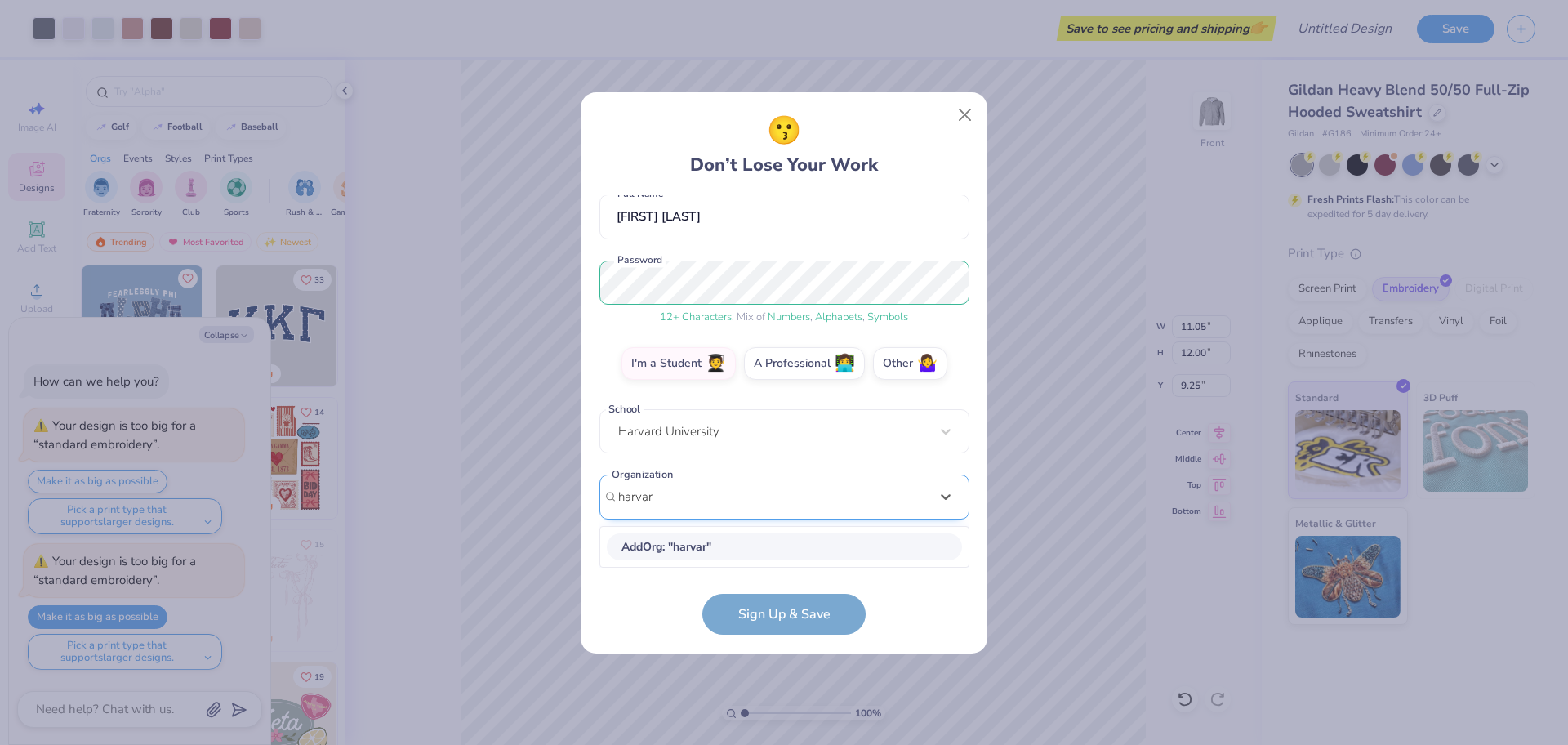 type on "harvard" 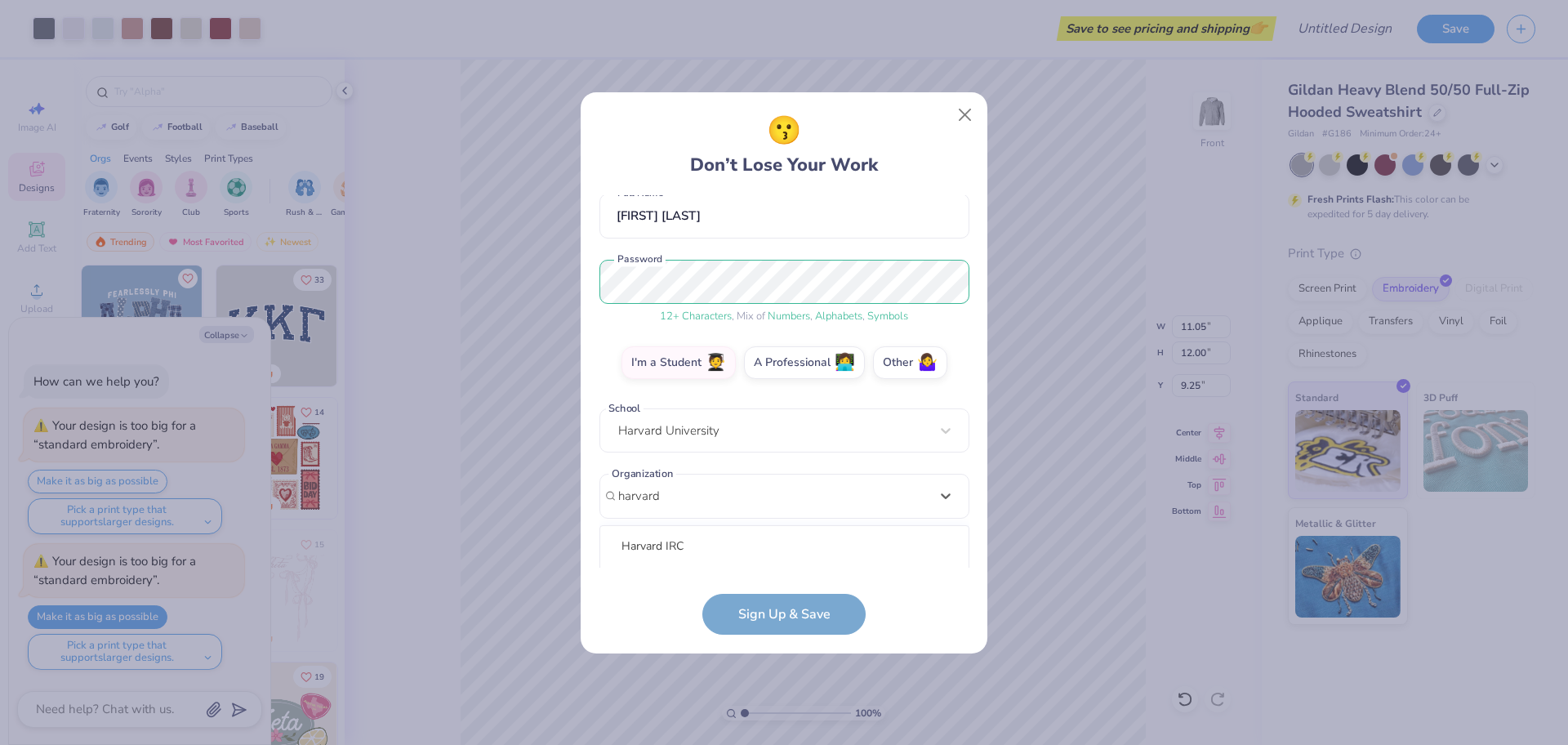 scroll, scrollTop: 354, scrollLeft: 0, axis: vertical 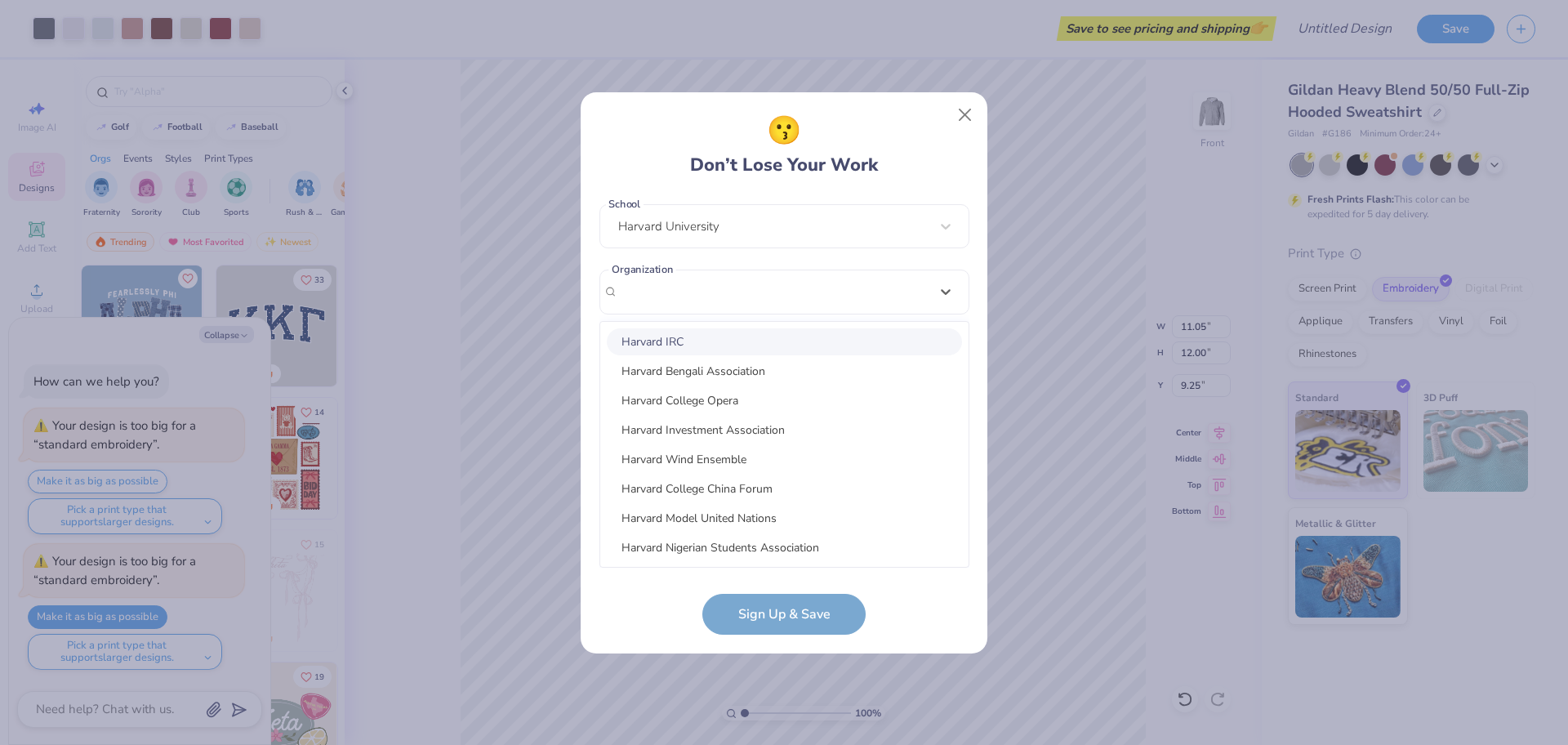 click on "nyk0209@[EMAIL] Email (857) [PHONE] Phone Nayeon Kim Full Name 12 + Characters , Mix of Numbers , Alphabets , Symbols Password I'm a Student 🧑‍🎓 A Professional 👩‍💻 Other 🤷‍♀️ School Harvard University Organization option focused, 1 of 31. 31 results available for search term harvard. Use Up and Down to choose options, press Enter to select the currently focused option, press Escape to exit the menu, press Tab to select the option and exit the menu. Harvard IRC Harvard Bengali Association Harvard College Opera Harvard Investment Association Harvard Wind Ensemble Harvard College China Forum Harvard Model United Nations Harvard Nigerian Students Association Harvard Radcliffe Collegium Musicum HackHarvard MakeHarvard Harvard Radcliffe Chinese Students Association Harvard Undergraduate Dominican Student Association Harvard Varsity Lightweight Crew Team Harvard Society for Mind, Brain, and Behavior Harvard Society of Black Scientists and Engineers Computer Society Sharaara Barkada" at bounding box center (784, 381) 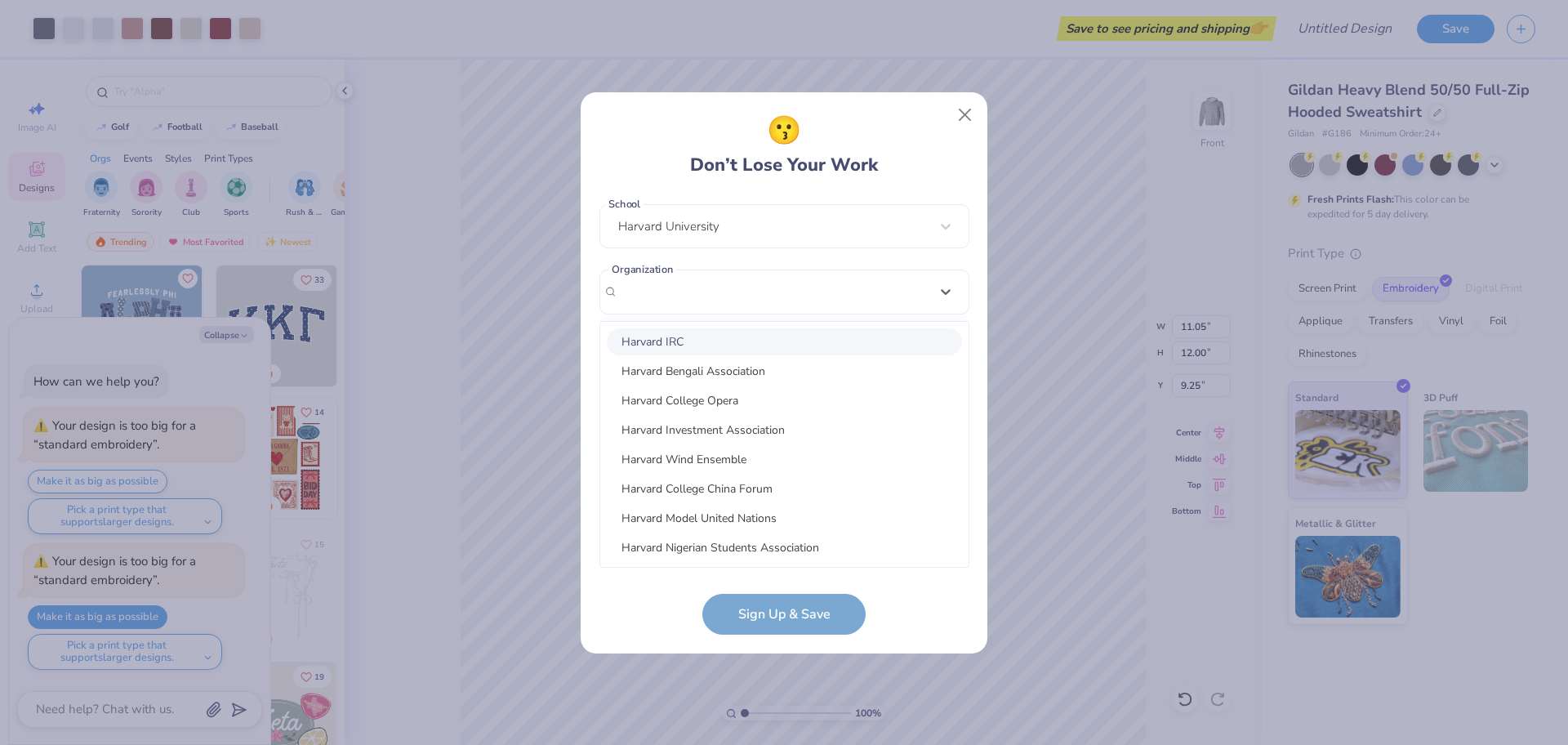 scroll, scrollTop: 109, scrollLeft: 0, axis: vertical 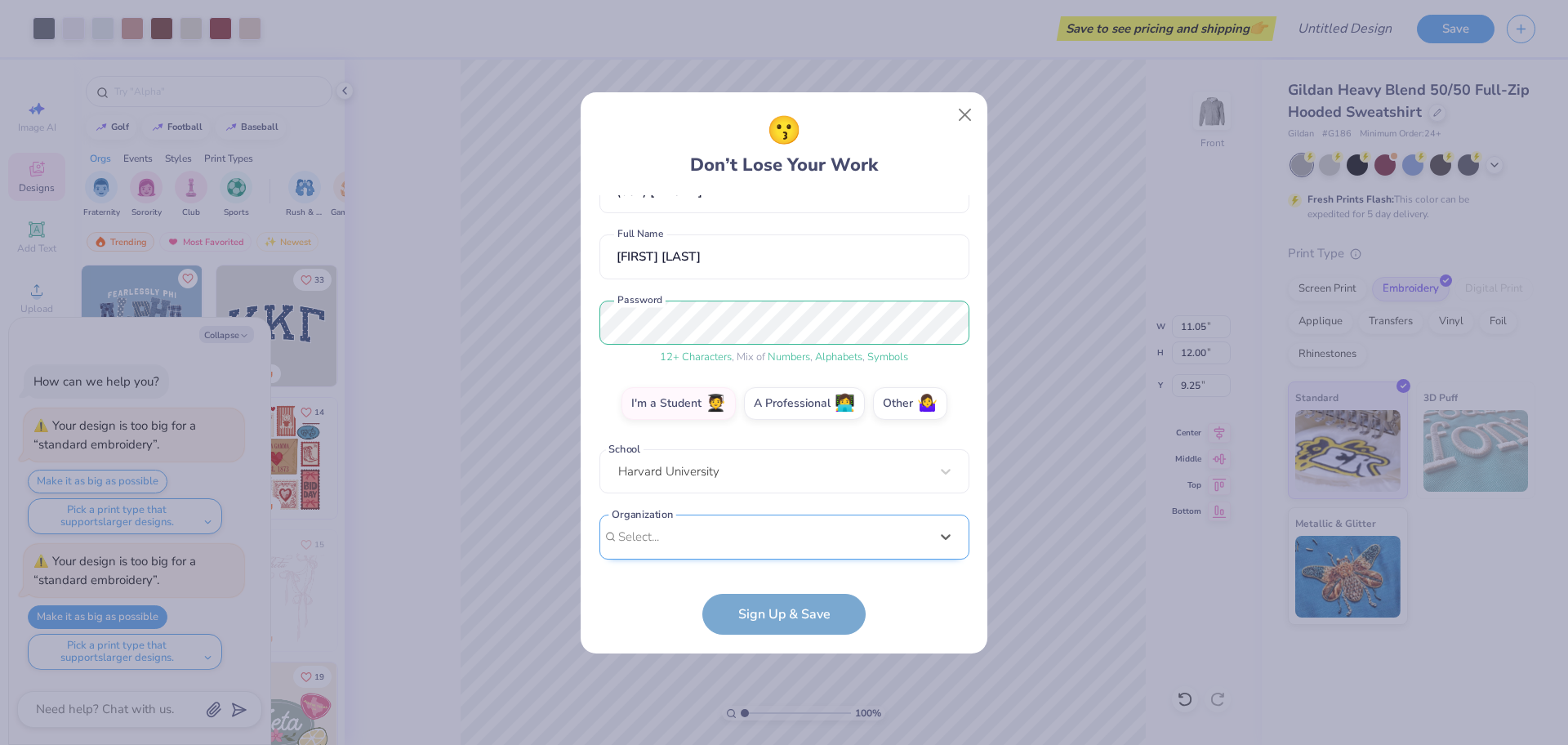 click on "Select is focused ,type to refine list, press Down to open the menu,  Select..." at bounding box center [784, 537] 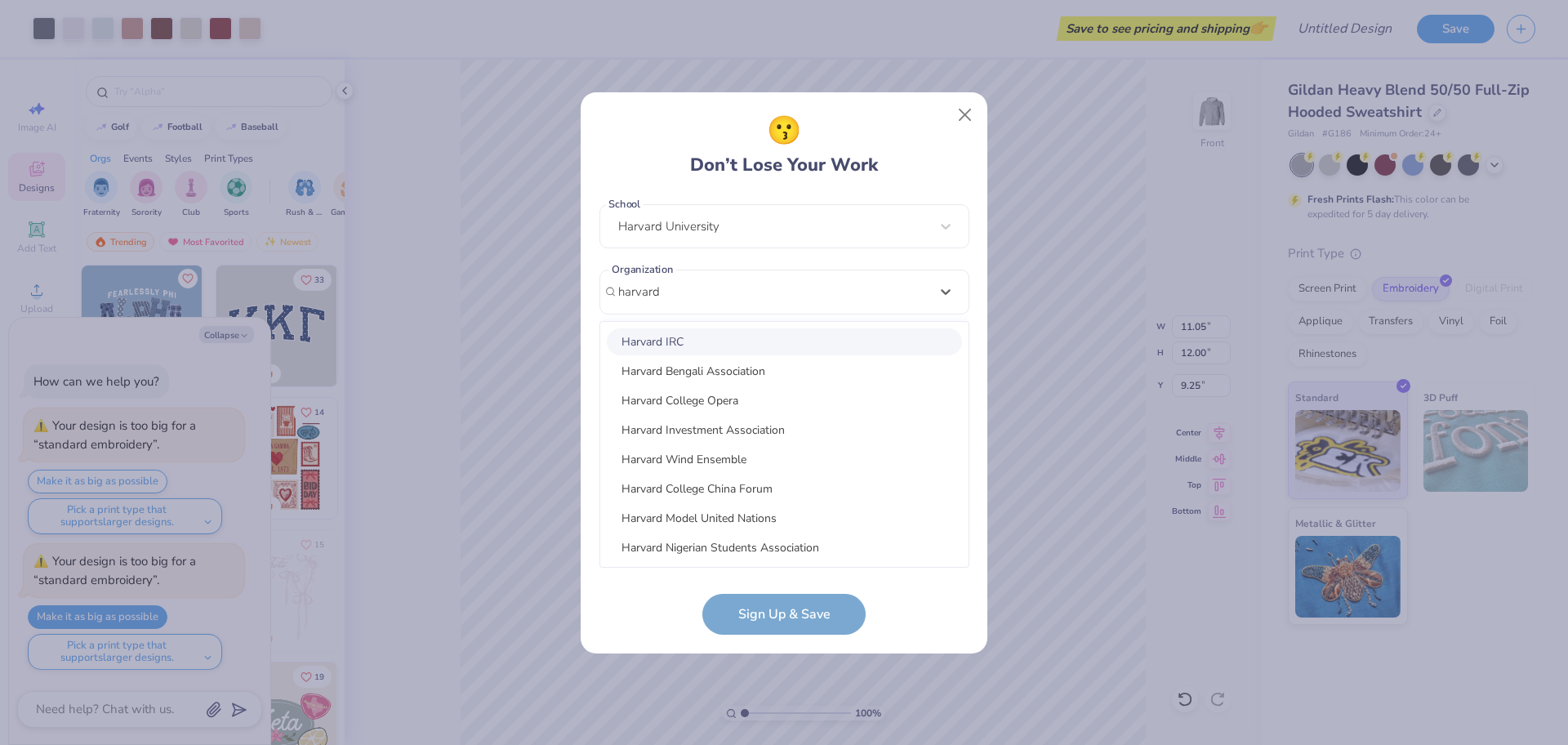 scroll, scrollTop: 163, scrollLeft: 0, axis: vertical 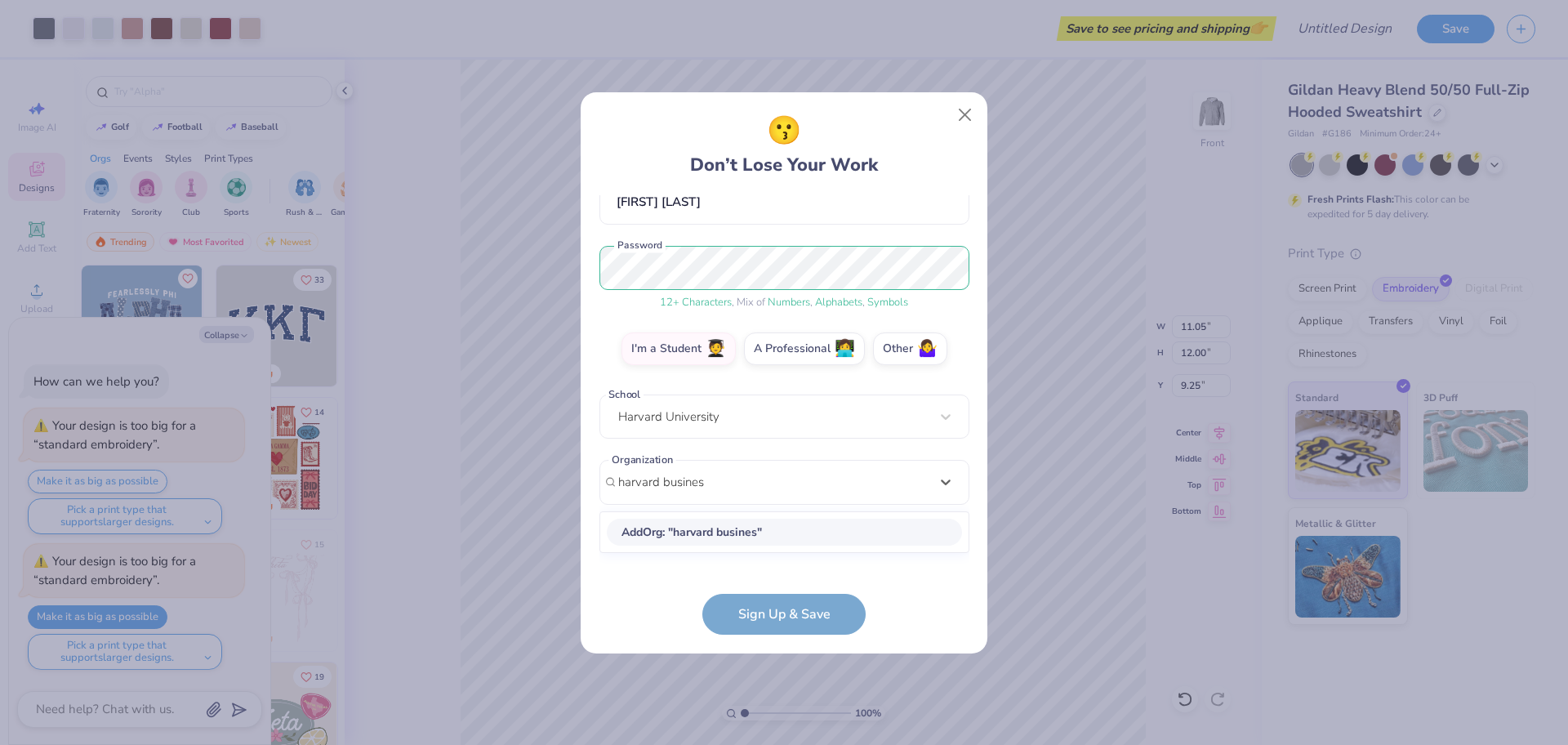 type on "harvard business" 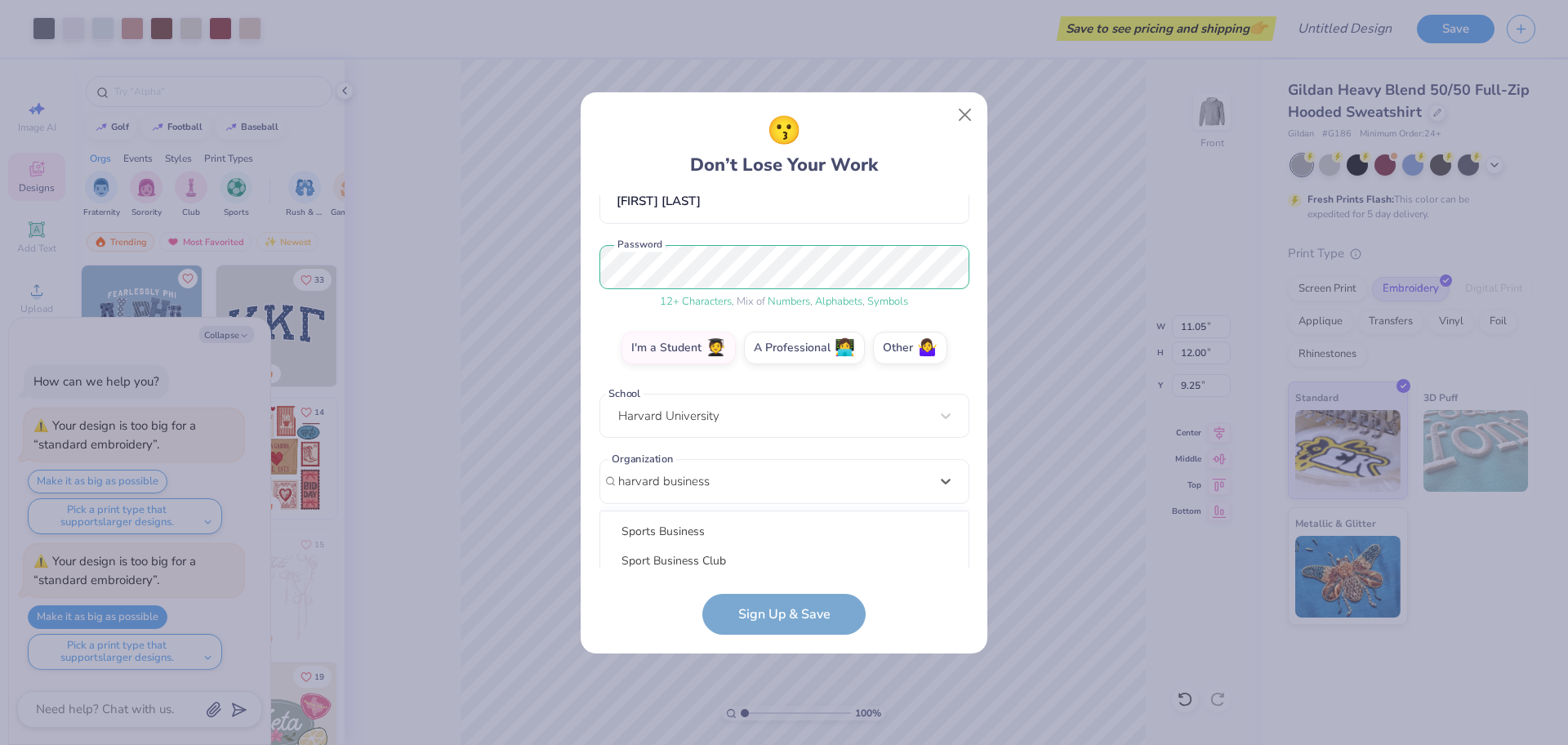 scroll, scrollTop: 354, scrollLeft: 0, axis: vertical 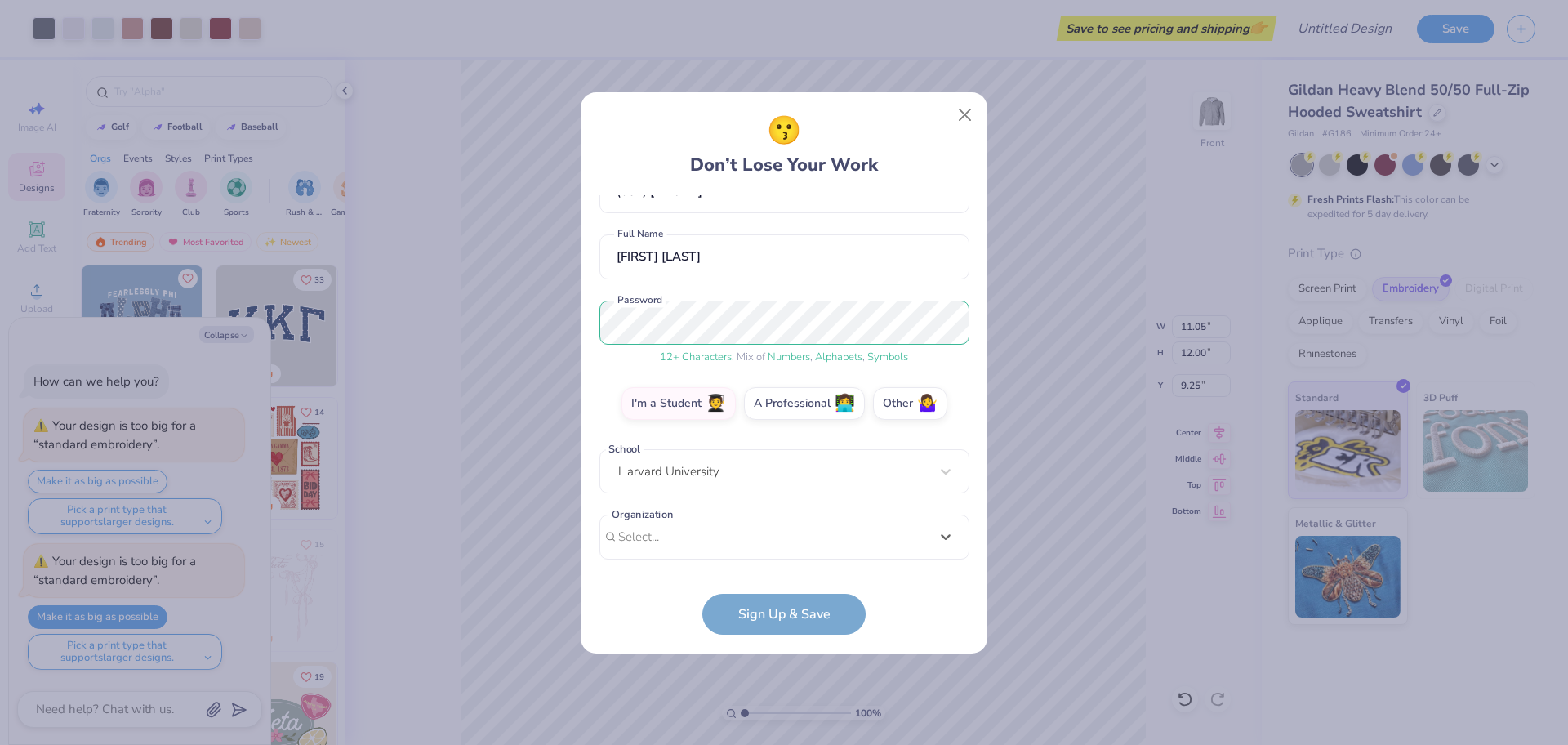 click on "nyk0209@[EMAIL] Email ([PHONE]) Phone [FIRST] [LAST] Full Name 12 + Characters , Mix of   Numbers ,   Alphabets ,   Symbols Password I'm a Student 🧑‍🎓 A Professional 👩‍💻 Other 🤷‍♀️ School Harvard University Organization   Select is focused ,type to refine list, press Down to open the menu,  Select... Organization cannot be null" at bounding box center [784, 381] 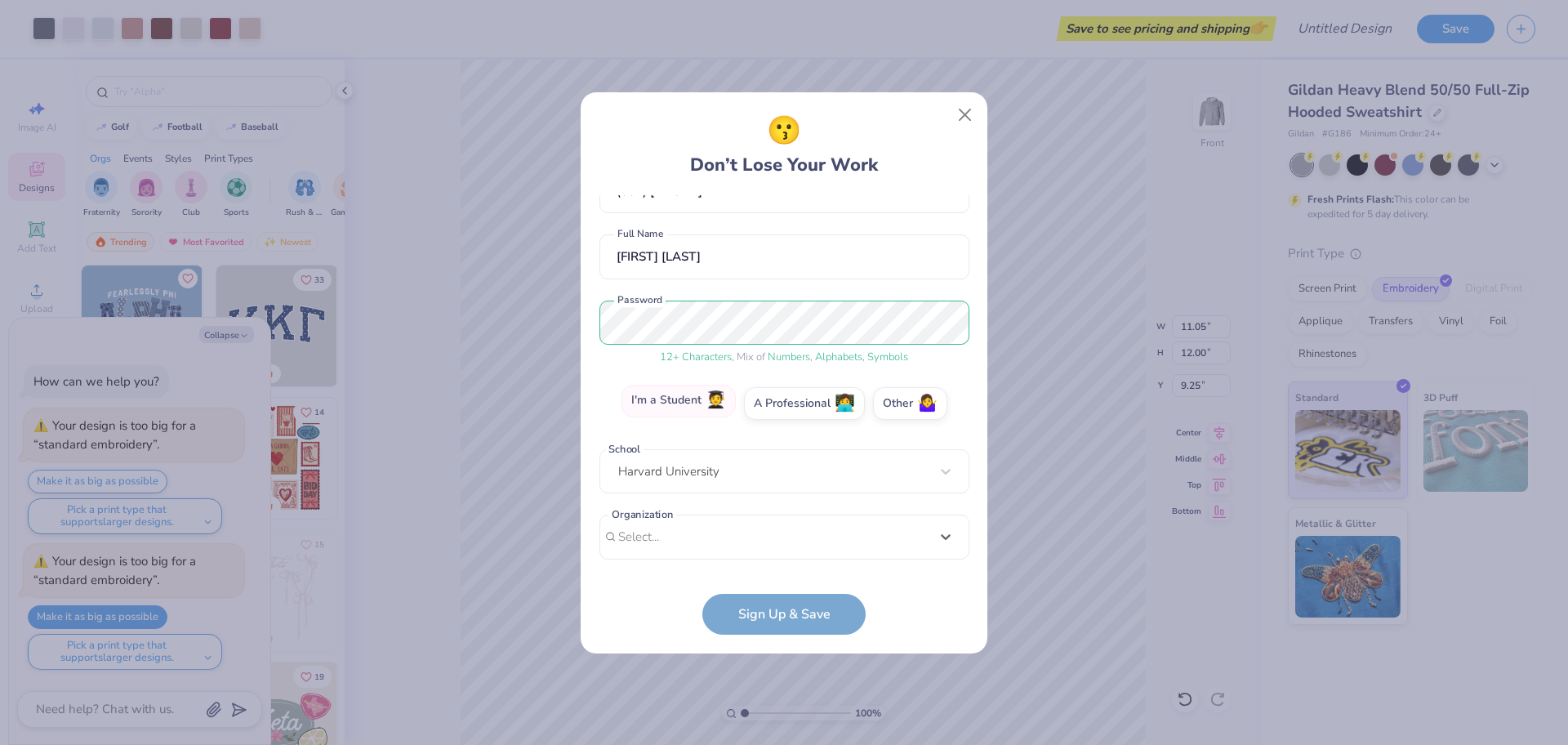 click on "I'm a Student 🧑‍🎓" at bounding box center [679, 401] 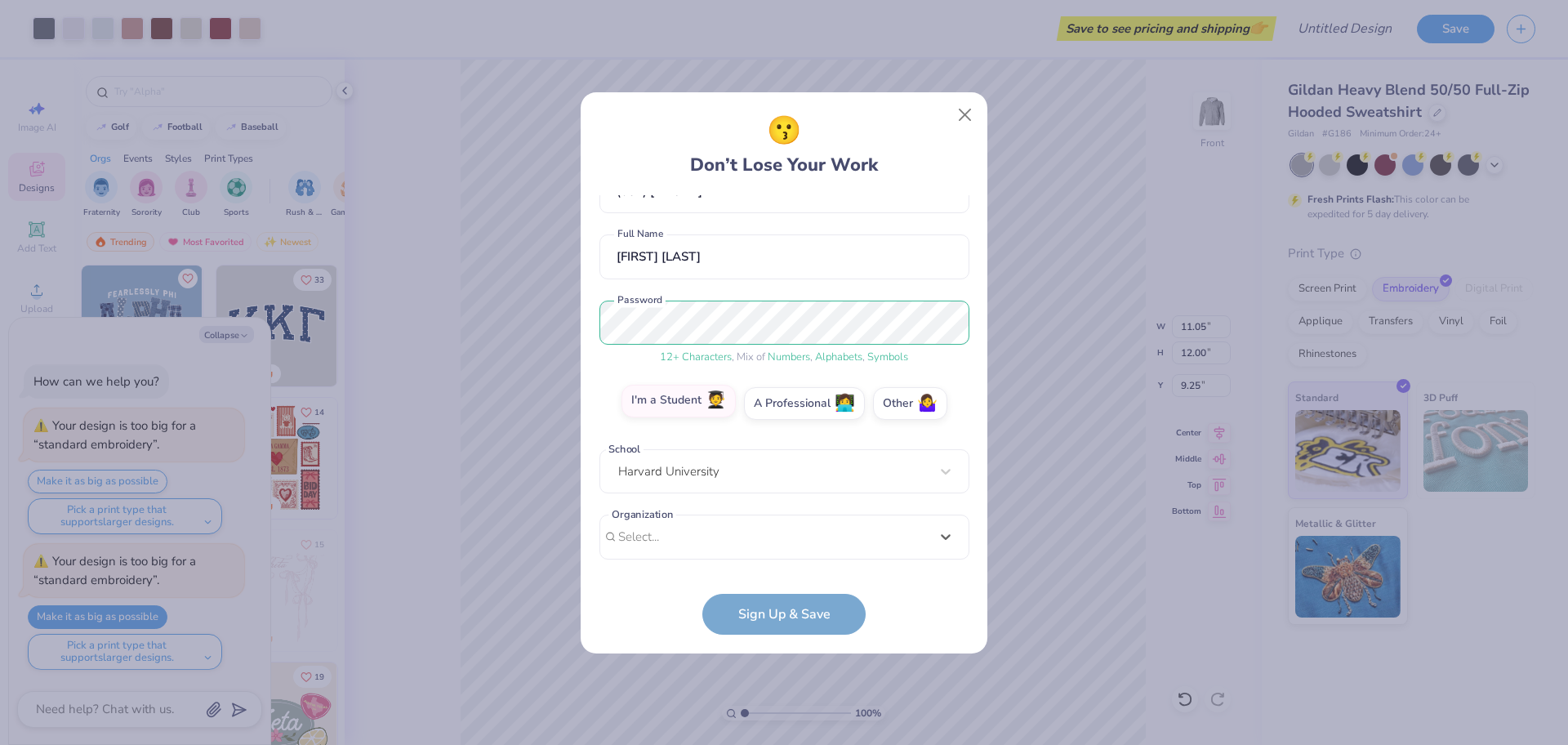 click on "I'm a Student 🧑‍🎓" at bounding box center [784, 515] 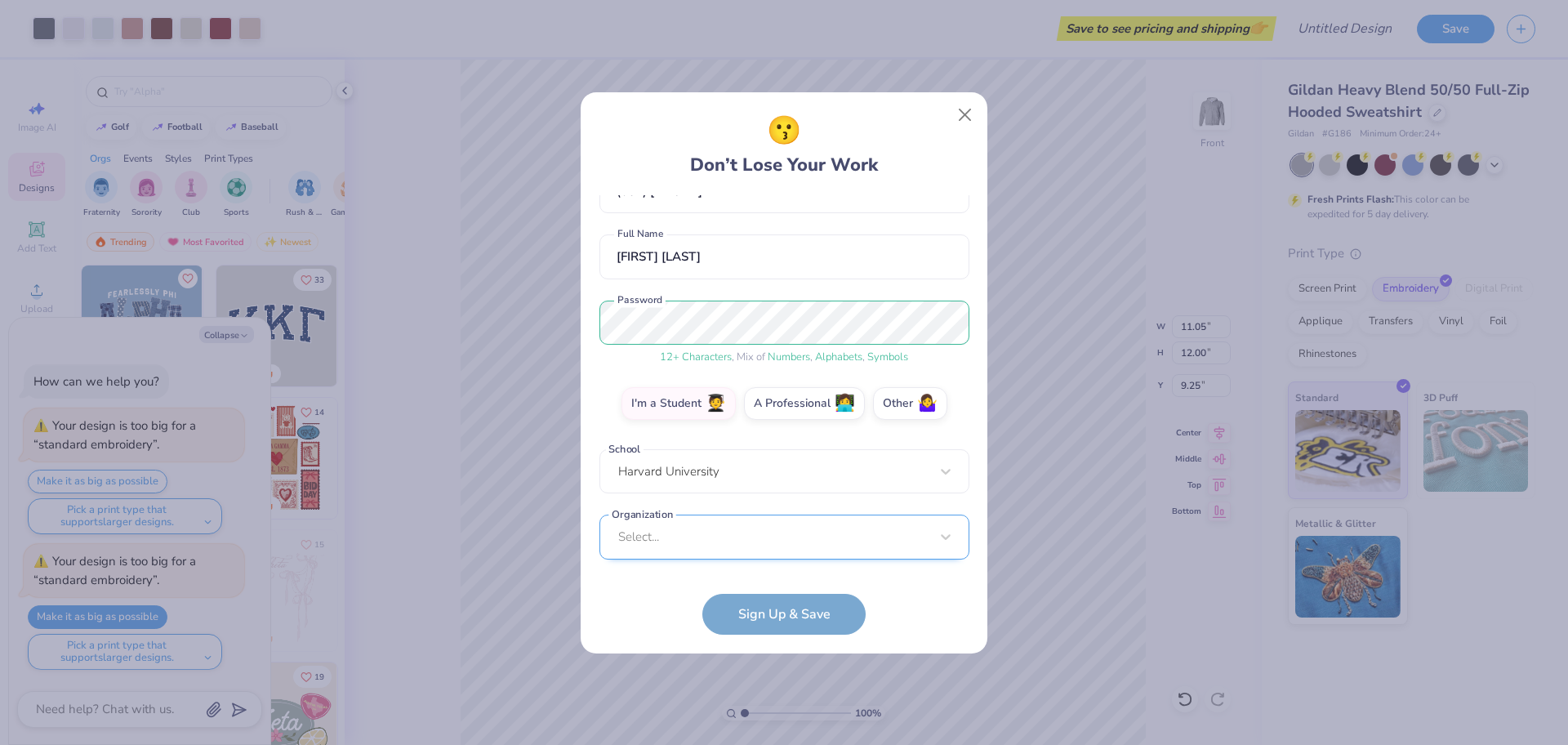 click on "Select..." at bounding box center [784, 537] 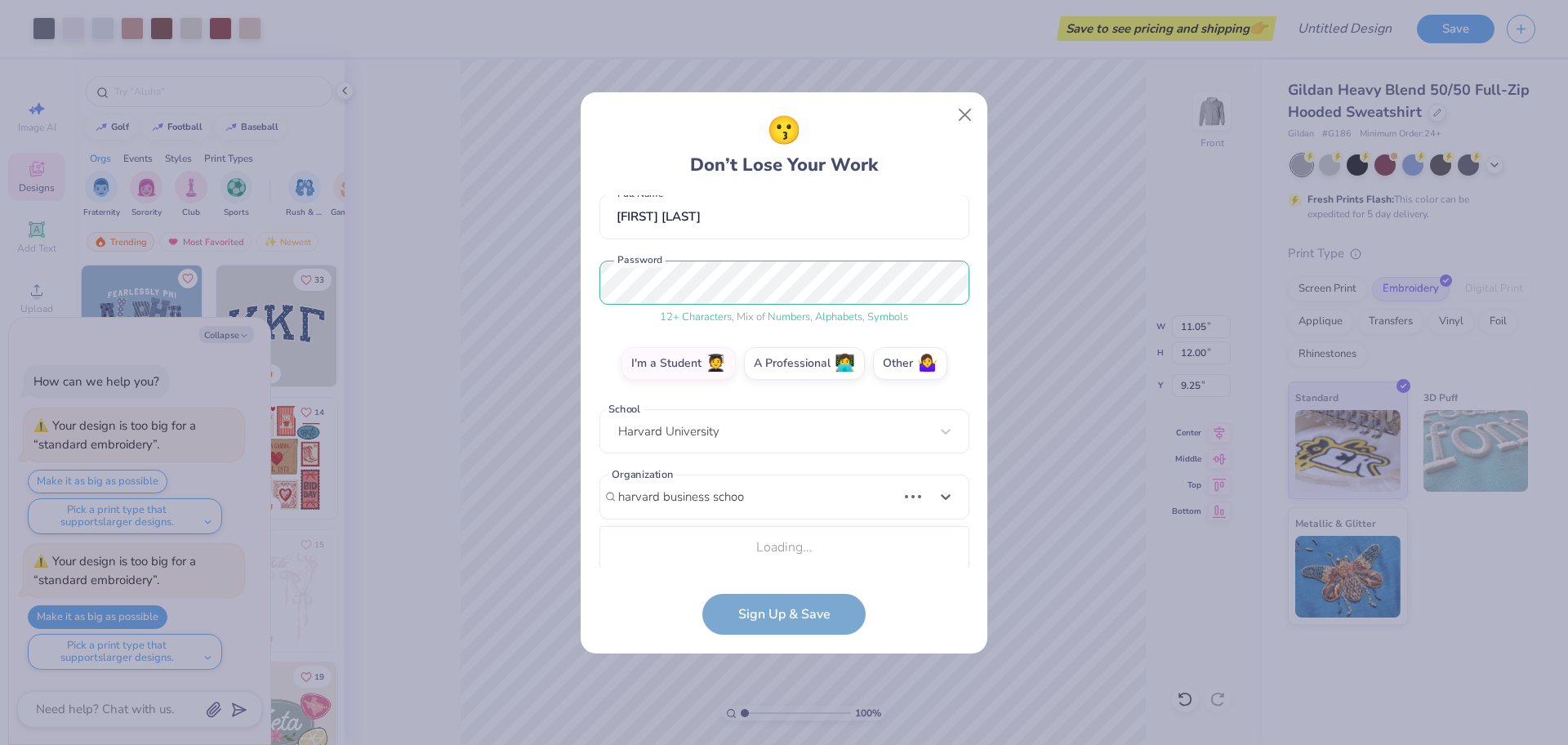 scroll, scrollTop: 149, scrollLeft: 0, axis: vertical 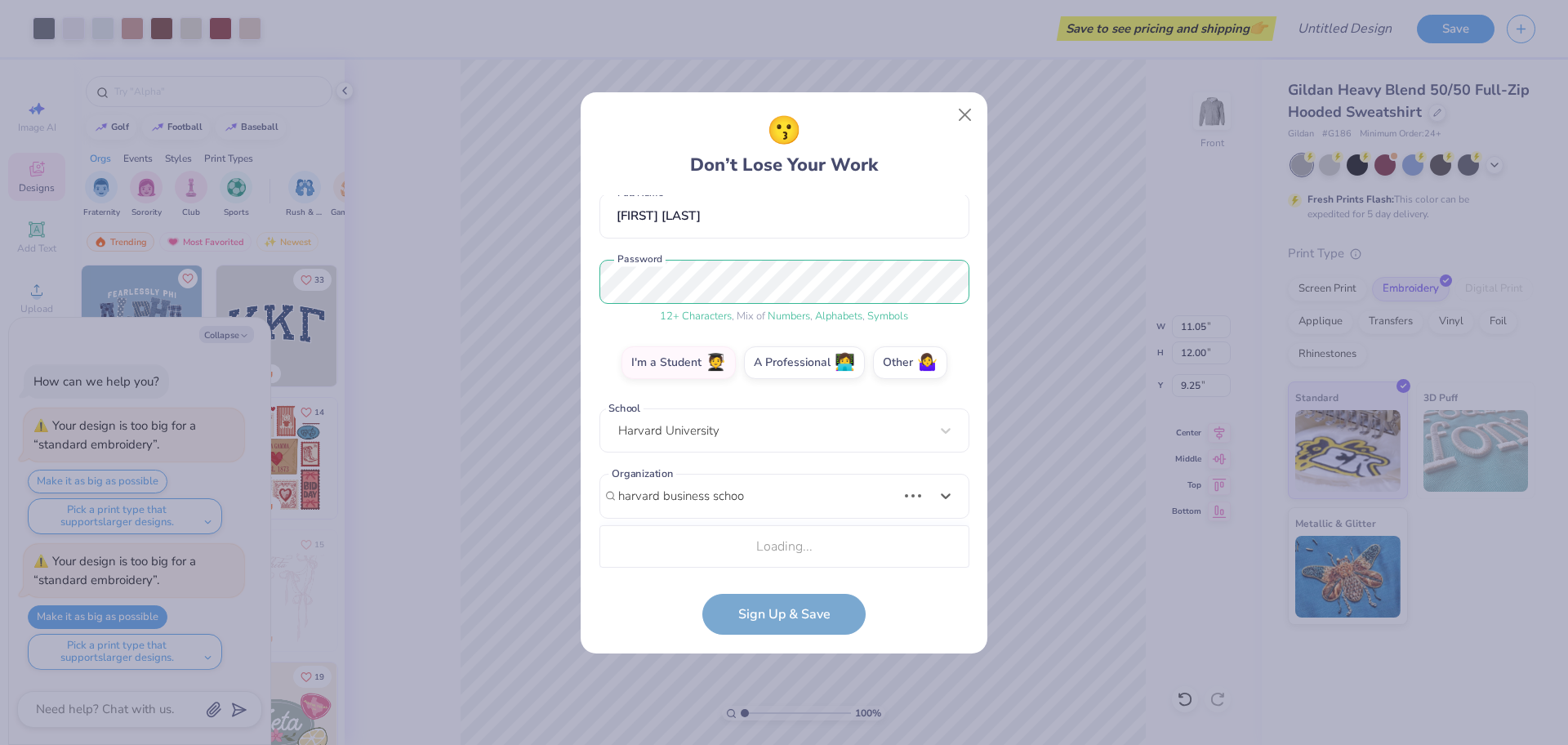 type on "harvard business school" 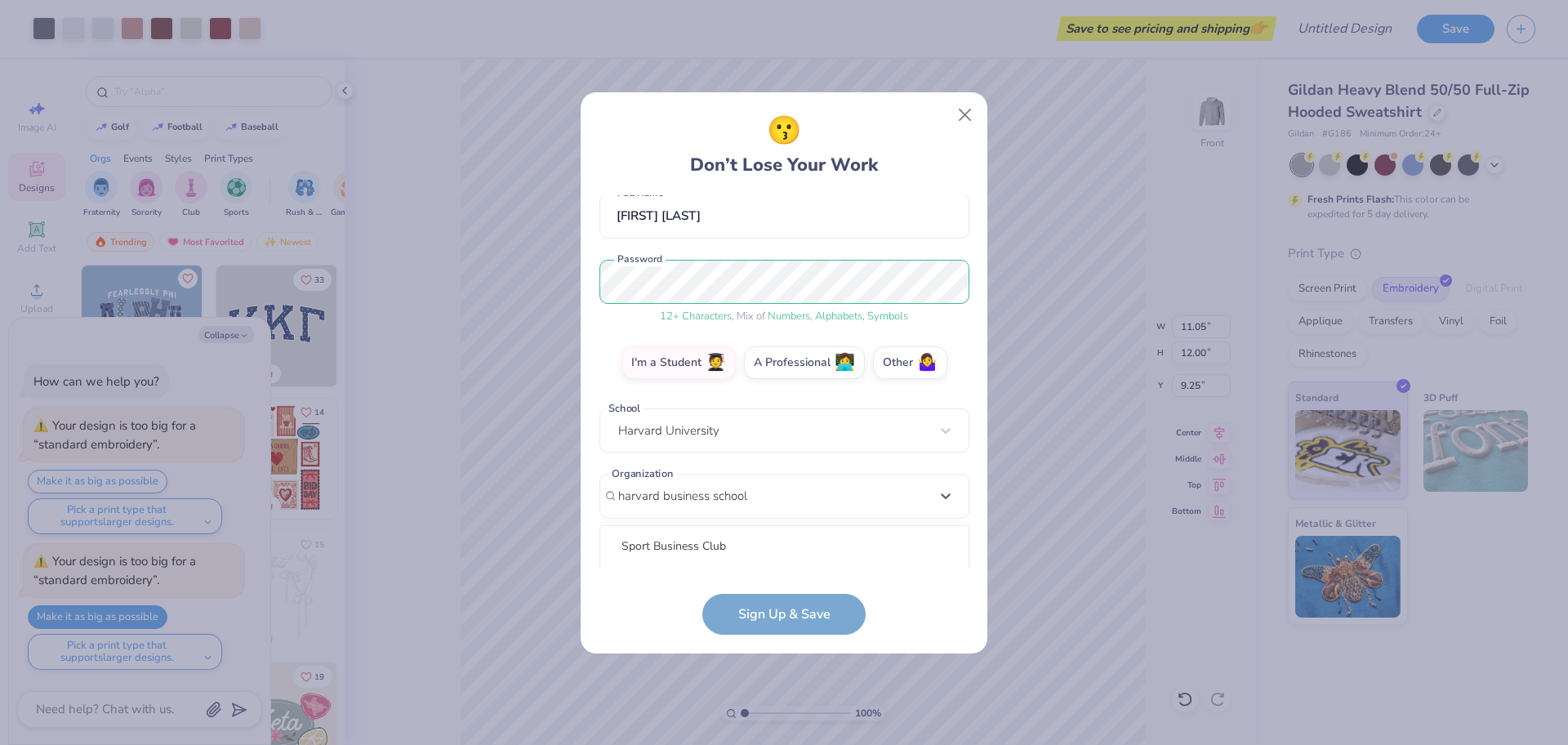 scroll, scrollTop: 354, scrollLeft: 0, axis: vertical 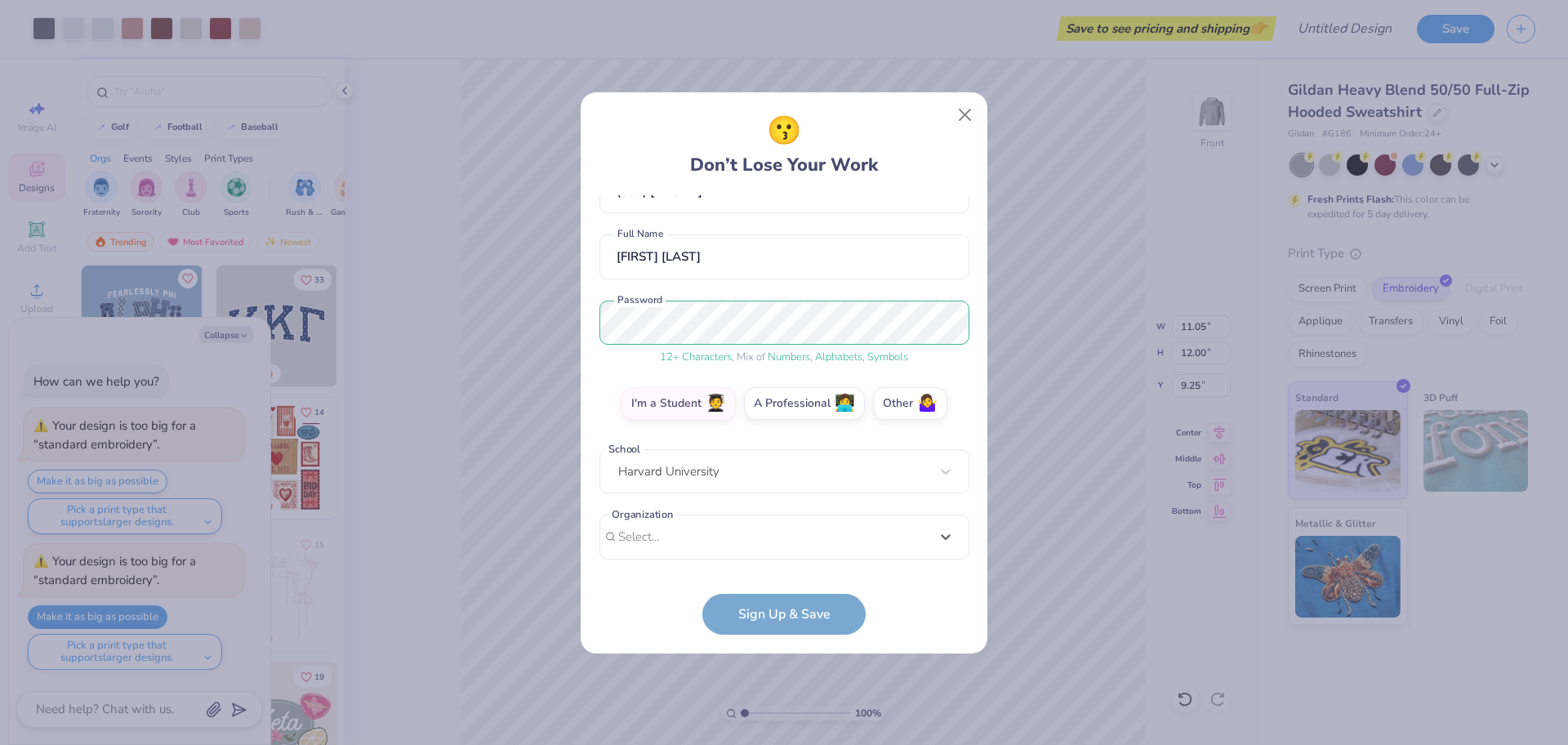 click on "nyk0209@[EMAIL] Email ([PHONE]) Phone [FIRST] [LAST] Full Name 12 + Characters , Mix of   Numbers ,   Alphabets ,   Symbols Password I'm a Student 🧑‍🎓 A Professional 👩‍💻 Other 🤷‍♀️ School Harvard University Organization   Select is focused ,type to refine list, press Down to open the menu,  Select... Organization cannot be null" at bounding box center (784, 381) 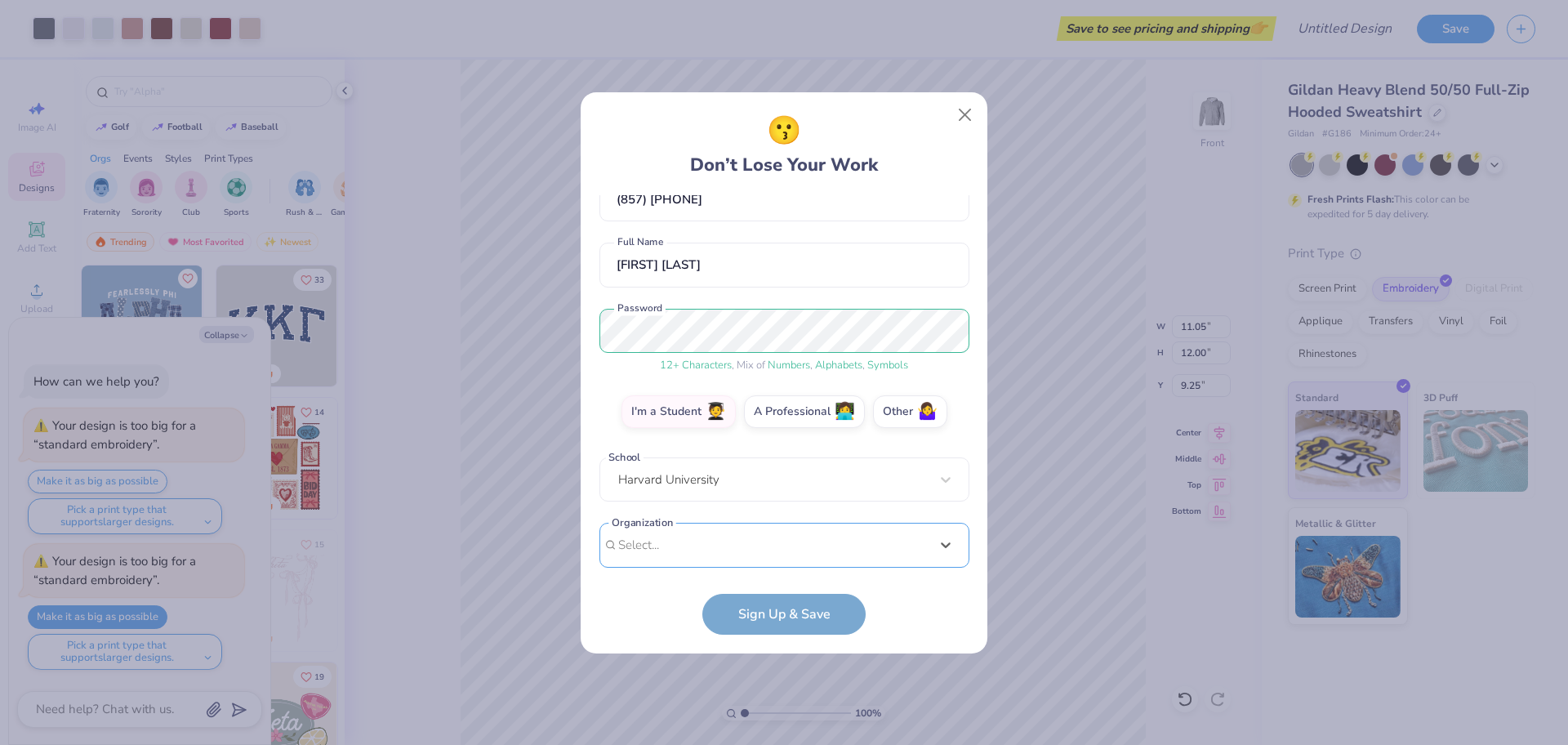 click on "option  focused, 9 of 15. 15 results available. Use Up and Down to choose options, press Enter to select the currently focused option, press Escape to exit the menu, press Tab to select the option and exit the menu. Select... 100 Collegiate Women 14 East Magazine 180 Degrees Consulting 202 Society 2025 class council 2025 Class Office 2026 Class Council 22 West Media 27 Heartbeats 314 Action 3D4E 4 Paws for Ability 4-H 45 Kings 49er Racing Club" at bounding box center [784, 671] 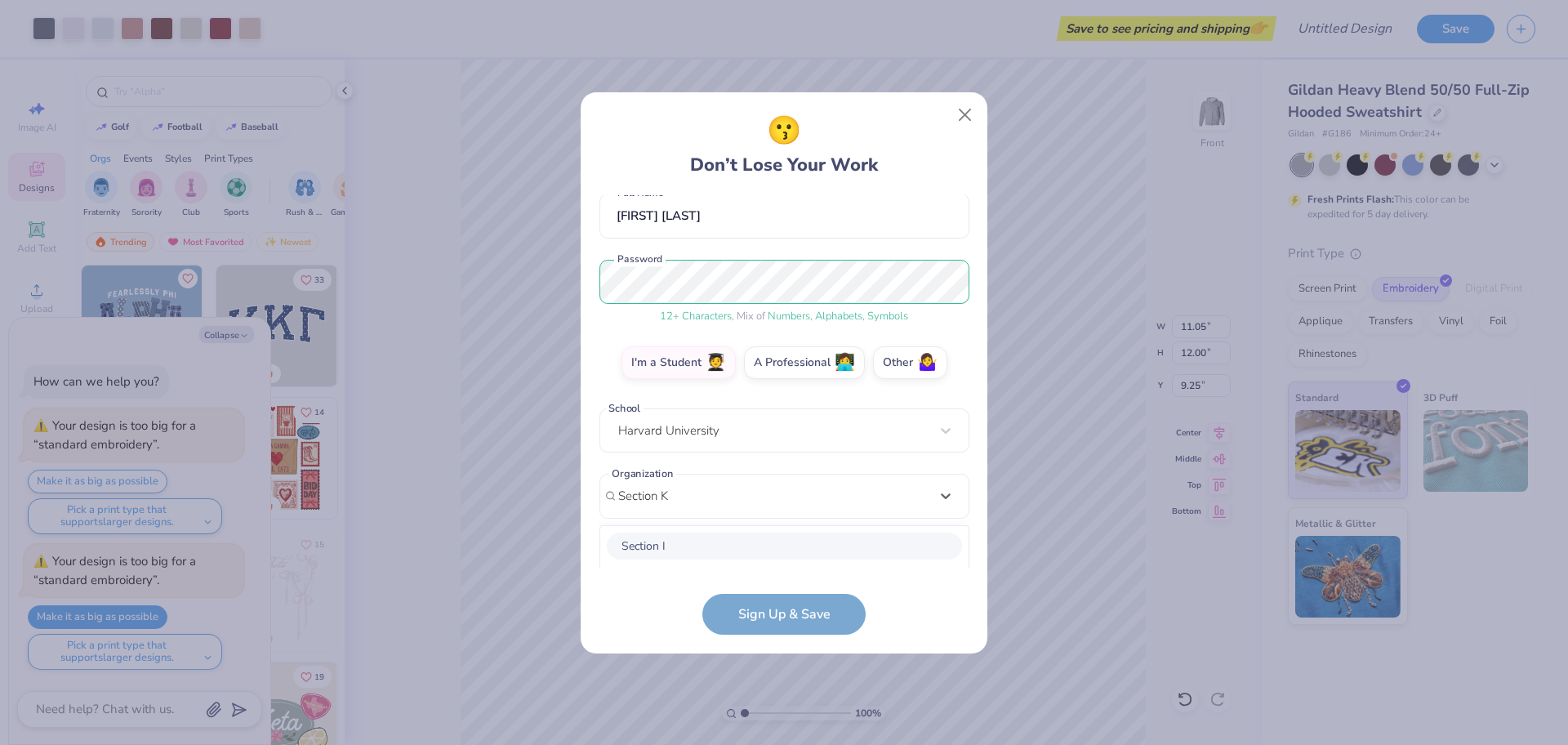 scroll, scrollTop: 361, scrollLeft: 0, axis: vertical 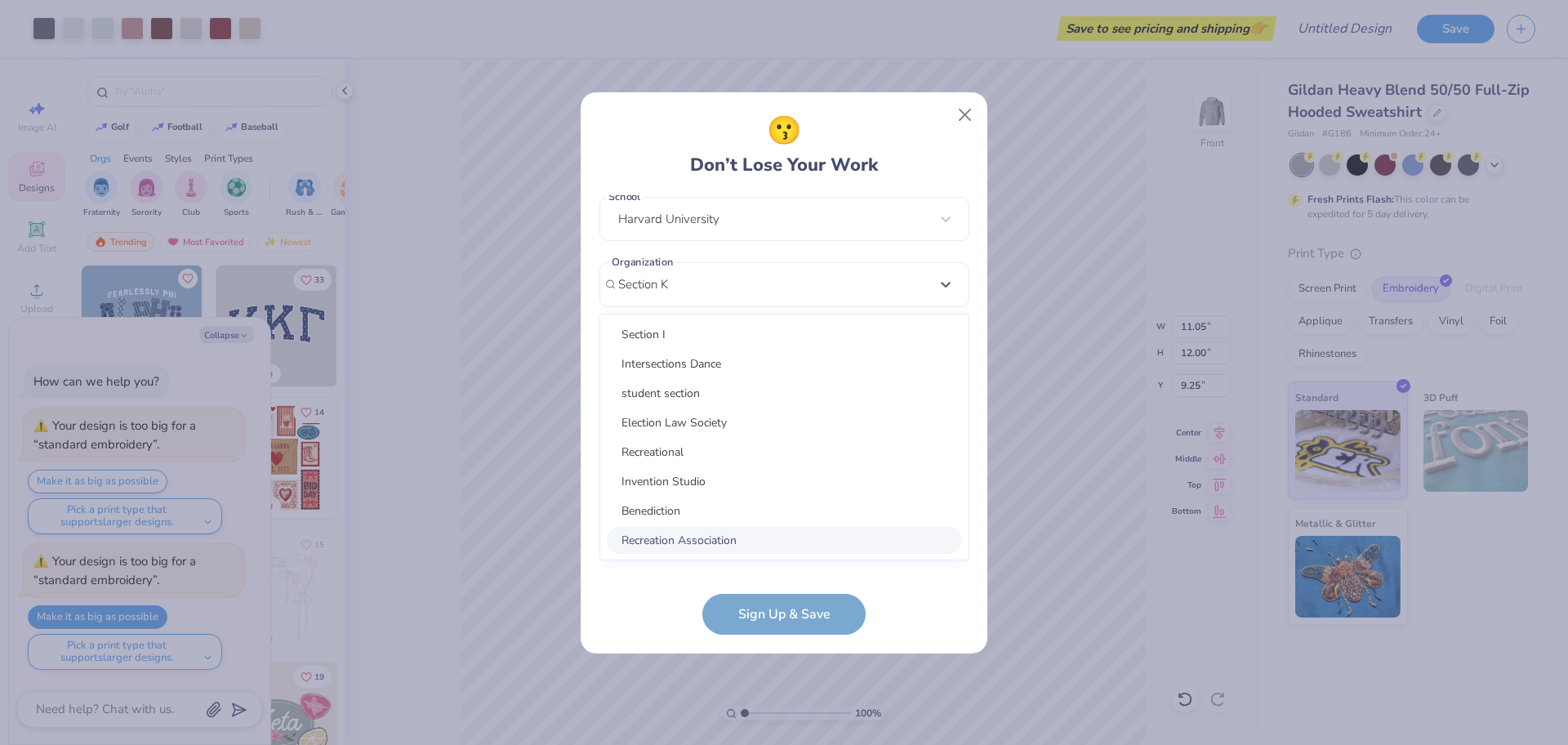 type on "Section K" 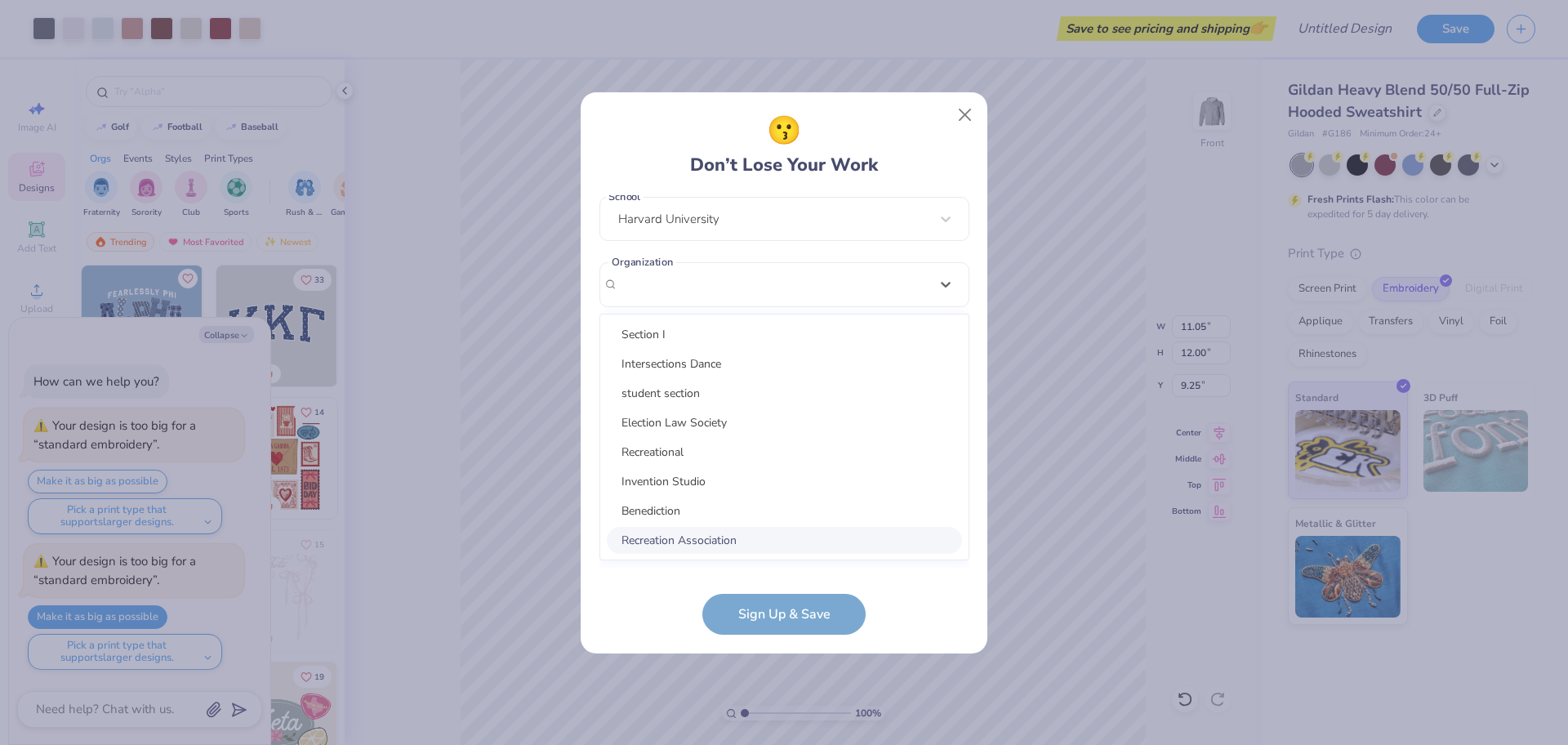 click on "nyk0209@[EMAIL] Email ([PHONE]) Phone [FIRST] [LAST] Full Name 12 + Characters , Mix of   Numbers ,   Alphabets ,   Symbols Password I'm a Student 🧑‍🎓 A Professional 👩‍💻 Other 🤷‍♀️ School Harvard University Organization option  focused, 8 of 31. 31 results available for search term Section K. Use Up and Down to choose options, press Enter to select the currently focused option, press Escape to exit the menu, press Tab to select the option and exit the menu. Section I Intersections Dance student section Election Law Society Recreational Invention Studio Benediction Recreation Association Recreation Society Distraction Magazine Misconception Juxtaposition Delta Kappa Action Shooting Club Action Shooting Club Communication Studies Student Association Association Of Nursing Students Dance Connection Addiction Medicine Club Fashion Industry Network EConvergence Ketones Legion Reflections Dance Company Epsilon Lambda Sigma Korean Association for Career Achievement Skilled Reflections Org" at bounding box center [784, 415] 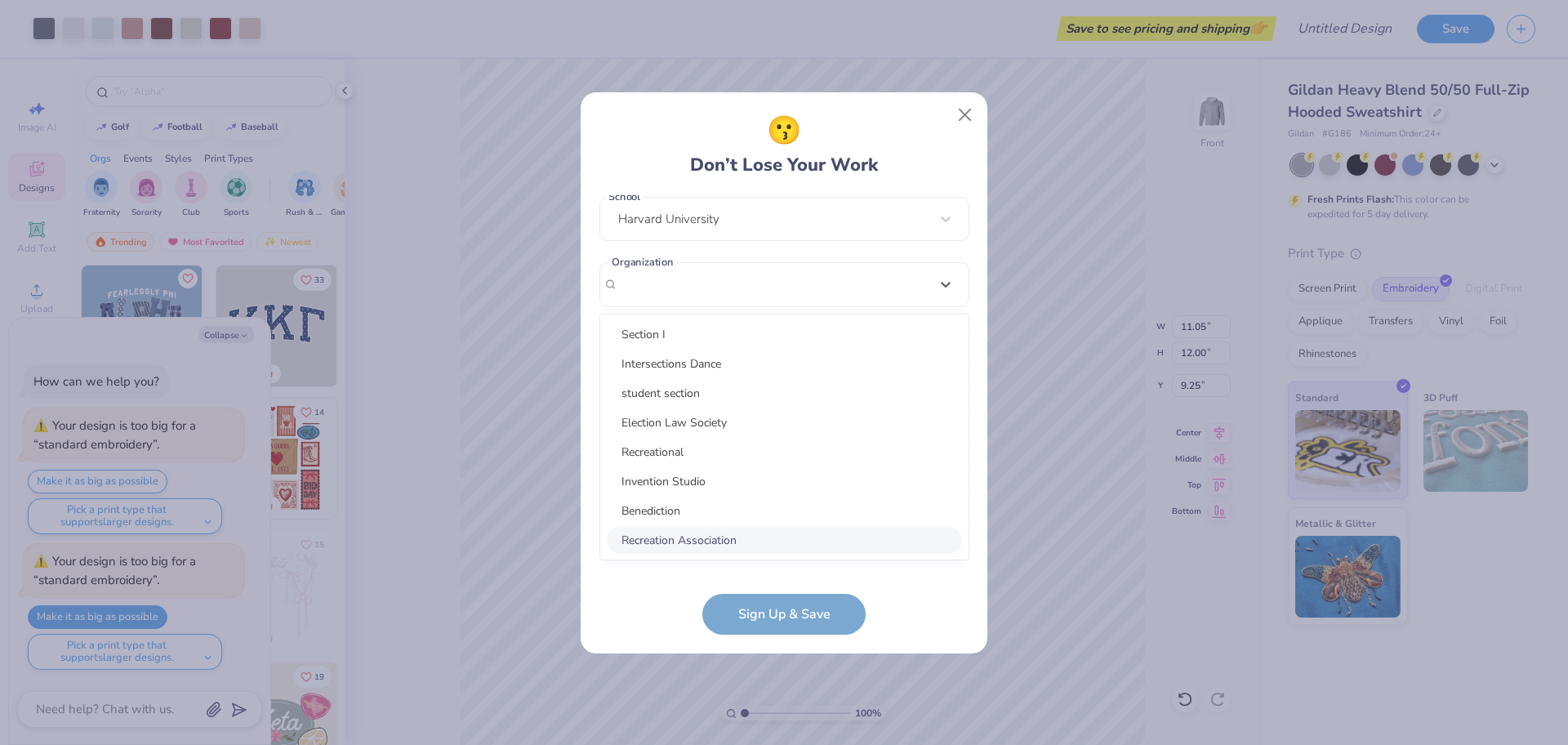 scroll, scrollTop: 109, scrollLeft: 0, axis: vertical 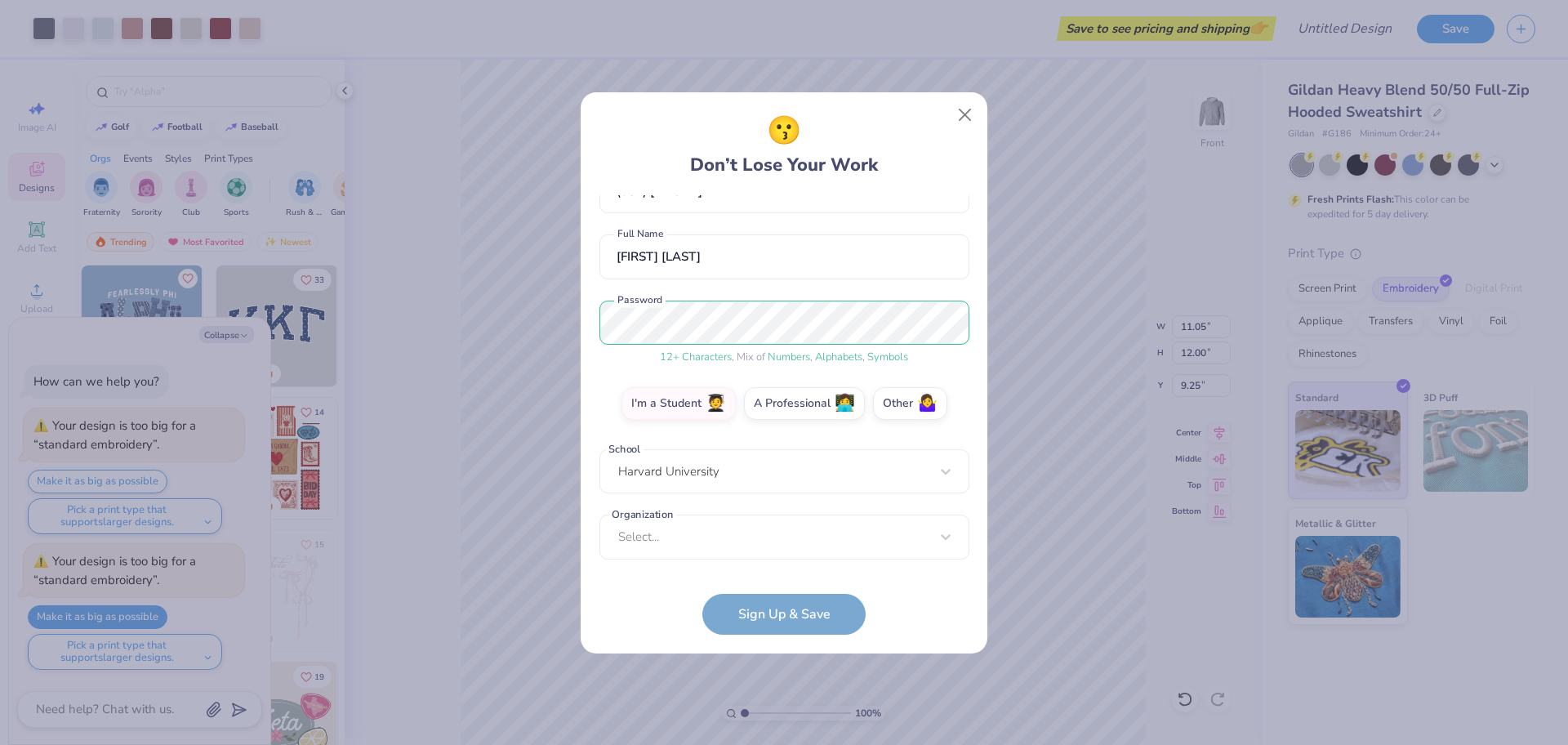 click on "nyk0209@[EMAIL] Email ([PHONE]) Phone [FIRST] [LAST] Full Name 12 + Characters , Mix of   Numbers ,   Alphabets ,   Symbols Password I'm a Student 🧑‍🎓 A Professional 👩‍💻 Other 🤷‍♀️ School Harvard University Organization Select... Organization cannot be null Sign Up & Save" at bounding box center [784, 415] 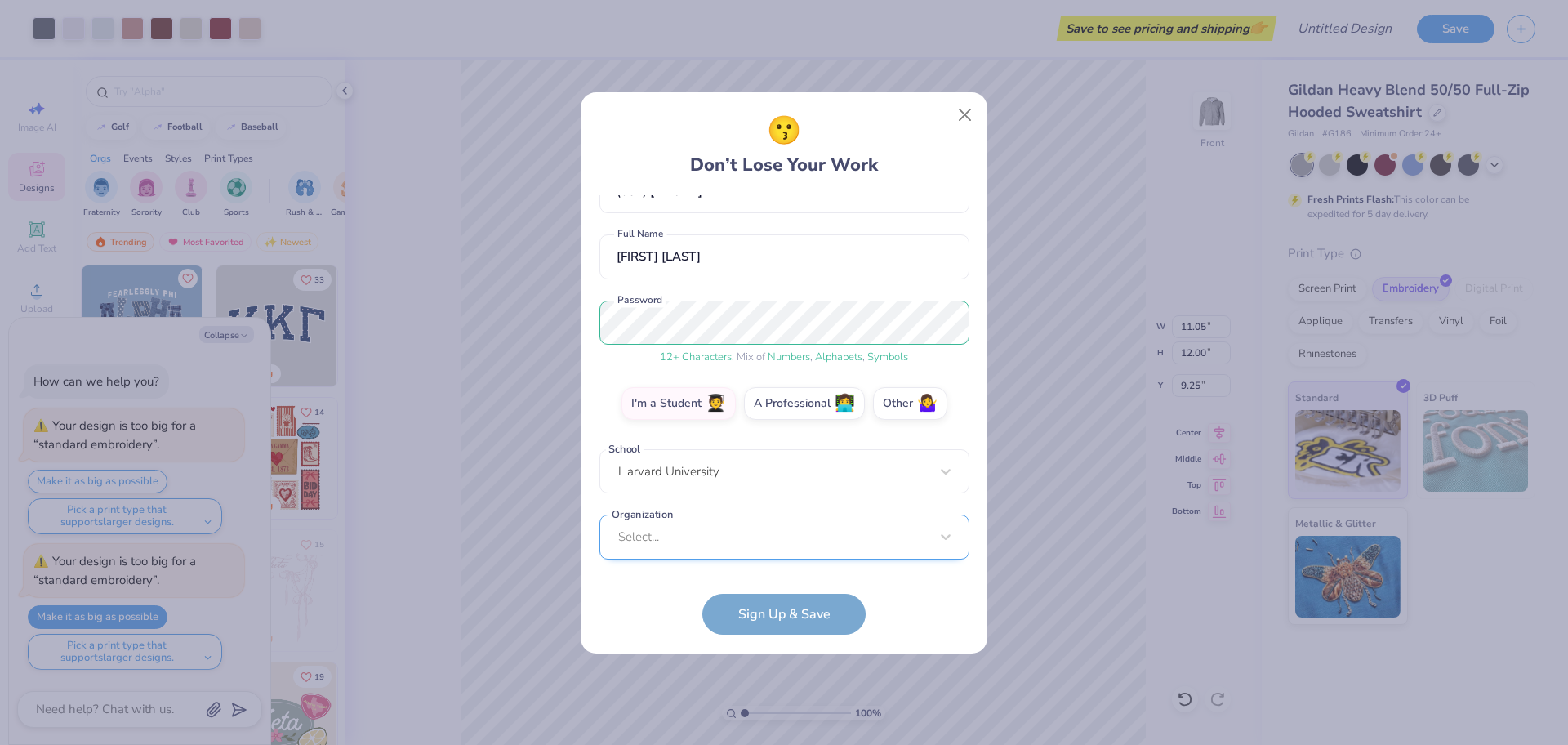 click on "Select..." at bounding box center [784, 537] 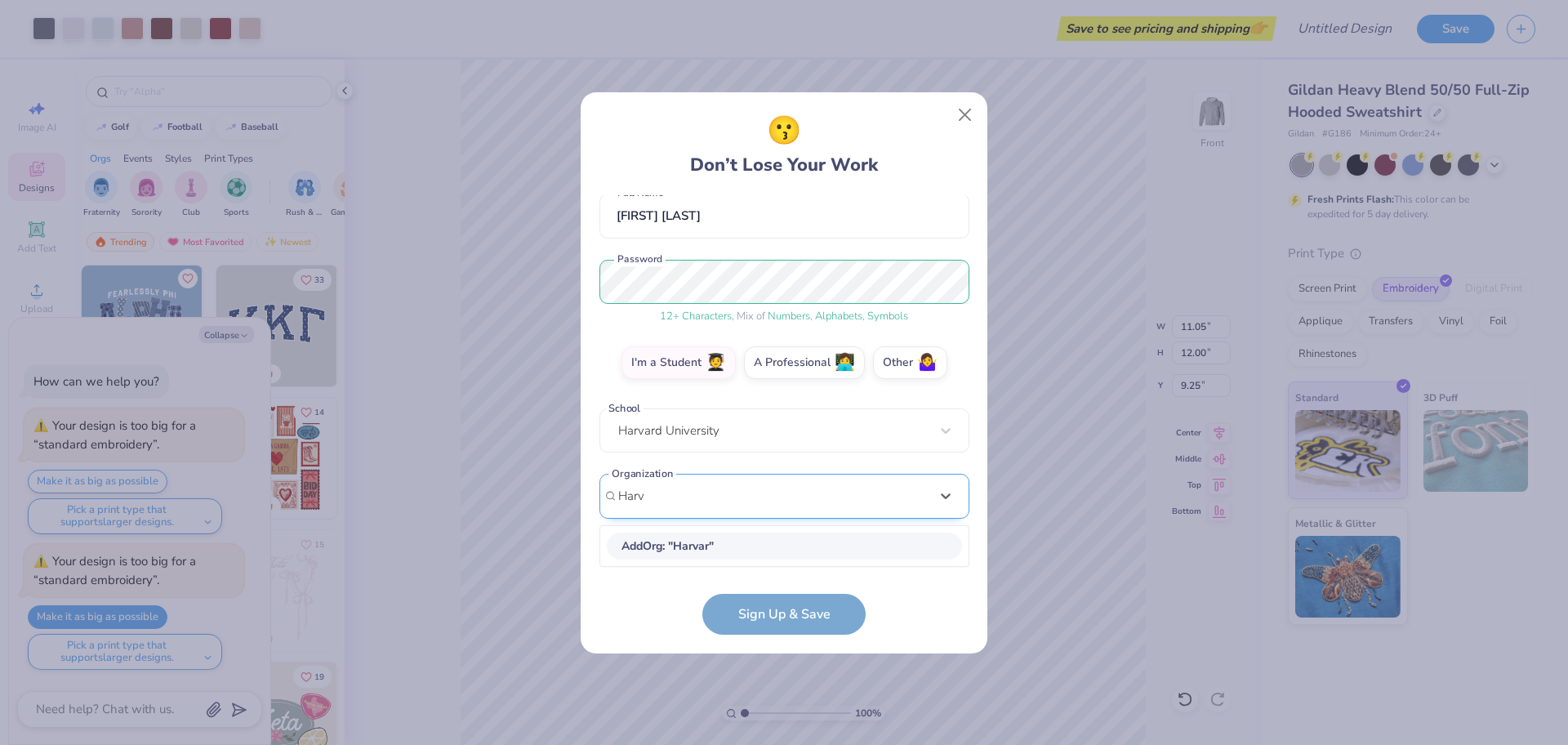scroll, scrollTop: 149, scrollLeft: 0, axis: vertical 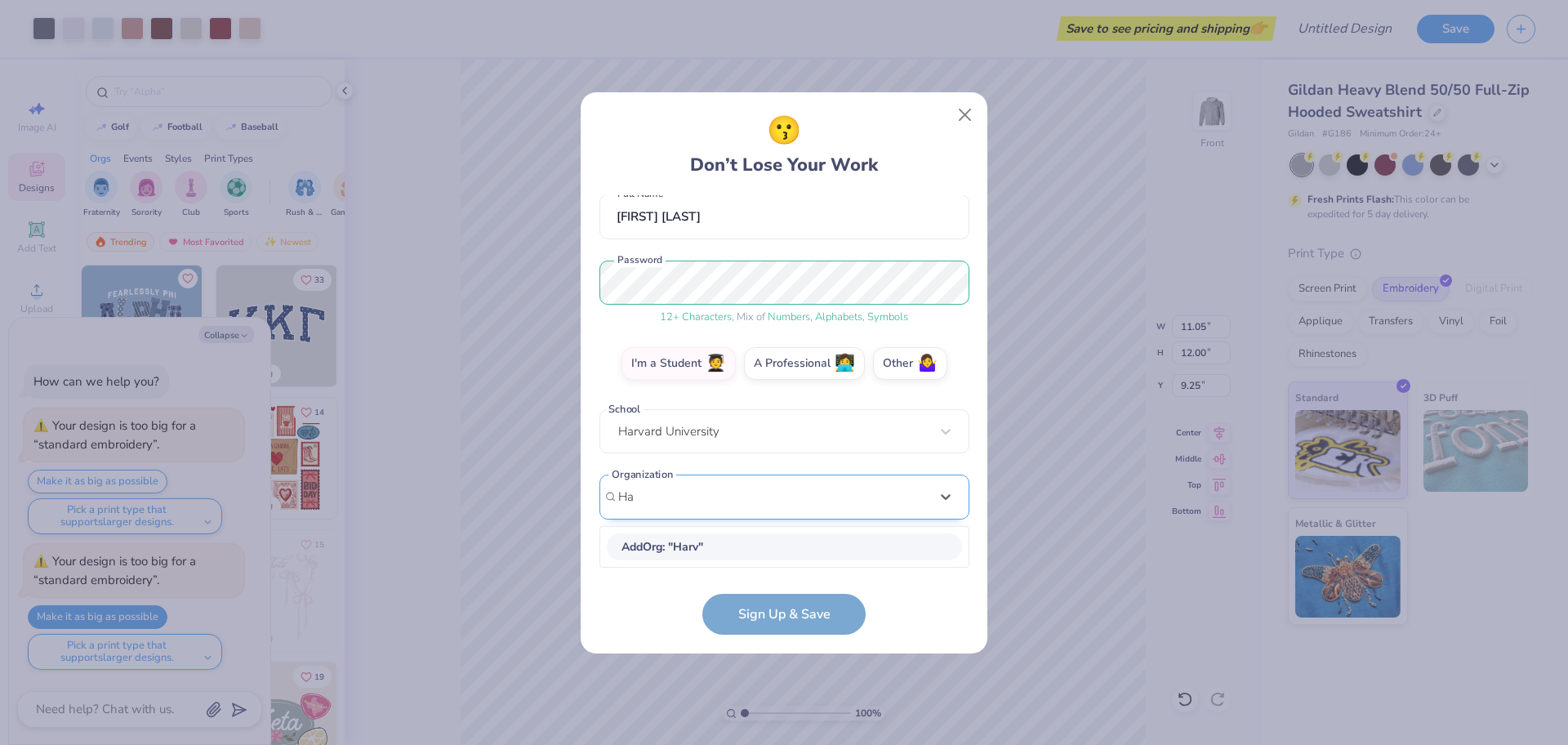 type on "H" 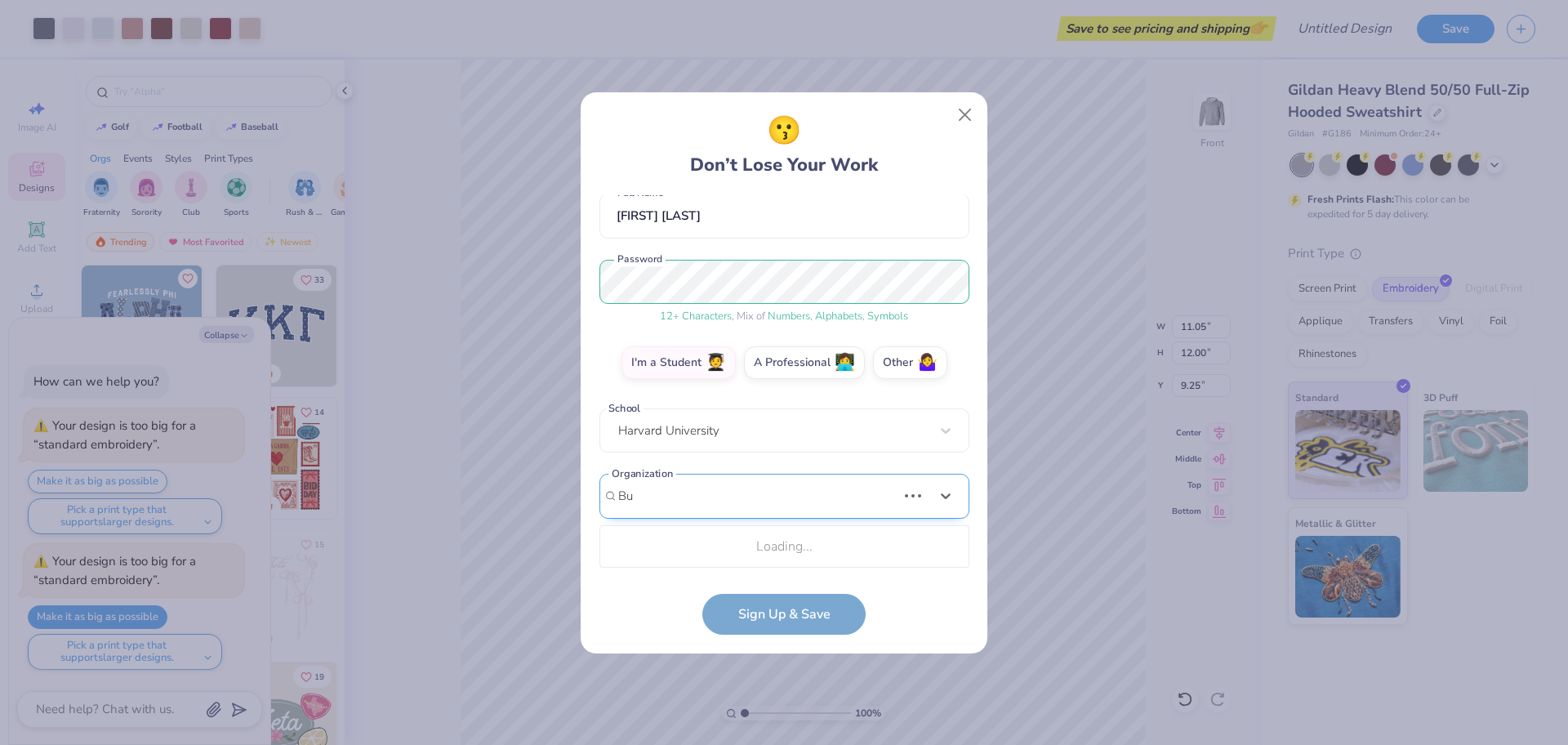 scroll, scrollTop: 149, scrollLeft: 0, axis: vertical 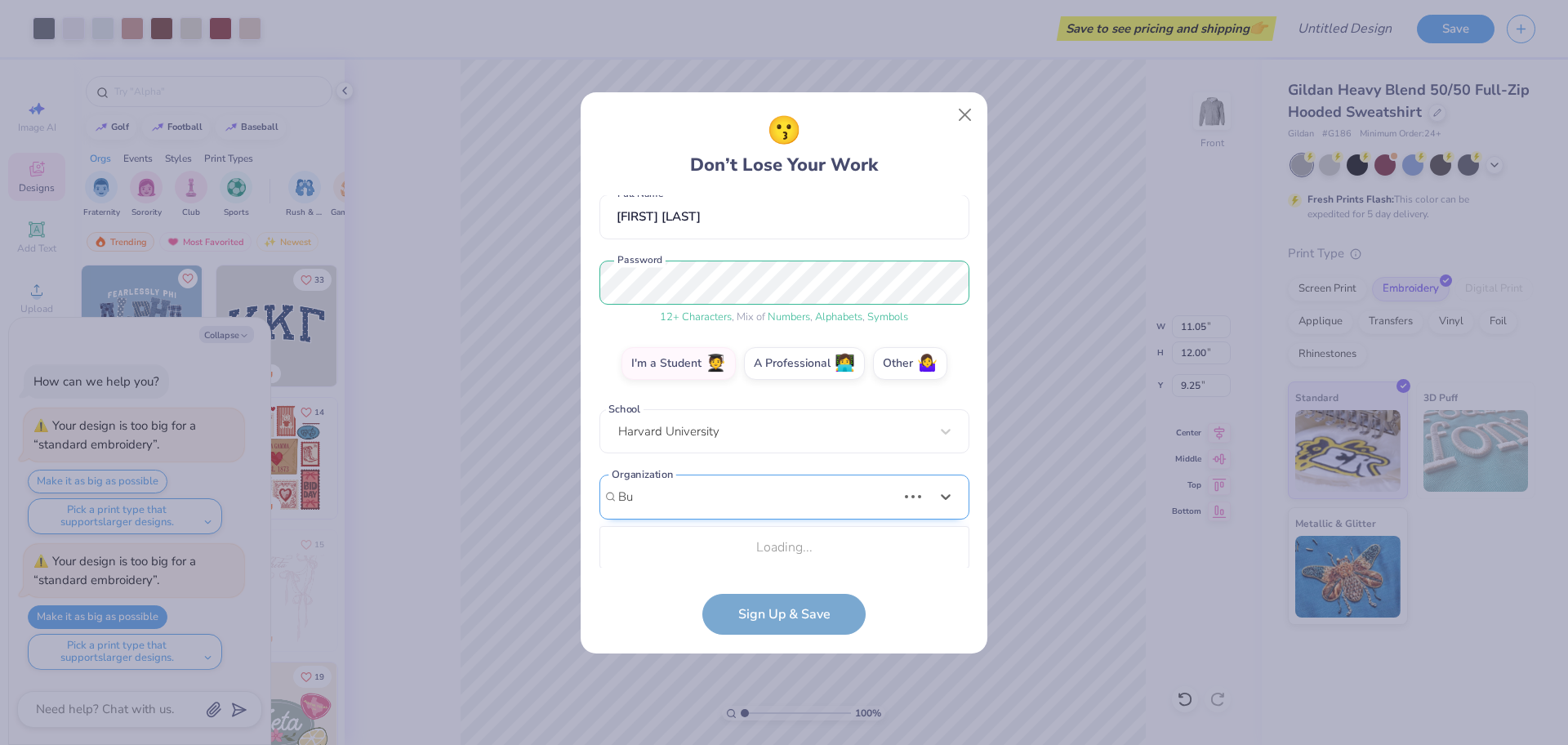 type on "B" 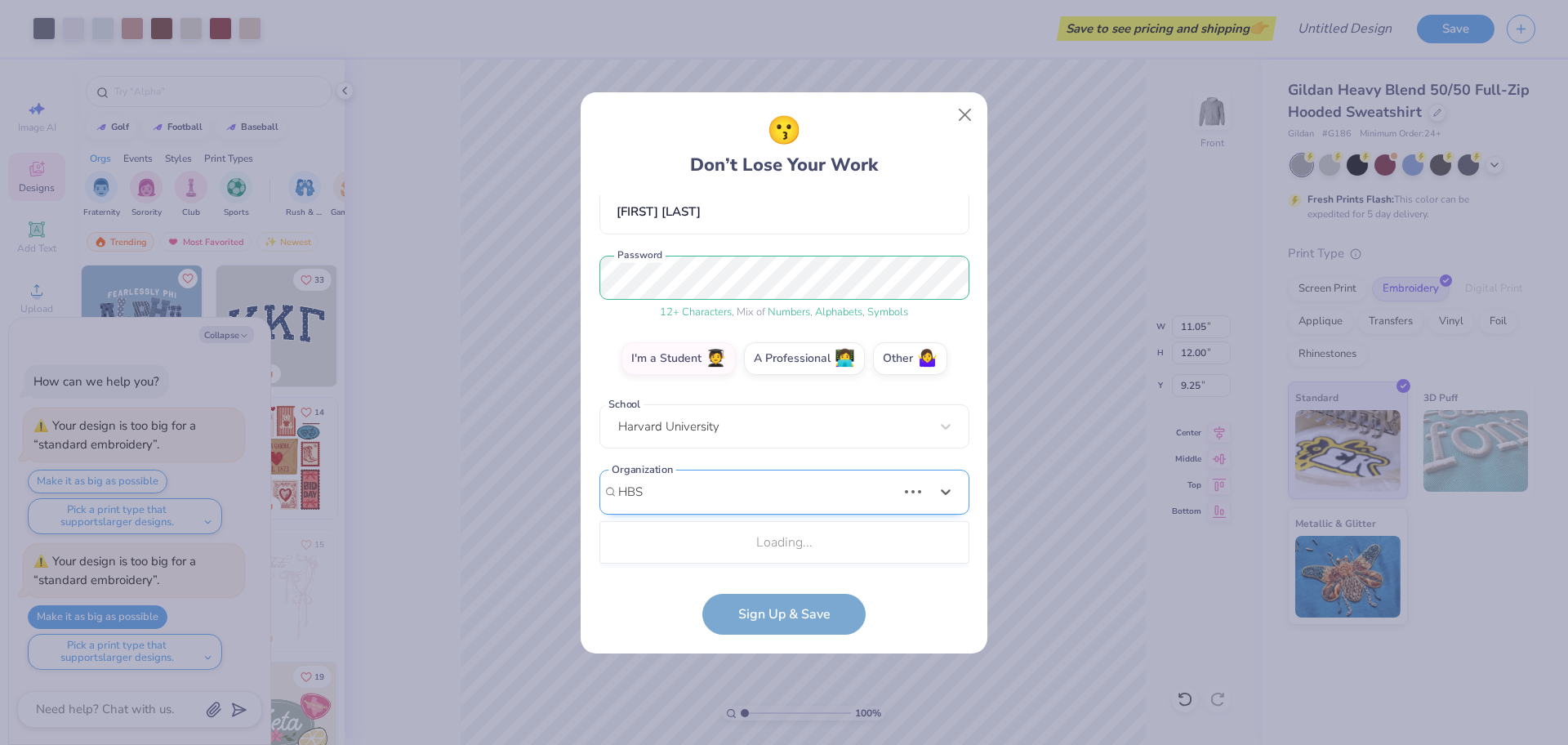 scroll, scrollTop: 354, scrollLeft: 0, axis: vertical 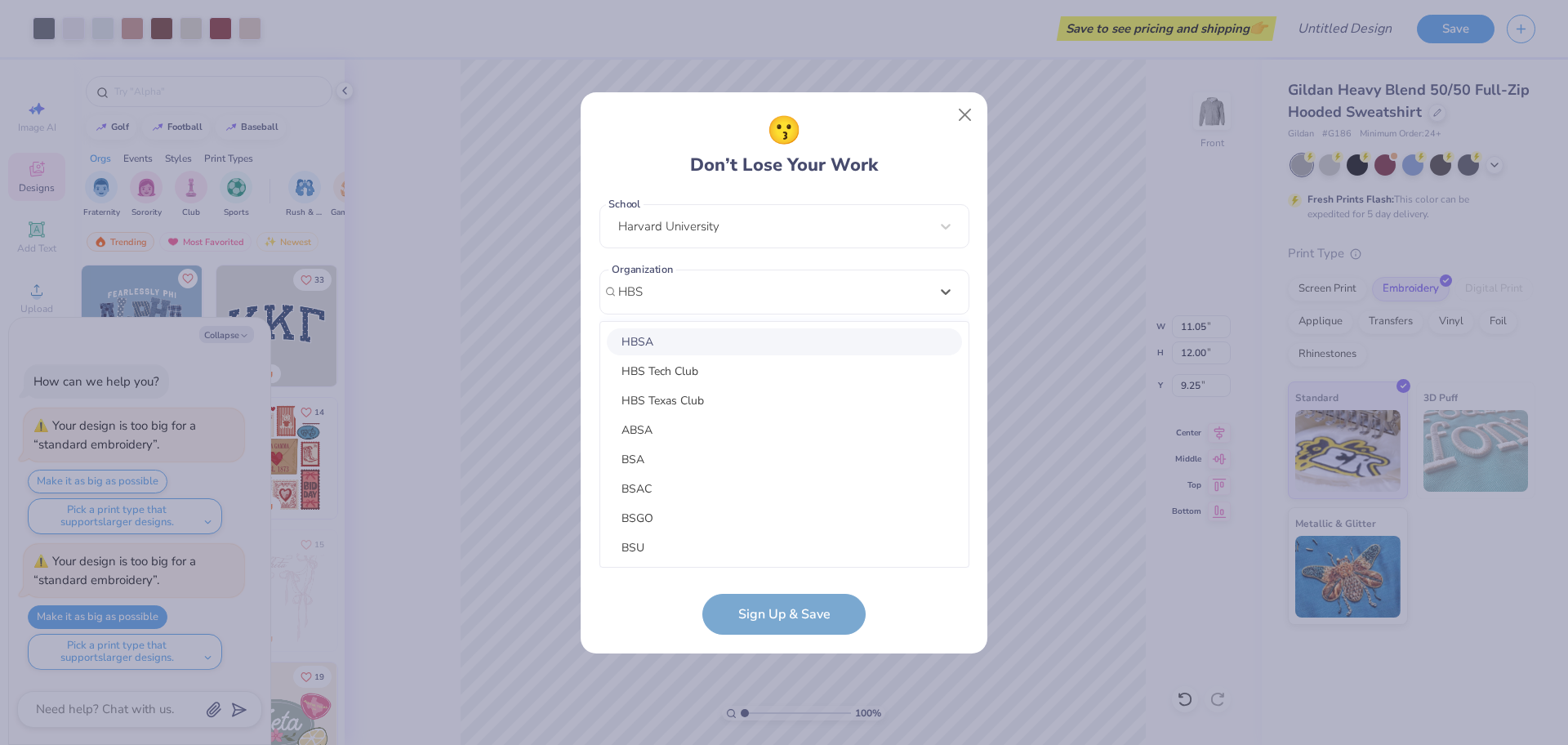 click on "HBSA" at bounding box center [784, 341] 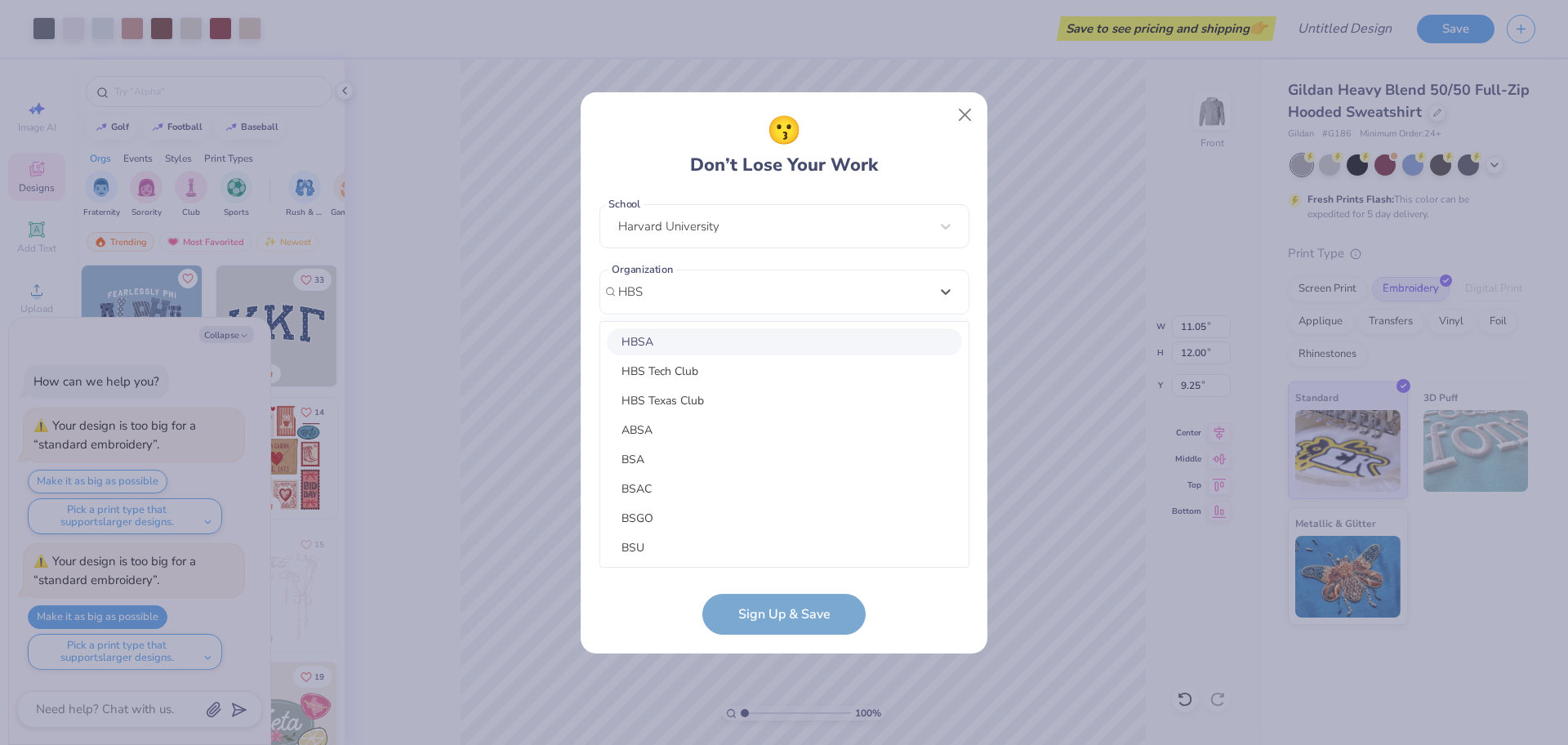 type on "HBS" 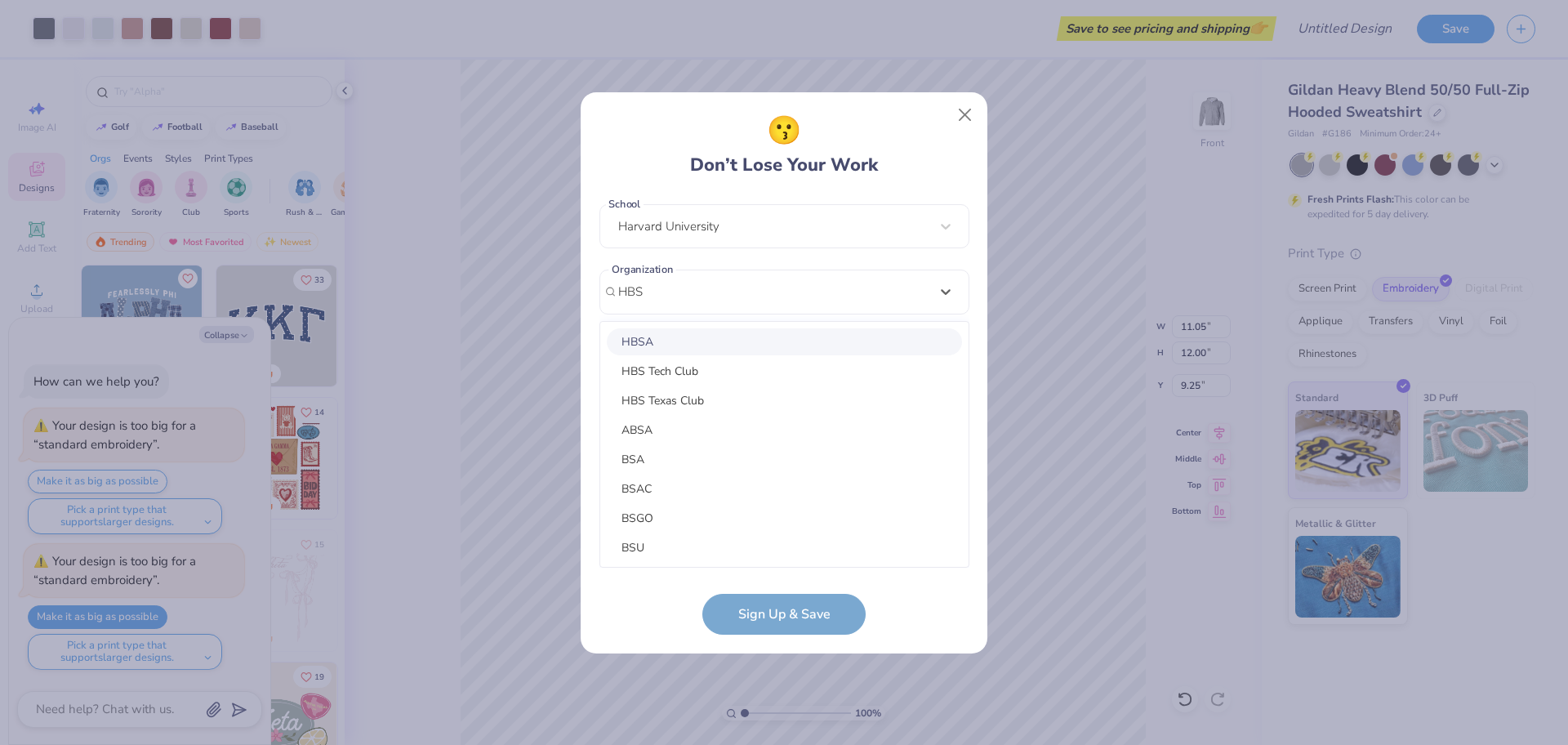 type 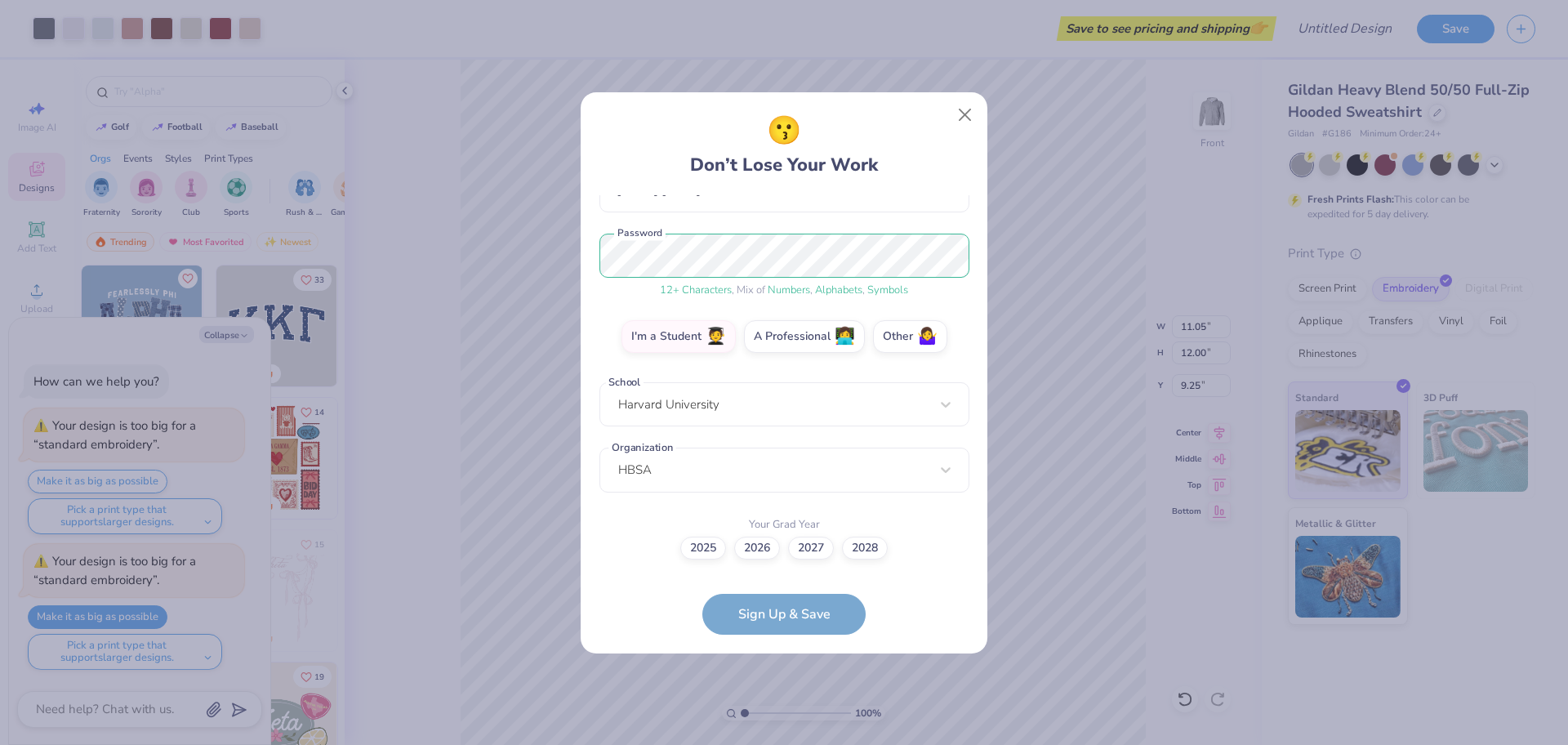 scroll, scrollTop: 176, scrollLeft: 0, axis: vertical 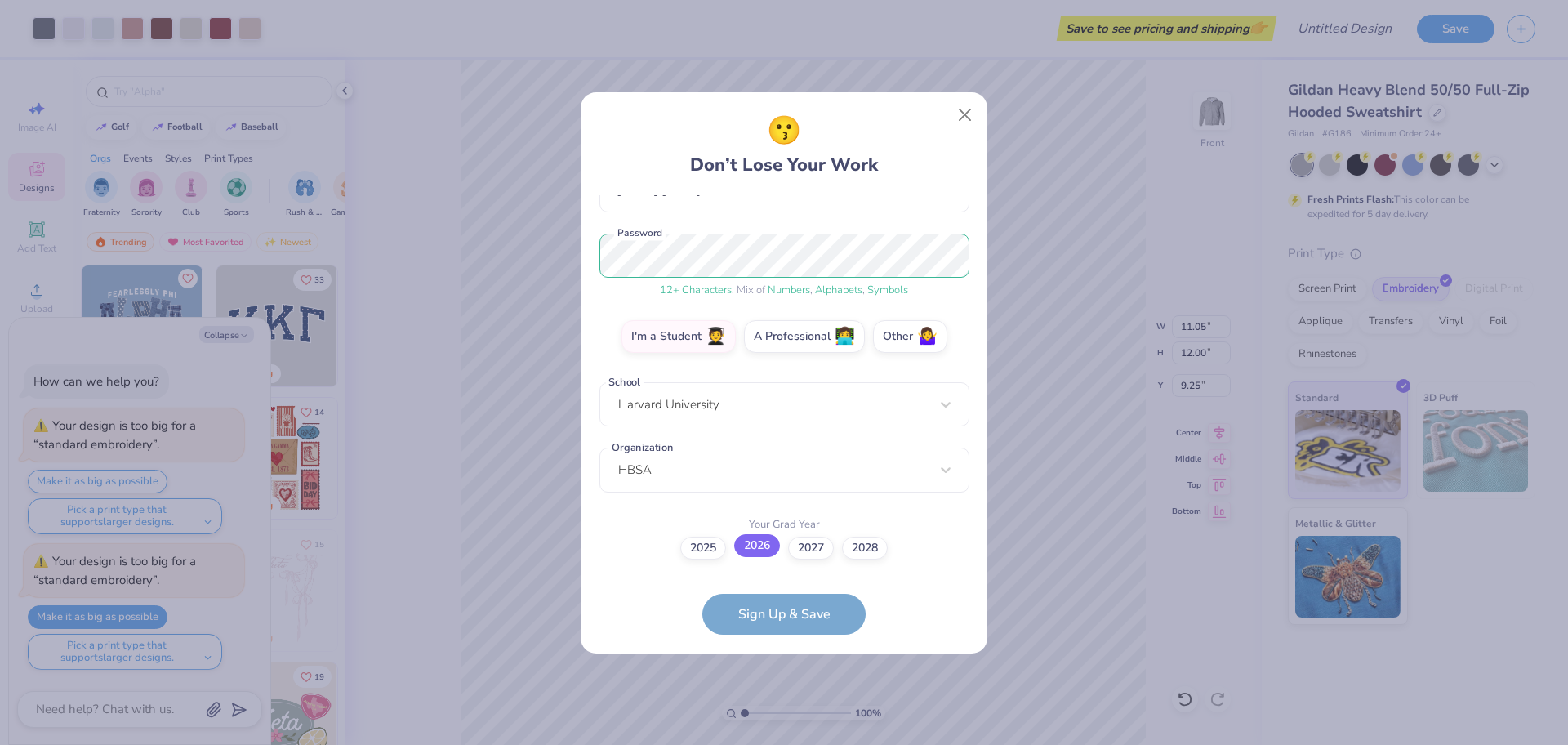 click on "2026" at bounding box center (757, 546) 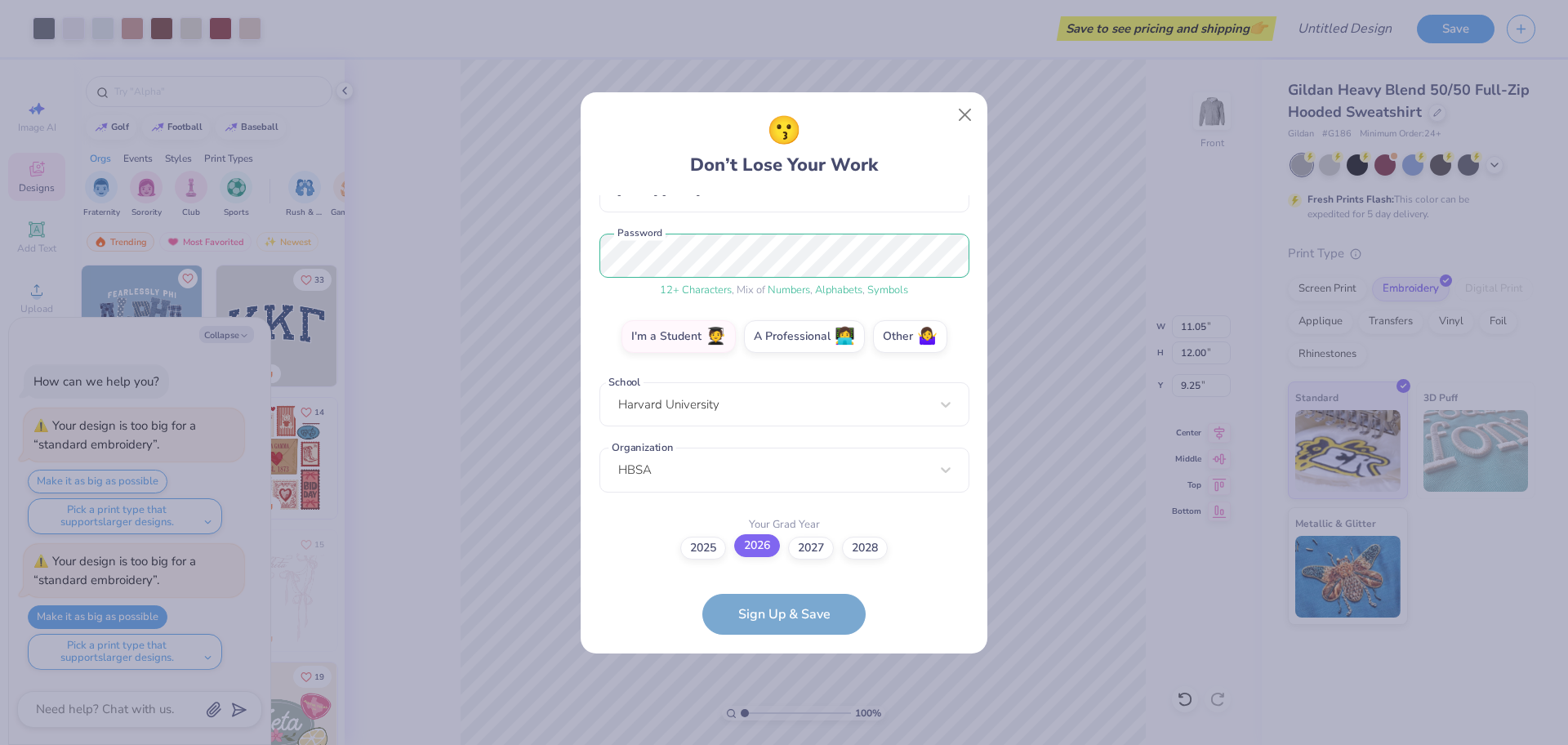 click on "2026" at bounding box center [784, 724] 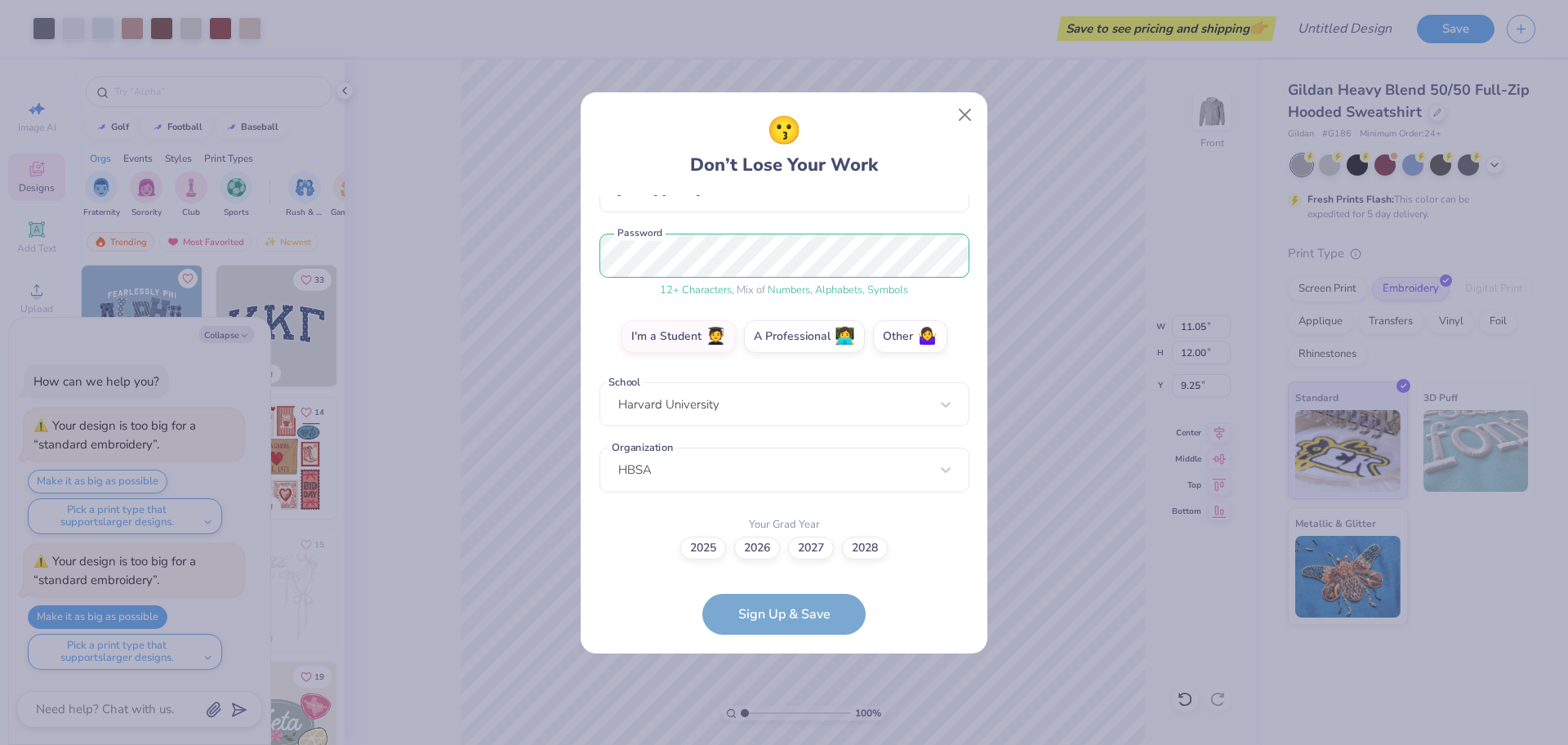 scroll, scrollTop: 0, scrollLeft: 0, axis: both 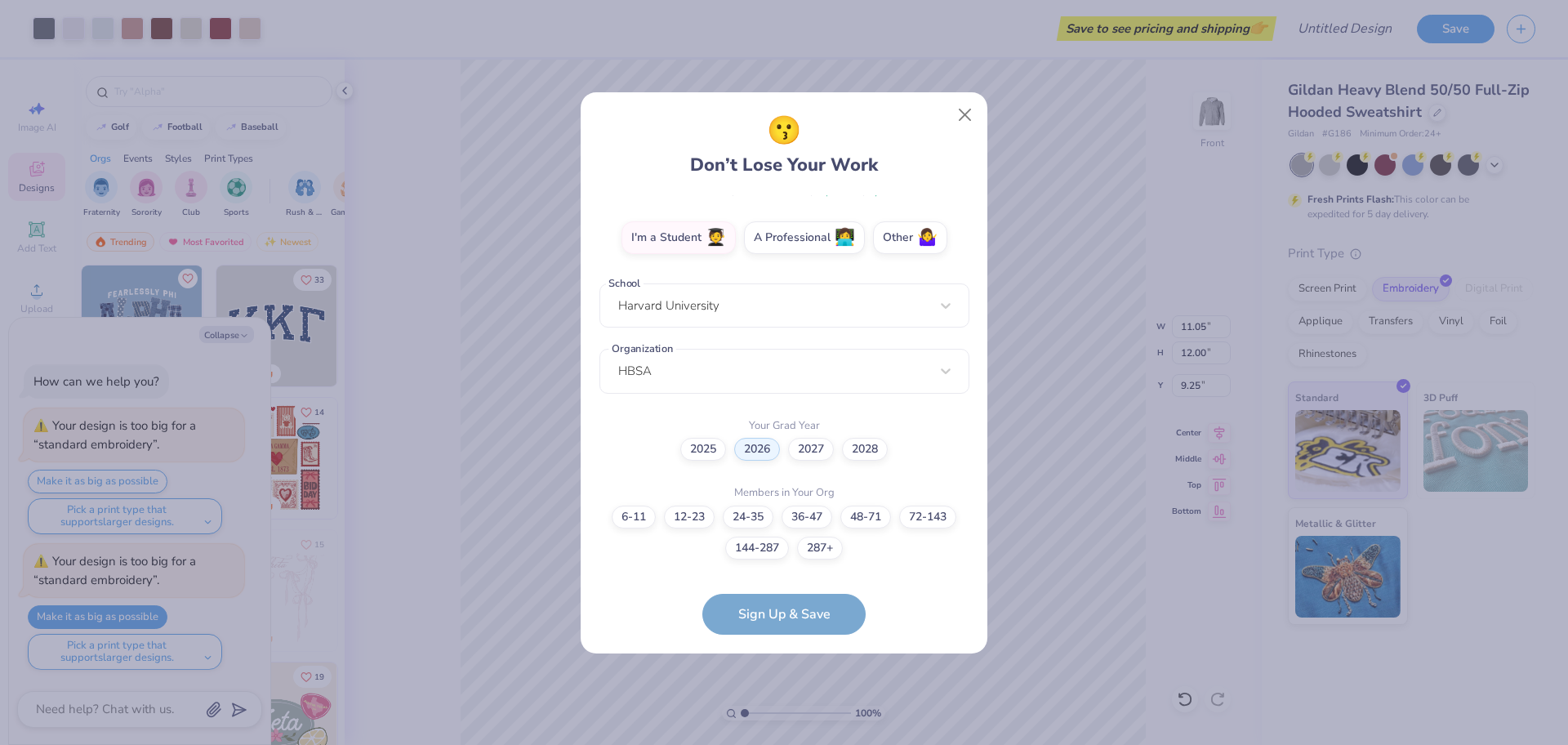 click on "[EMAIL] Email ([PHONE]) Phone [FIRST] [LAST] Full Name 12 + Characters , Mix of   Numbers ,   Alphabets ,   Symbols Password I'm a Student 🧑‍🎓 A Professional 👩‍💻 Other 🤷‍♀️ School Harvard University Organization HBSA Your Grad Year 2025 2026 2027 2028 Members in Your Org 6-11 12-23 24-35 36-47 48-71 72-143 144-287 287+ Sign Up & Save" at bounding box center (784, 415) 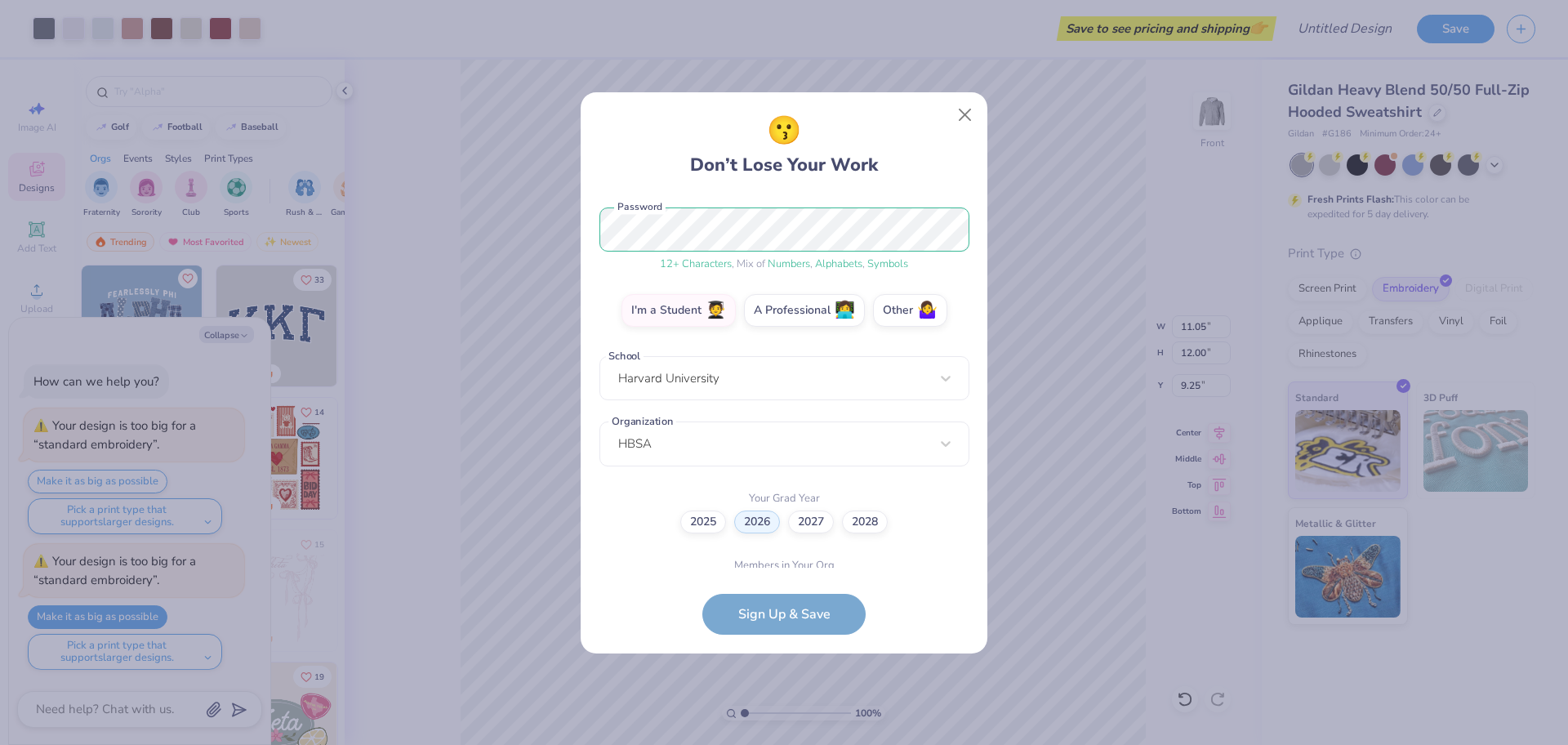 scroll, scrollTop: 172, scrollLeft: 0, axis: vertical 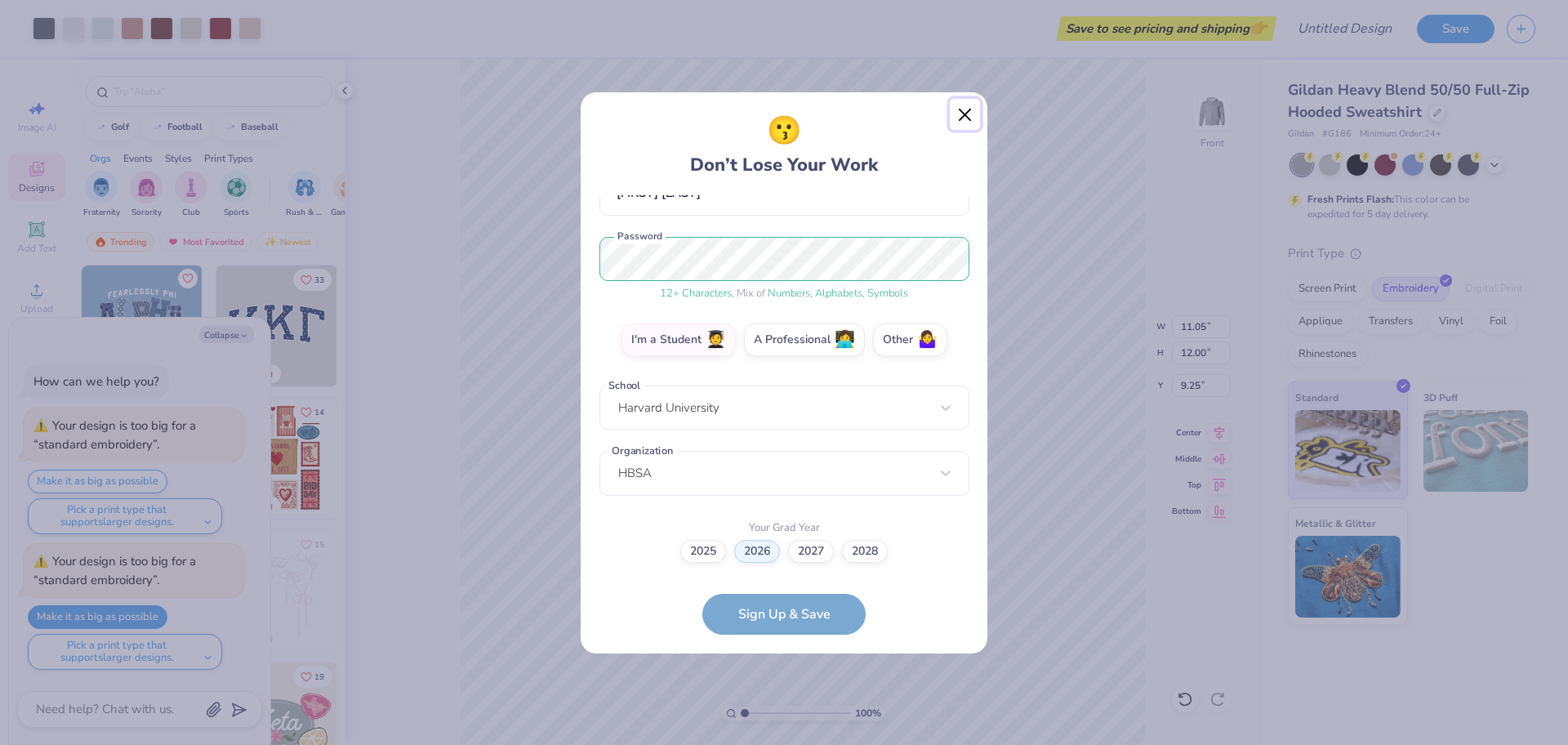 click at bounding box center [965, 114] 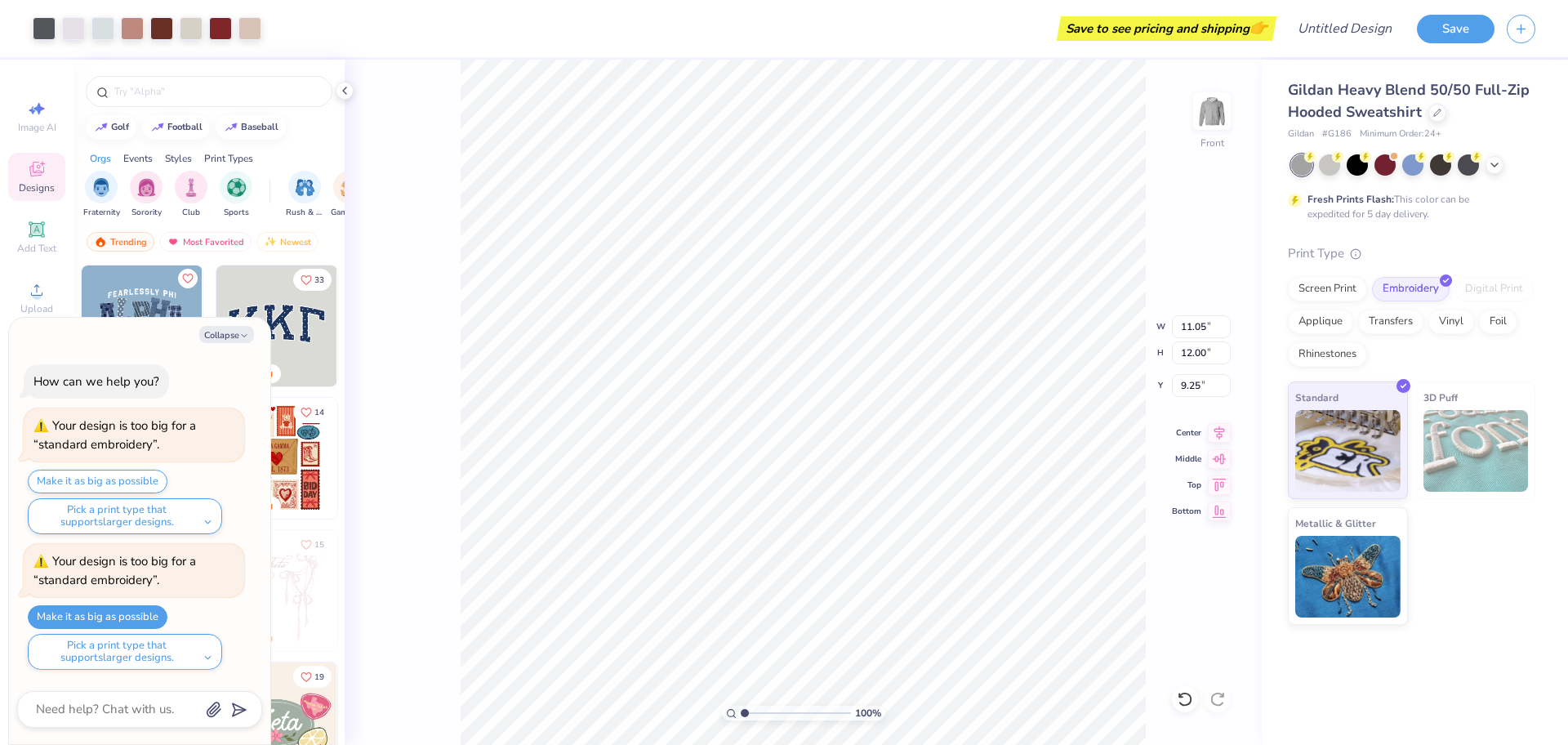 type on "x" 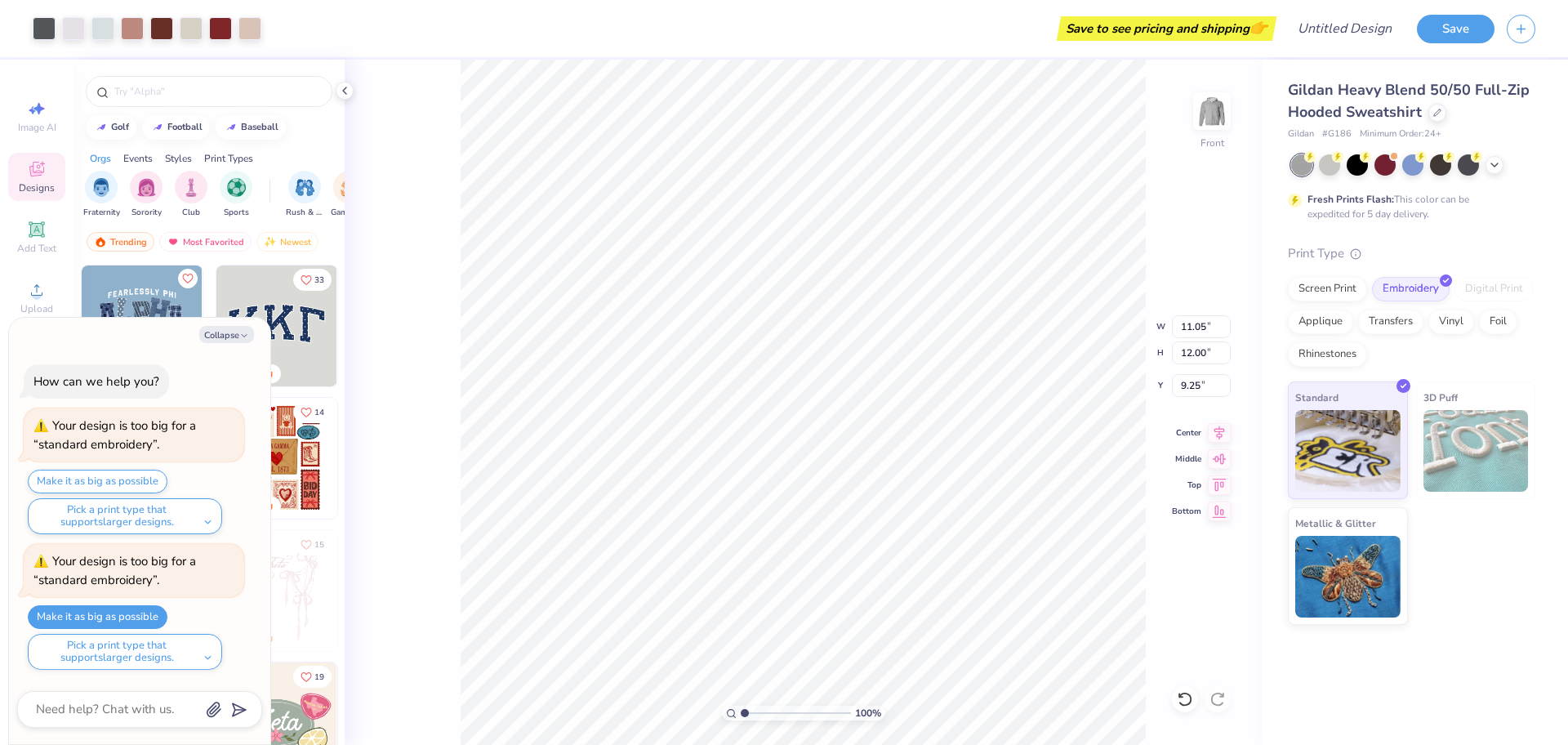 type on "6.44" 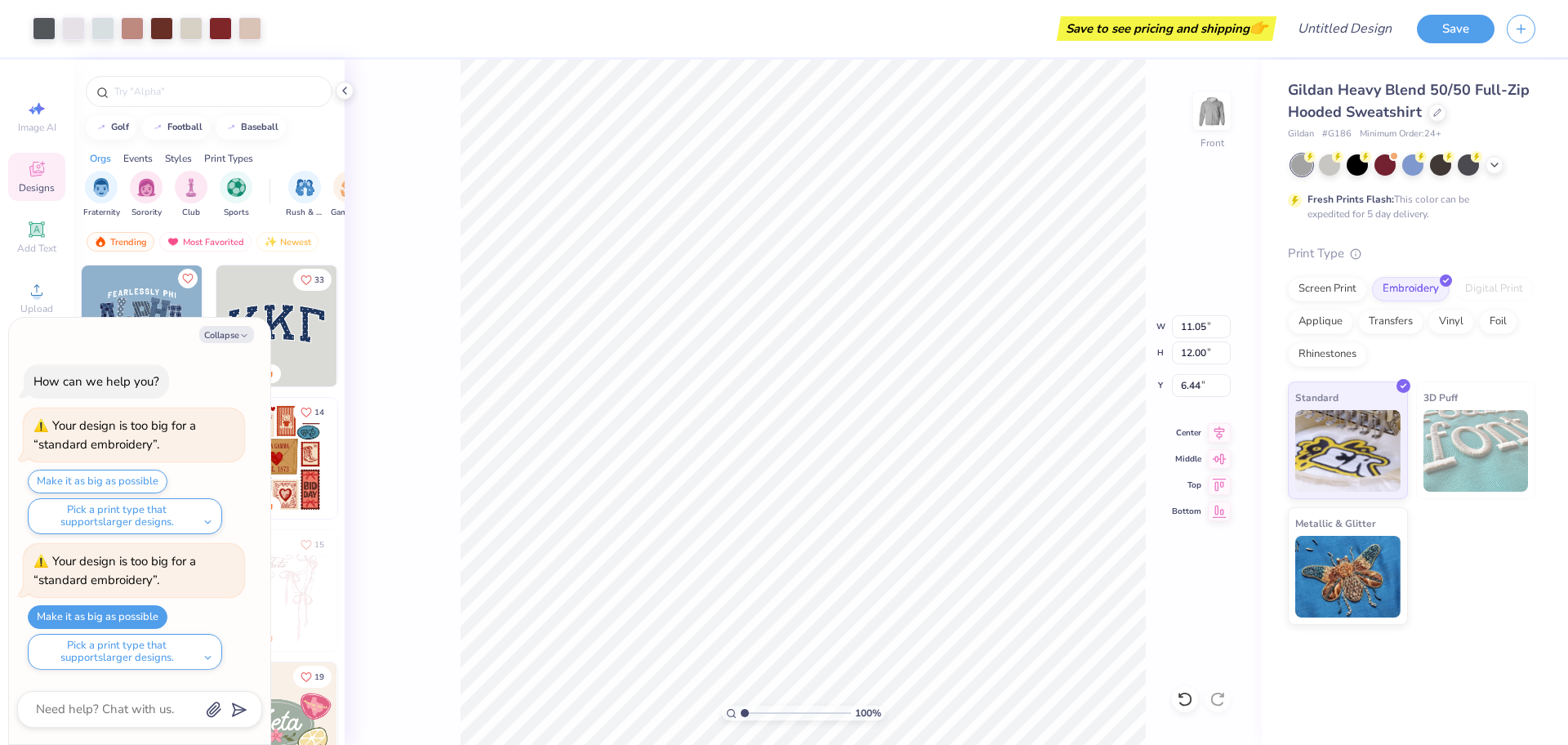 click on "100  % Front W 11.05 11.05 " H 12.00 12.00 " Y 6.44 6.44 " Center Middle Top Bottom" at bounding box center (803, 402) 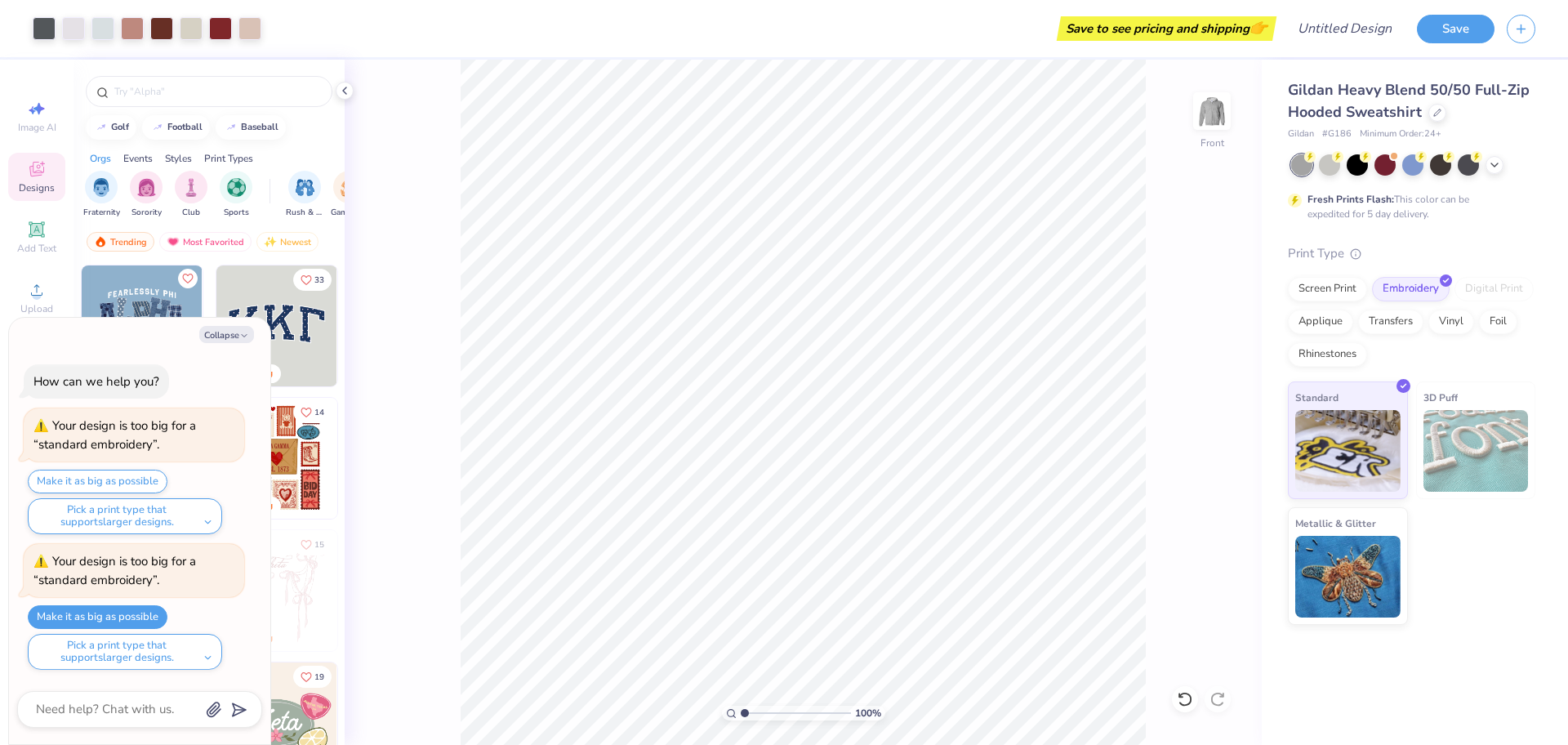 type on "x" 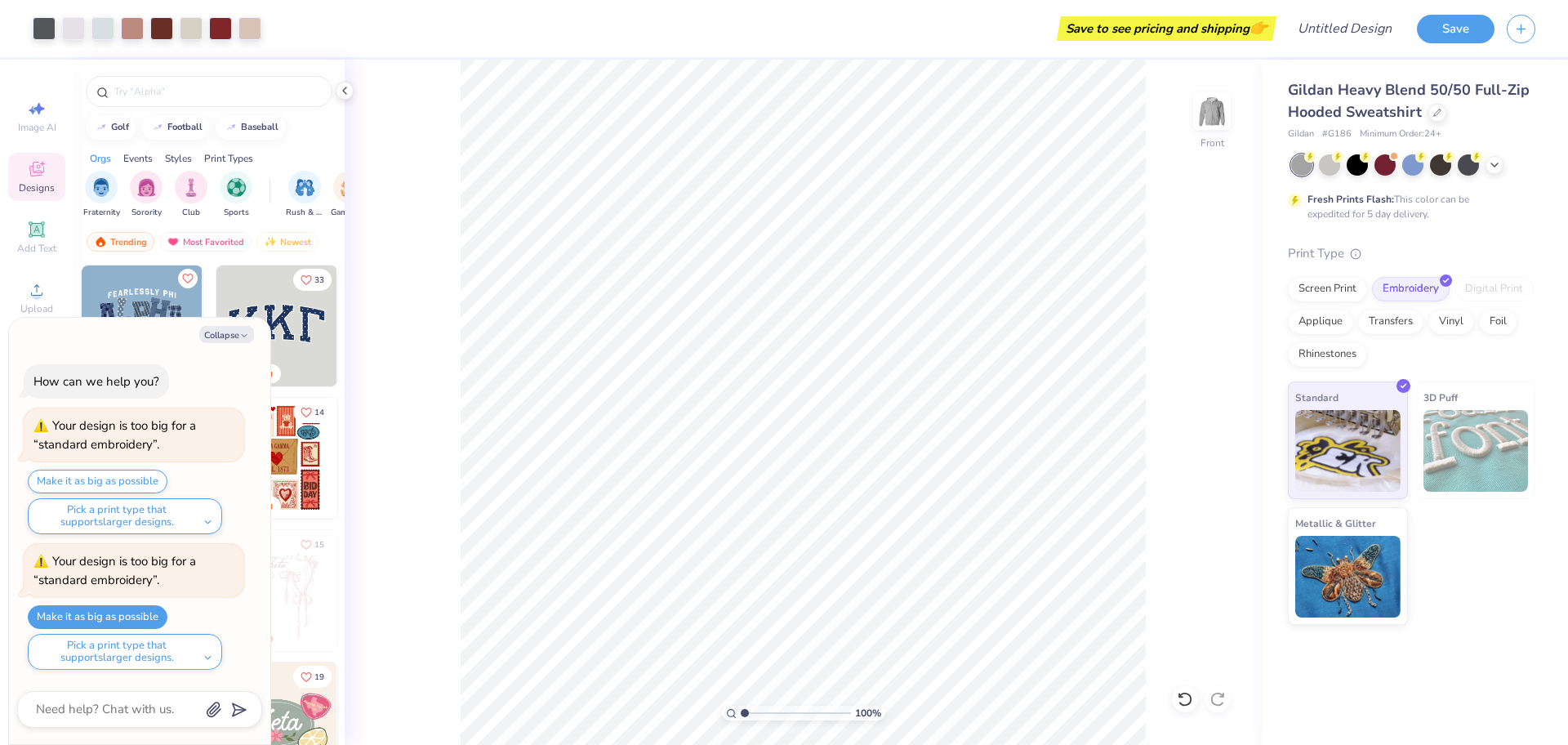 type on "1.13321932431128" 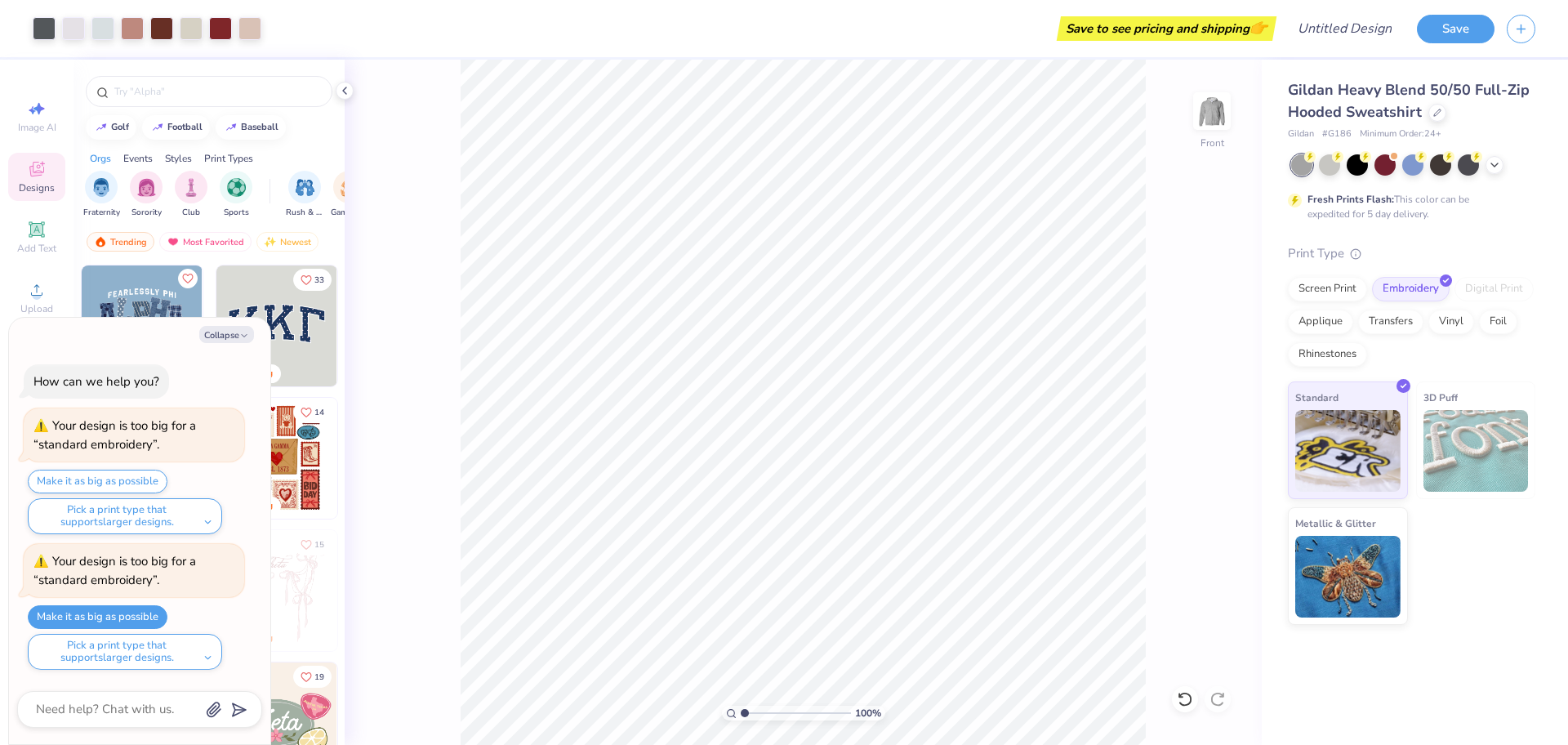 type on "x" 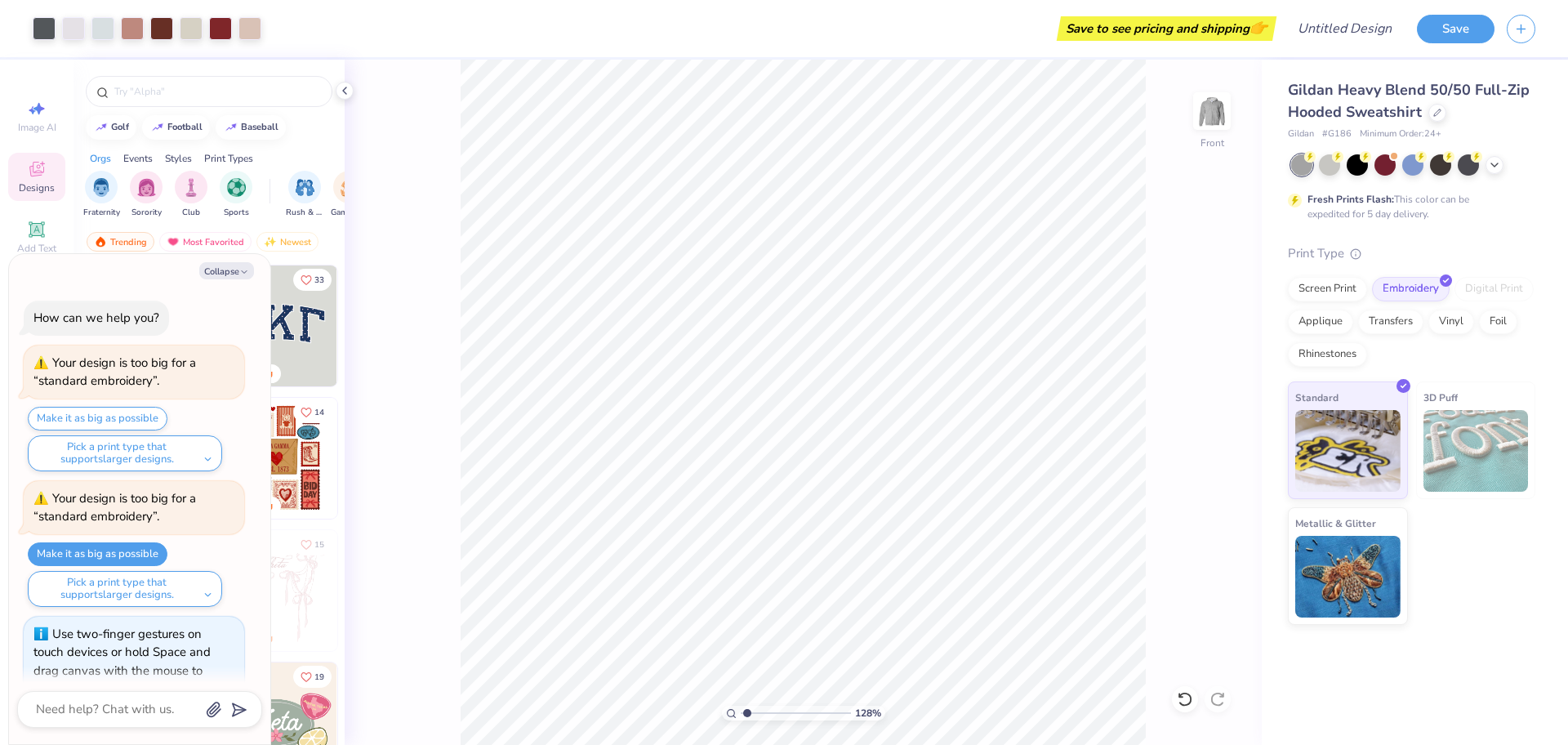 scroll, scrollTop: 37, scrollLeft: 0, axis: vertical 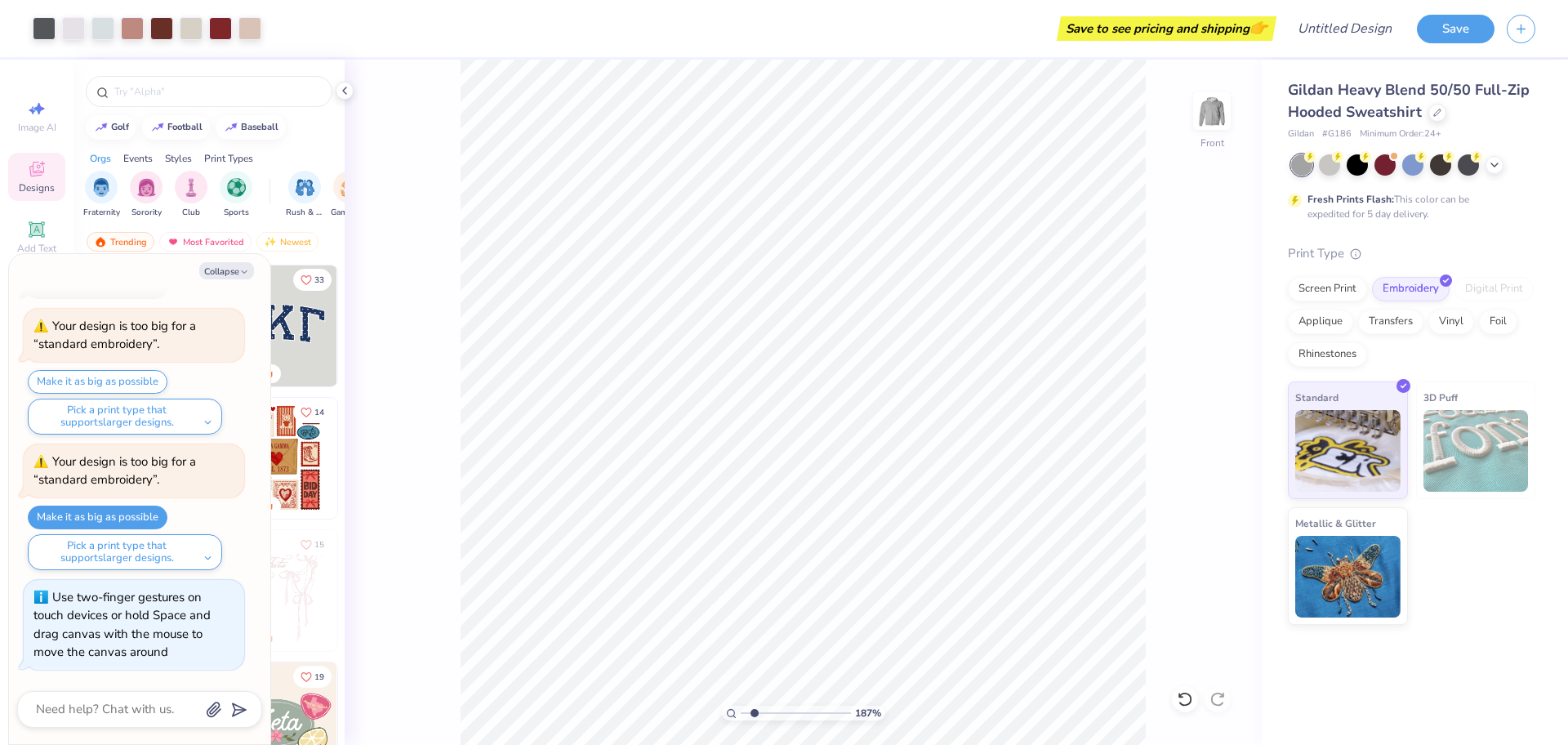 type on "1.86883026515821" 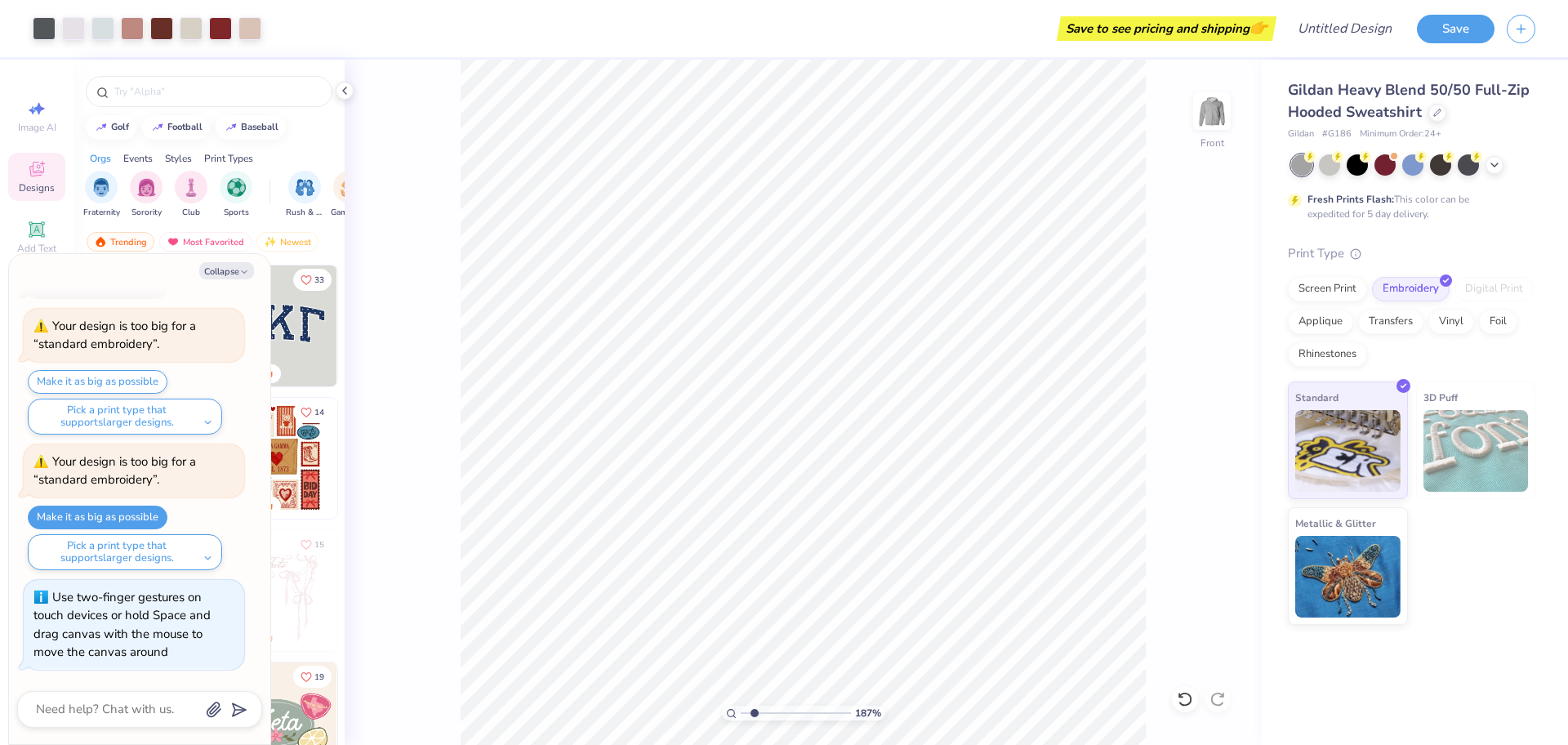 type on "x" 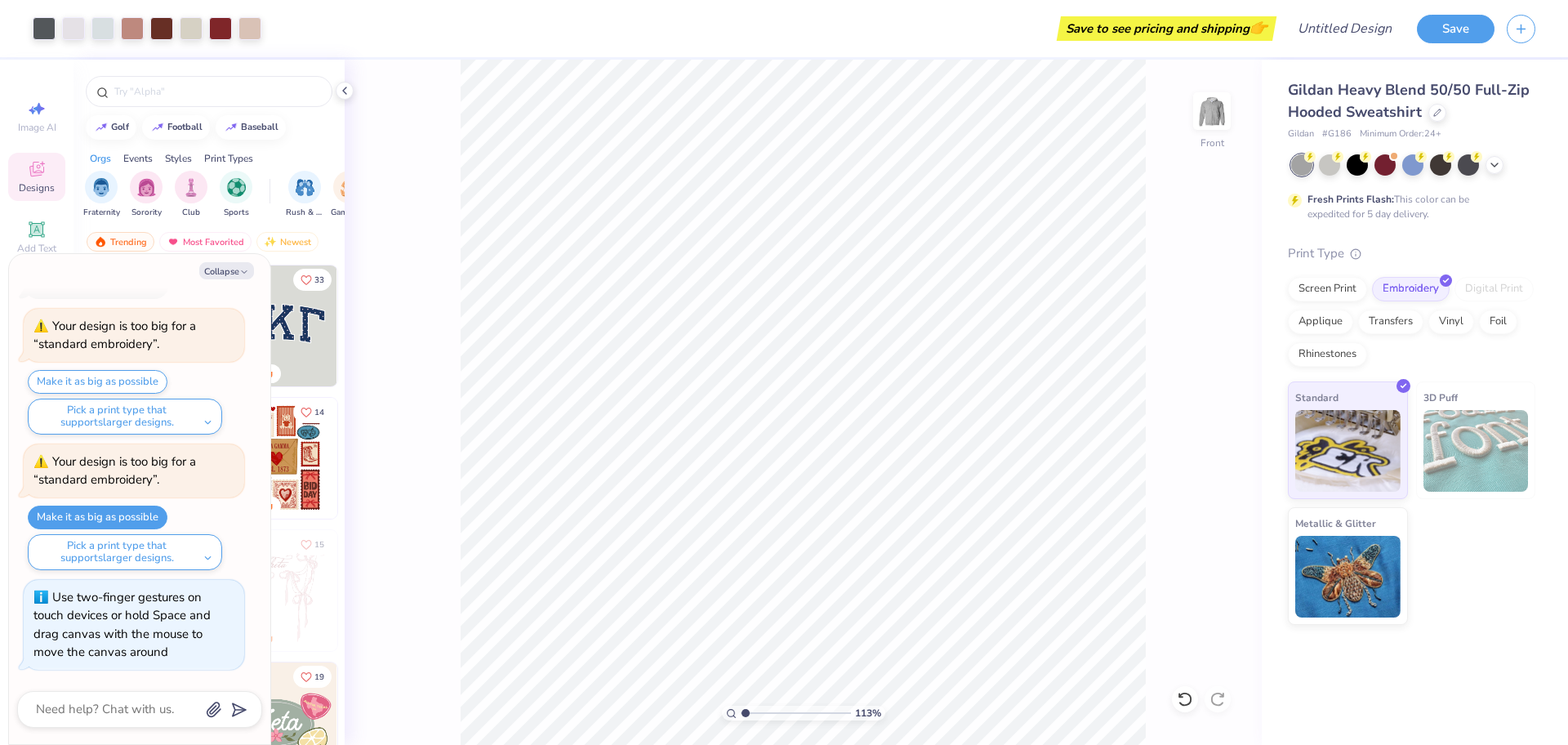 type on "1" 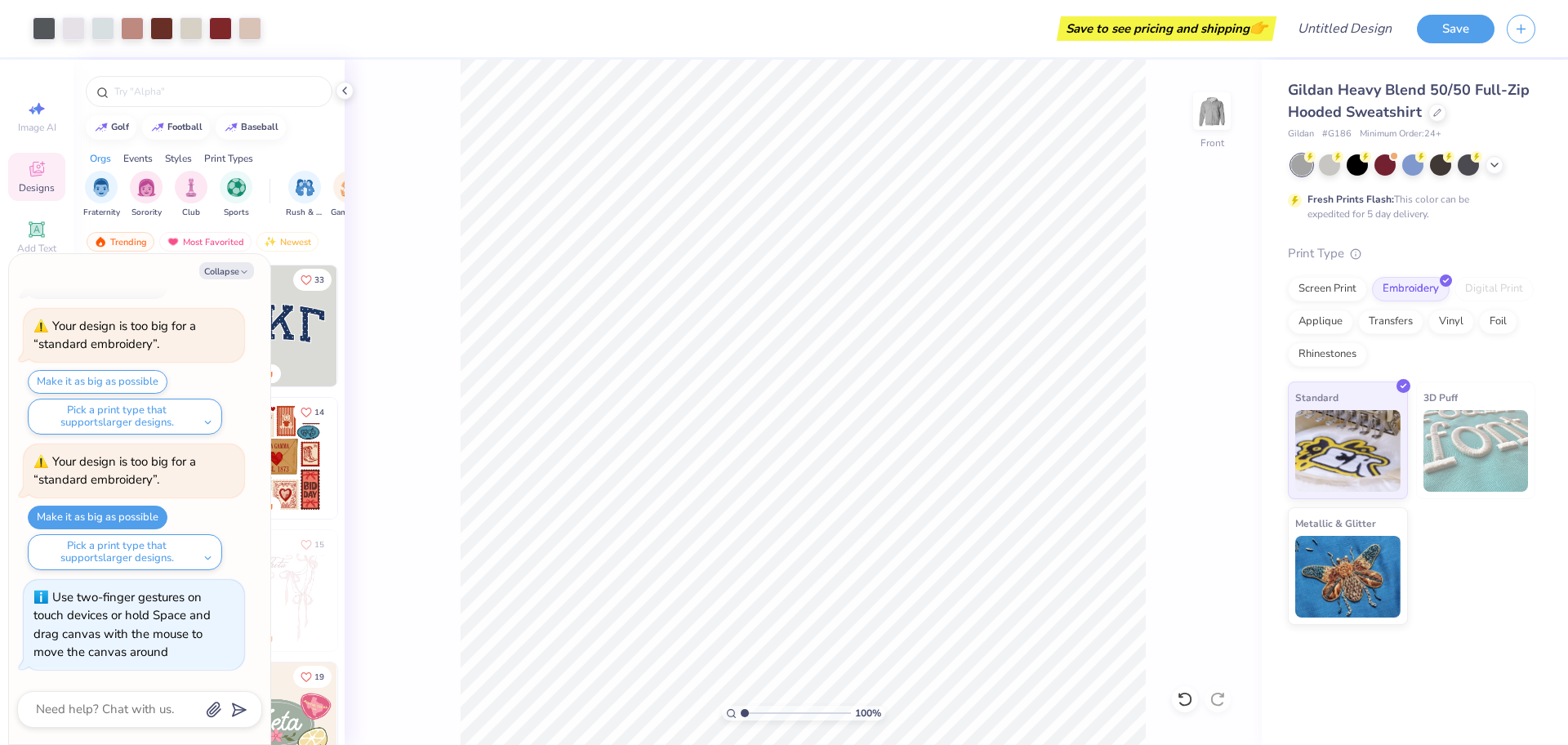 type on "x" 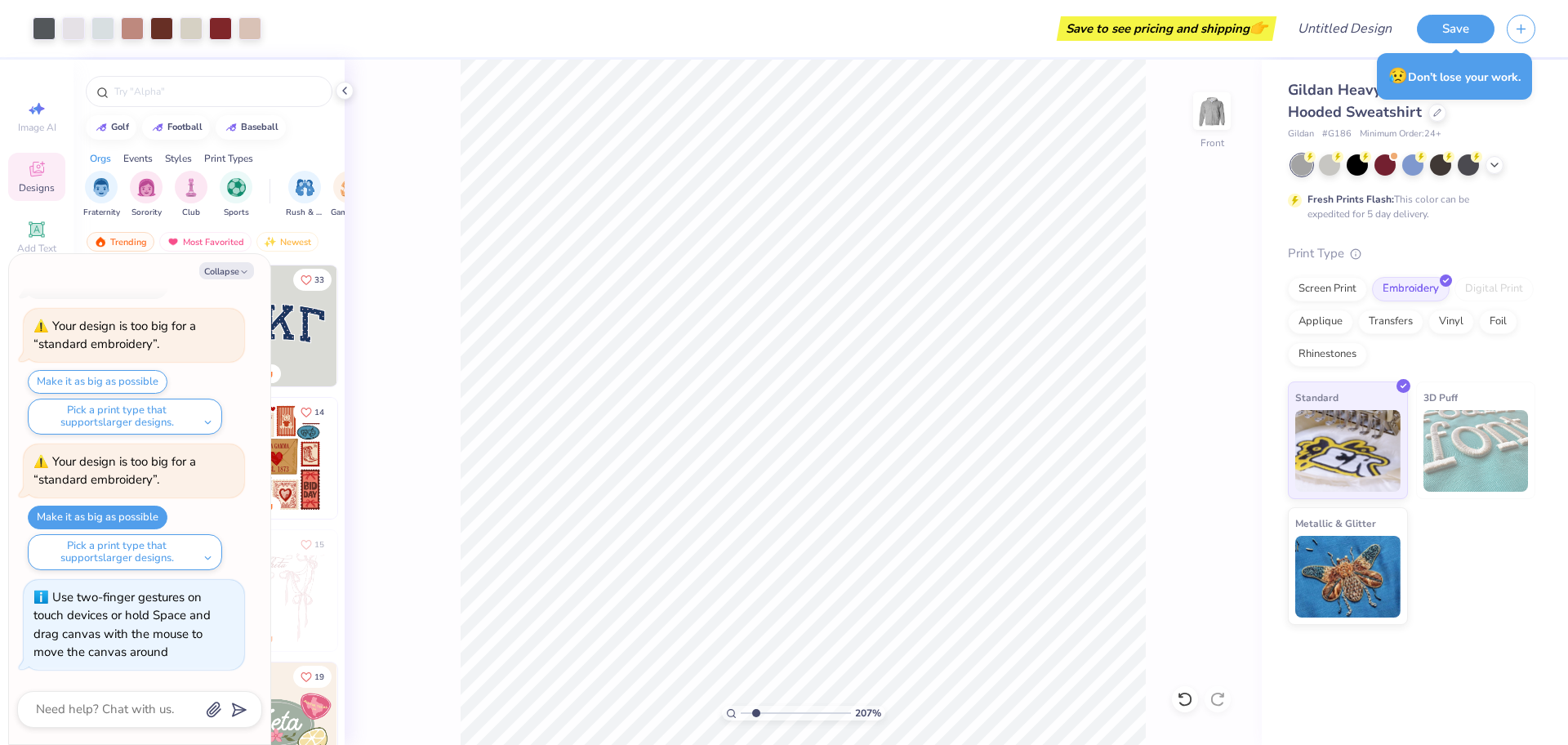 type on "2.06959467112417" 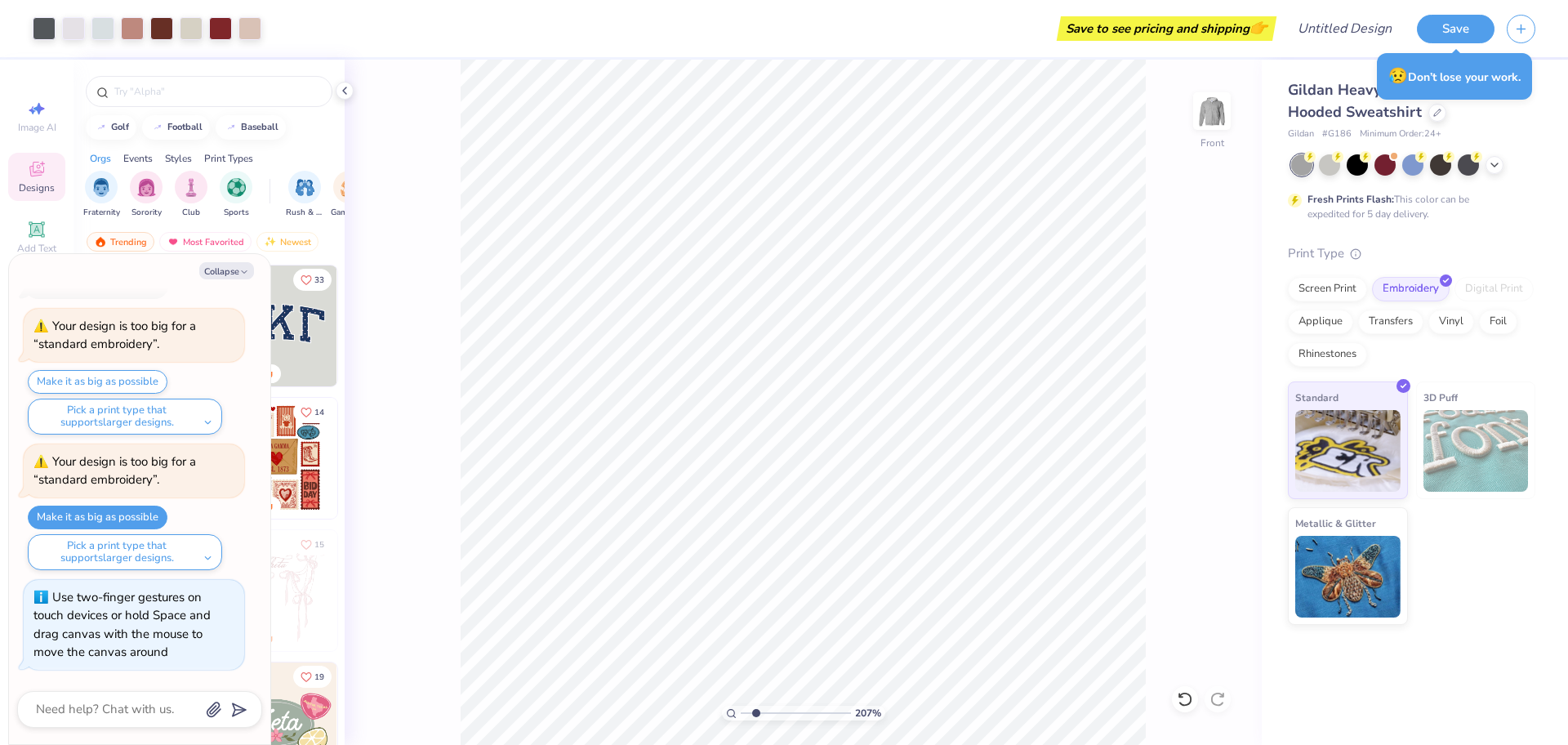 type on "x" 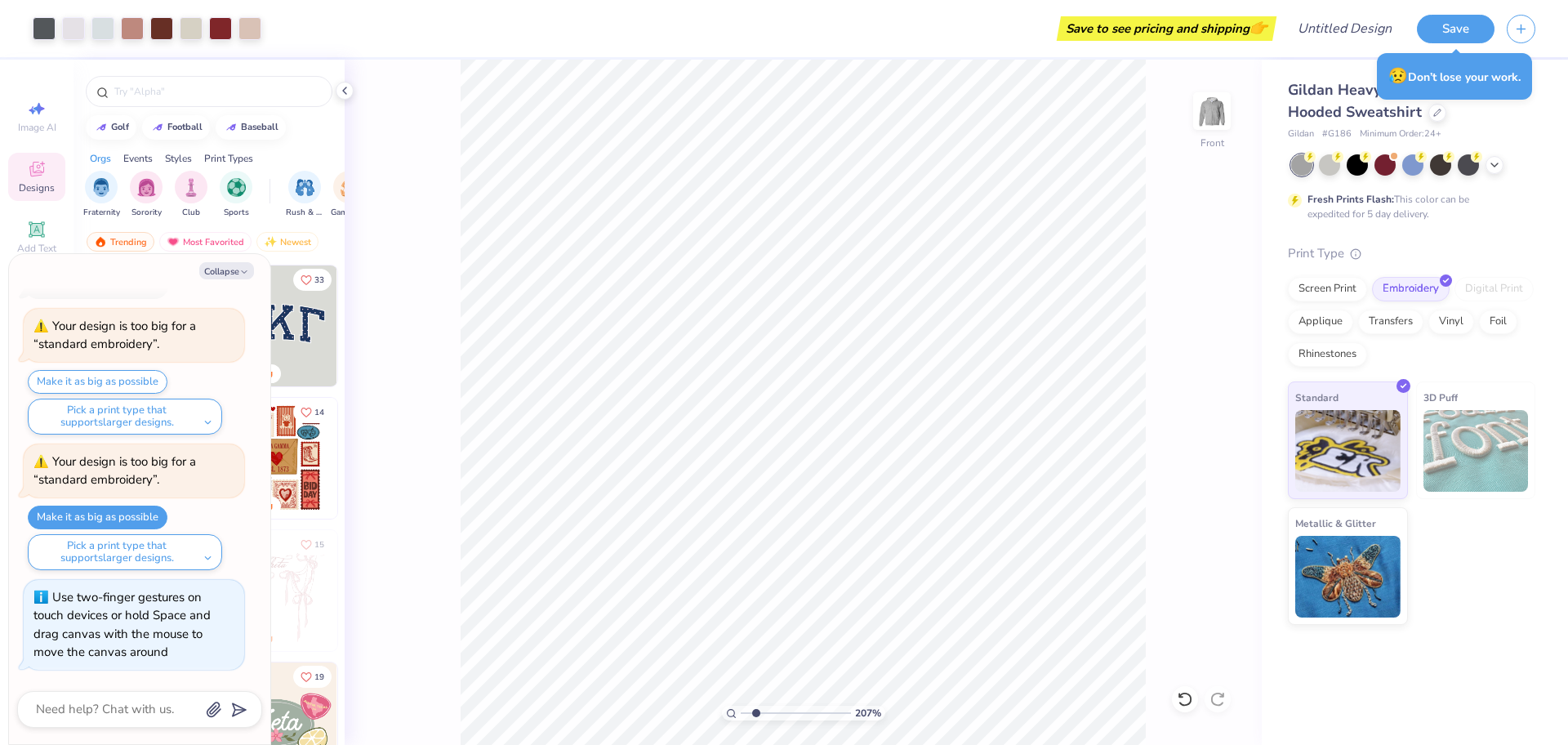 type on "2.06959467112417" 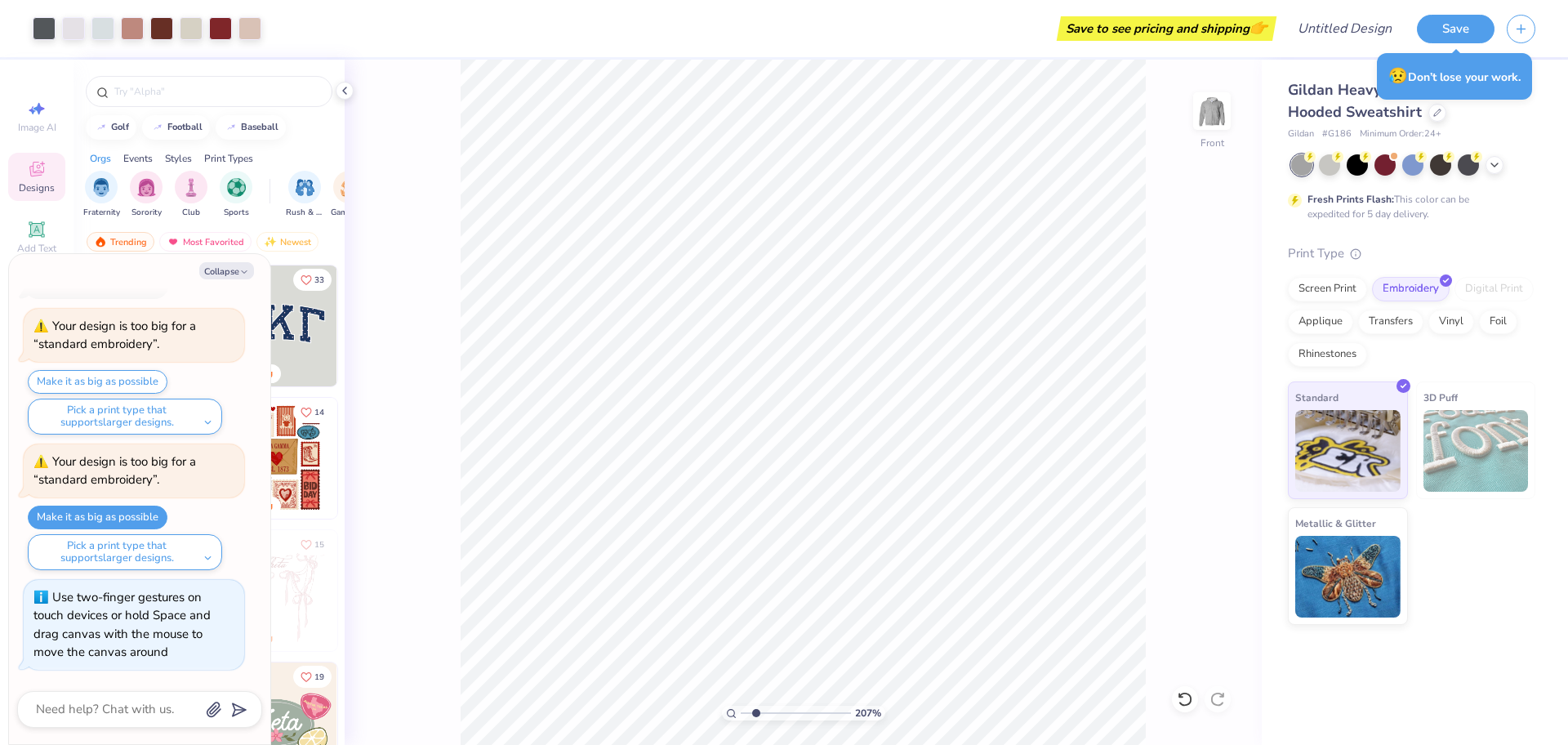 type on "x" 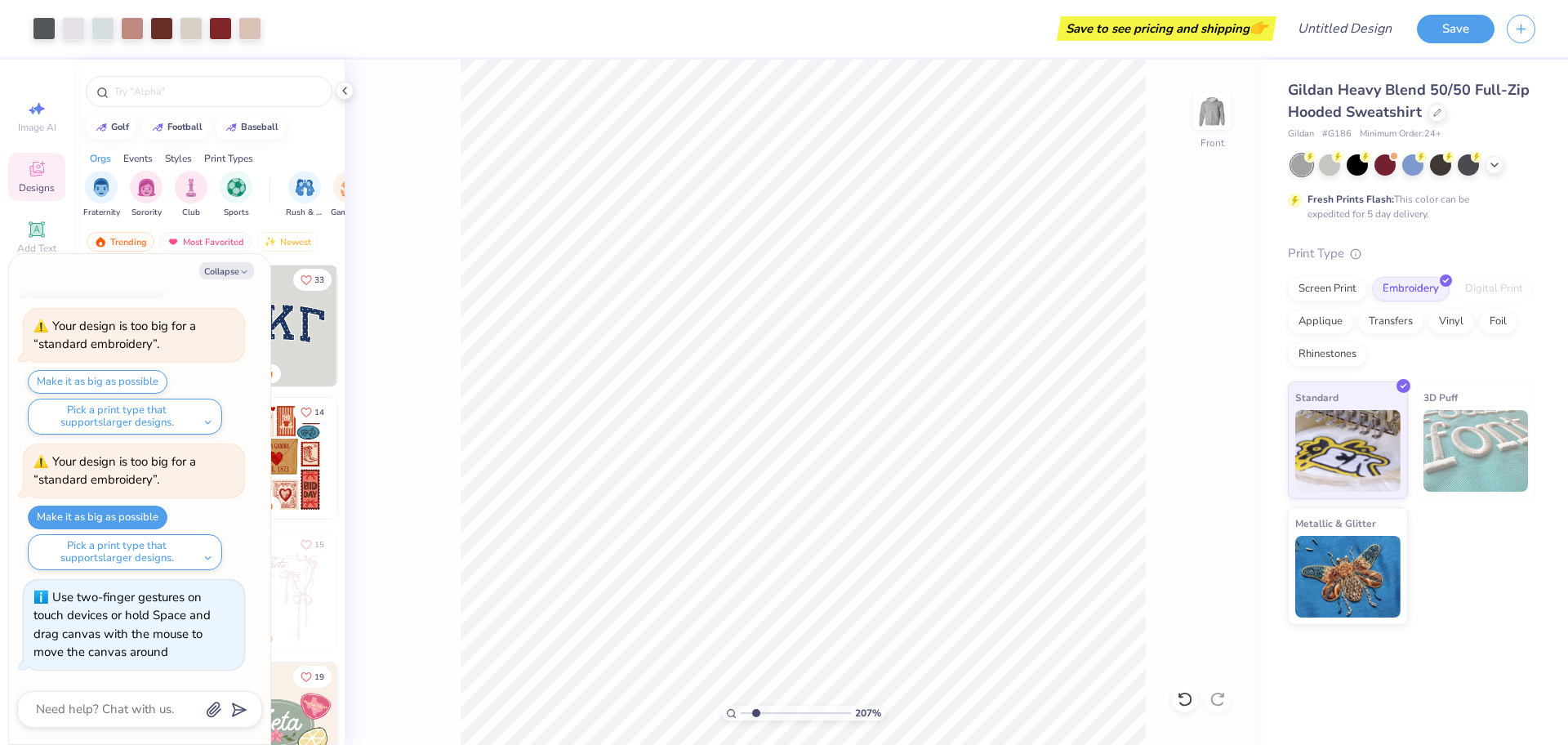 type on "2.06959467112417" 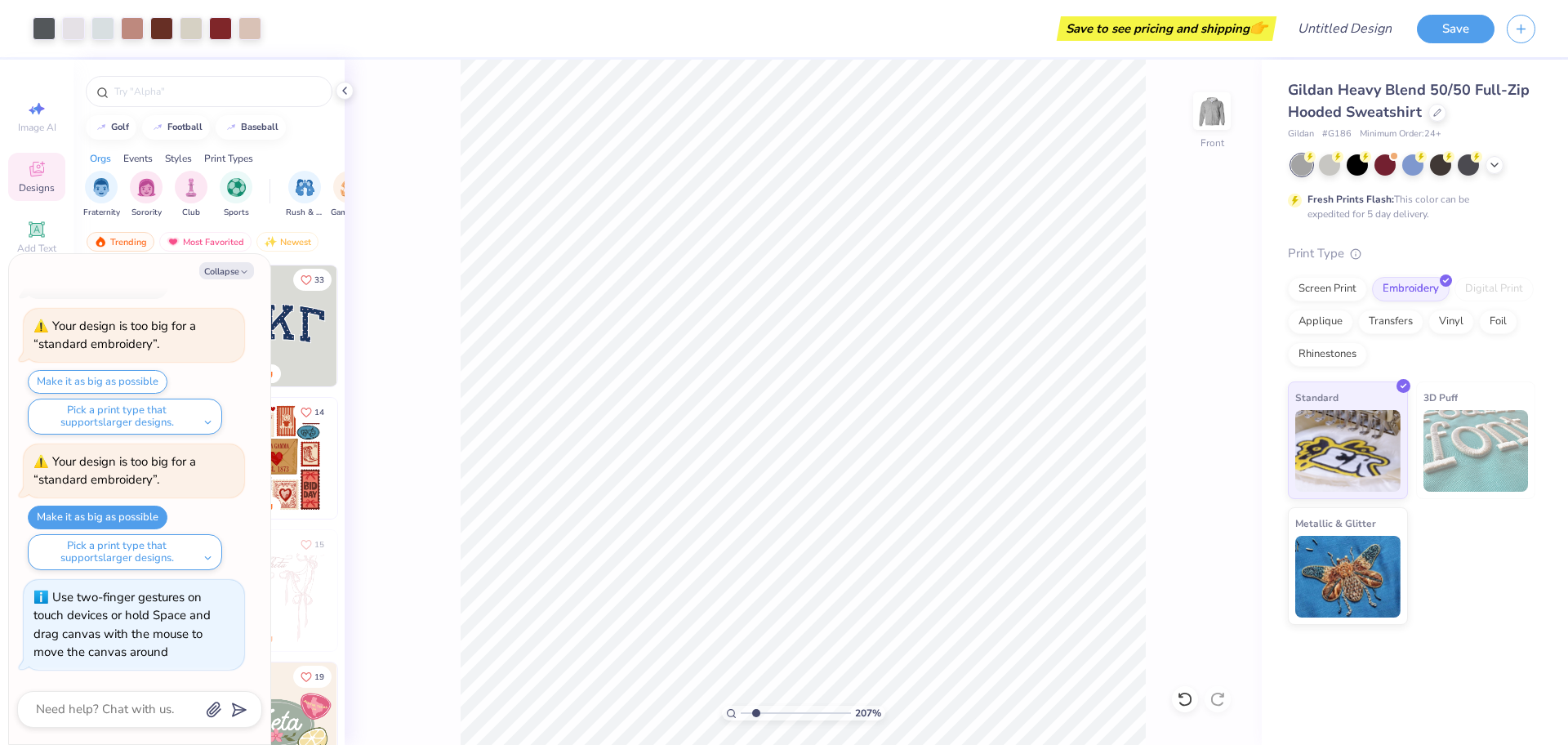 type on "x" 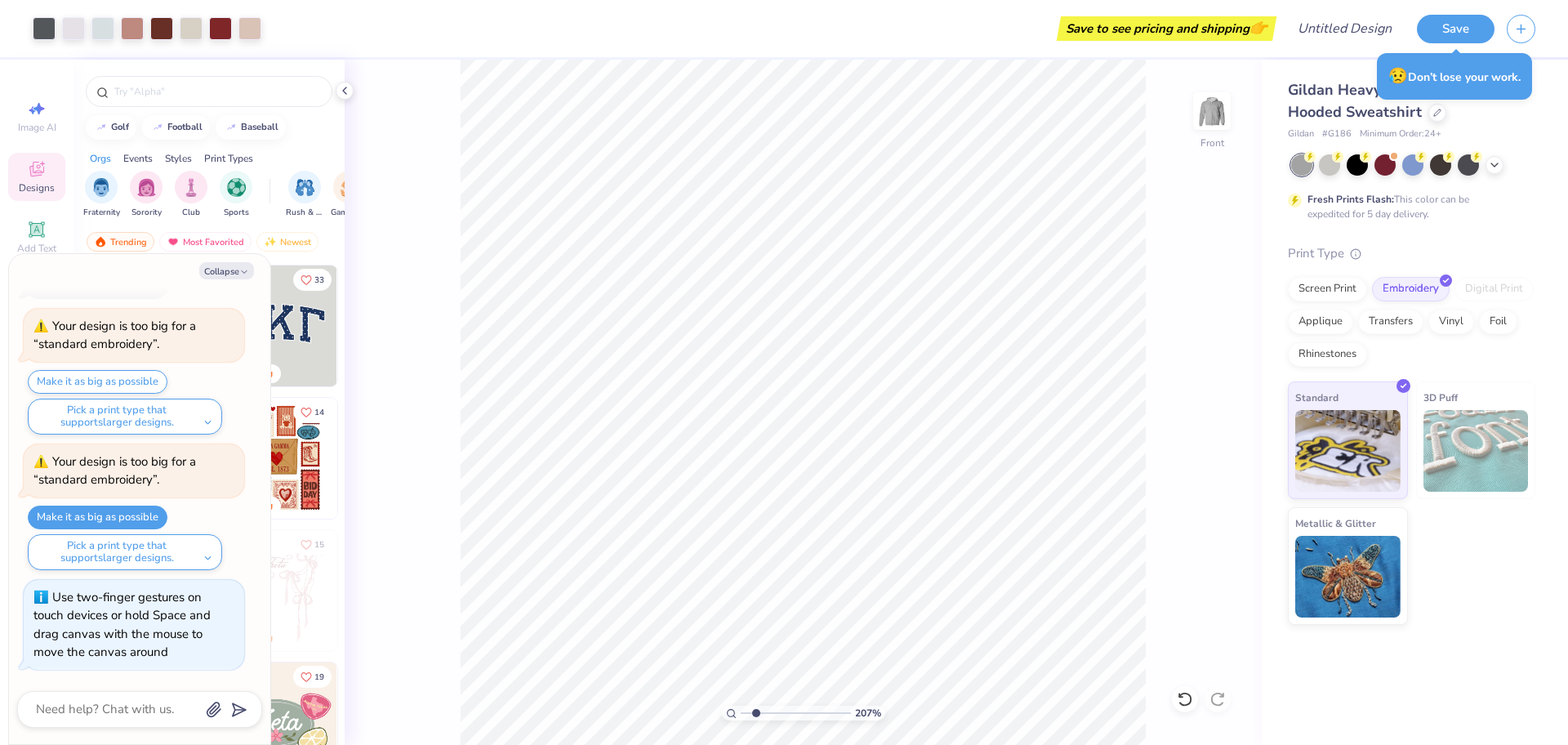 type on "2.06959467112417" 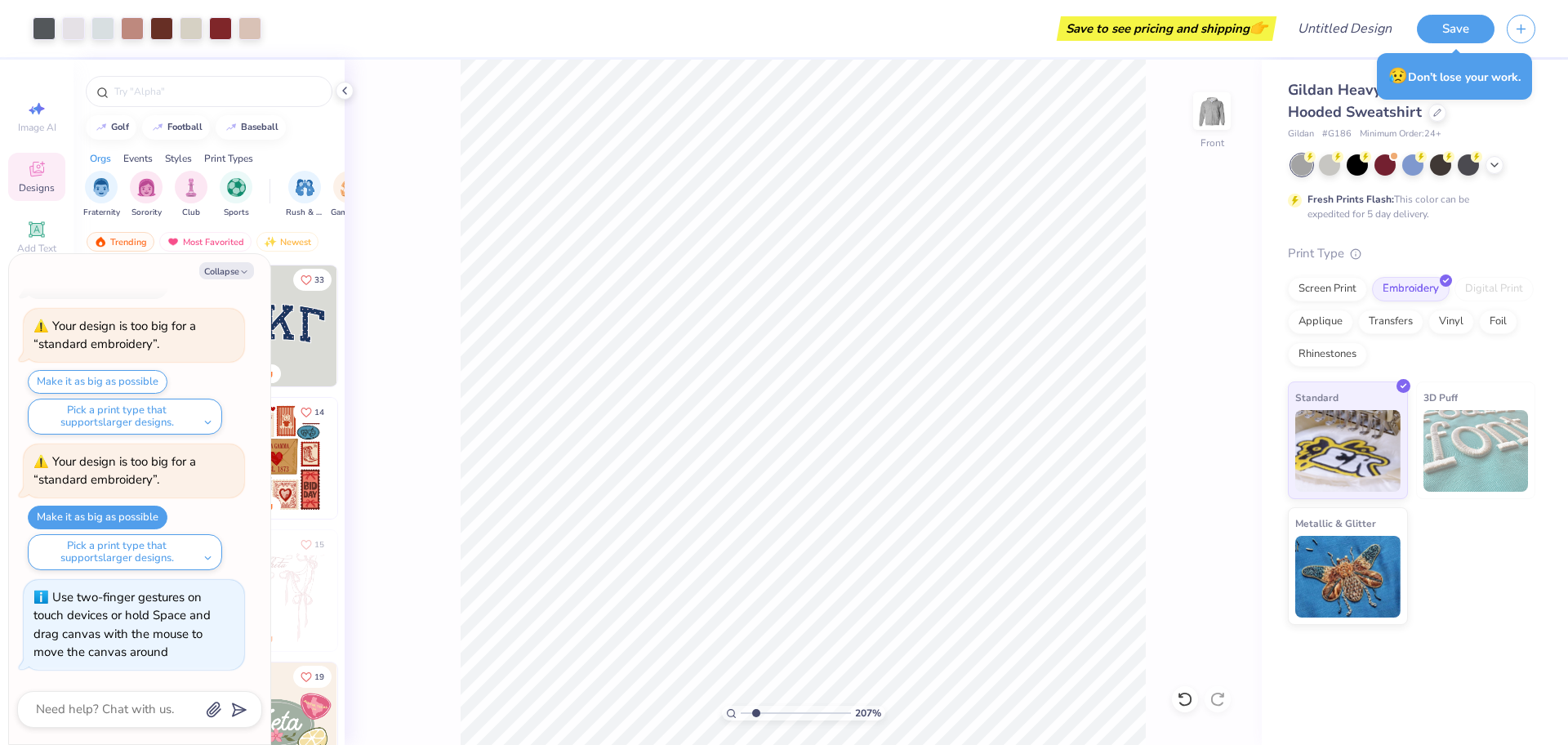 type on "x" 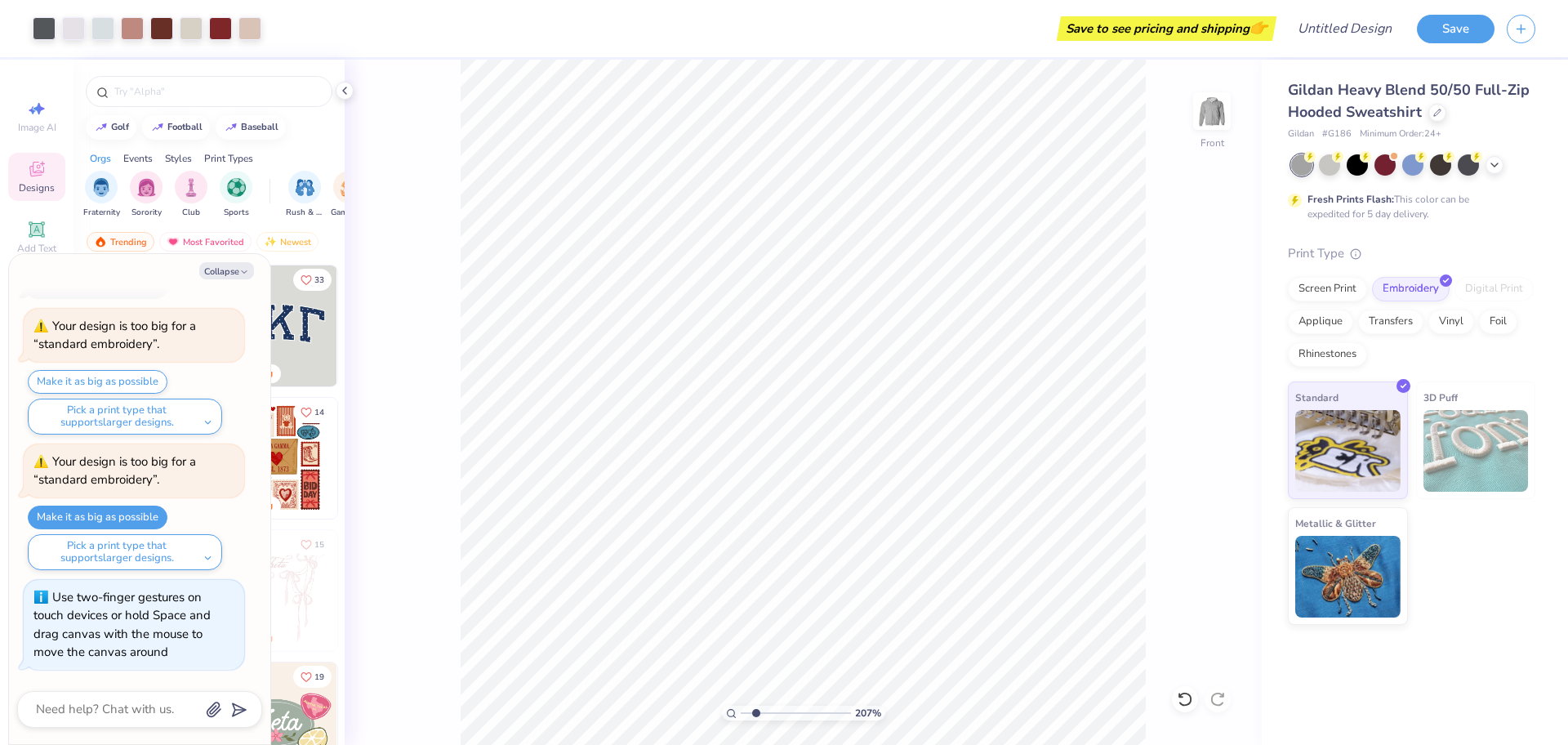 type on "2.06959467112417" 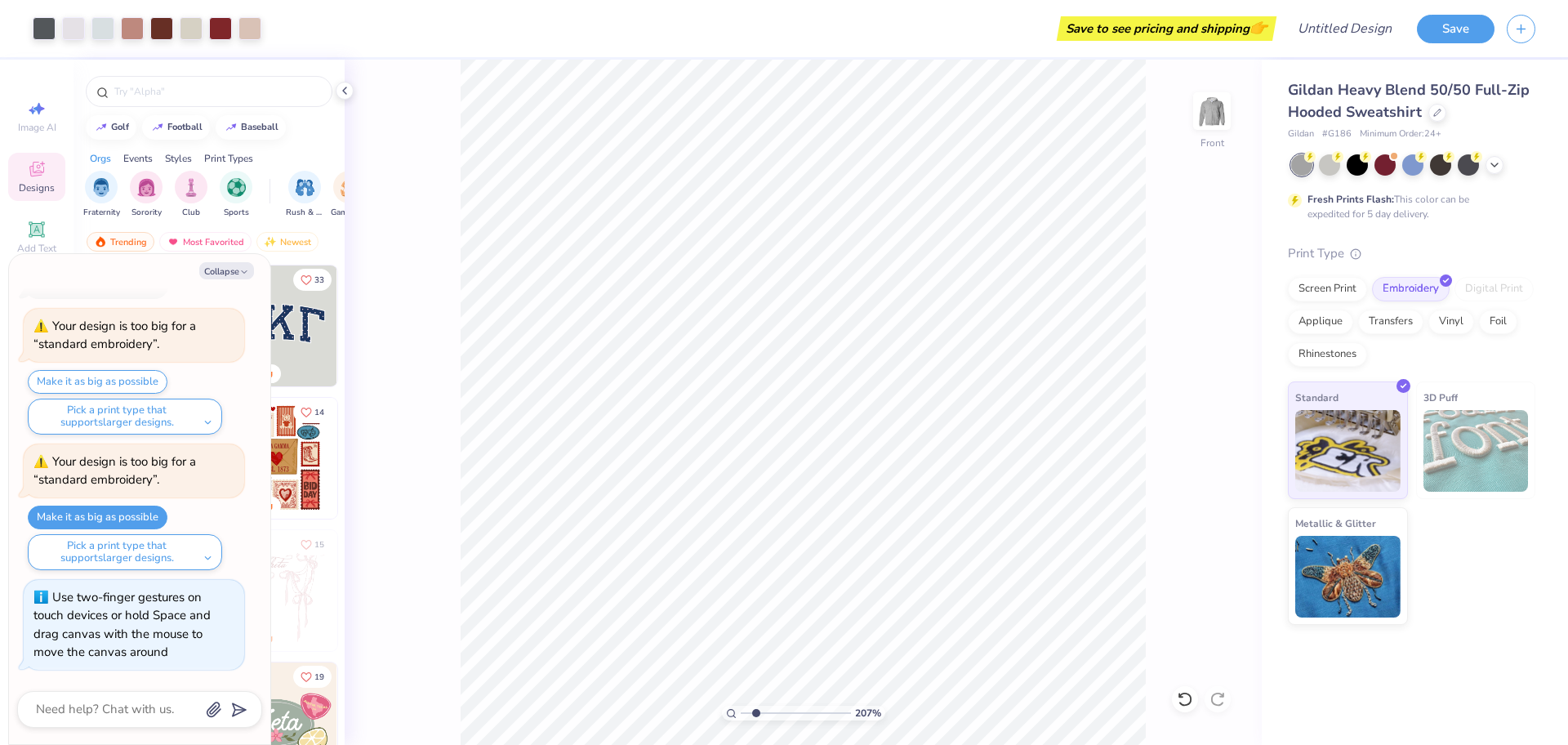 type on "x" 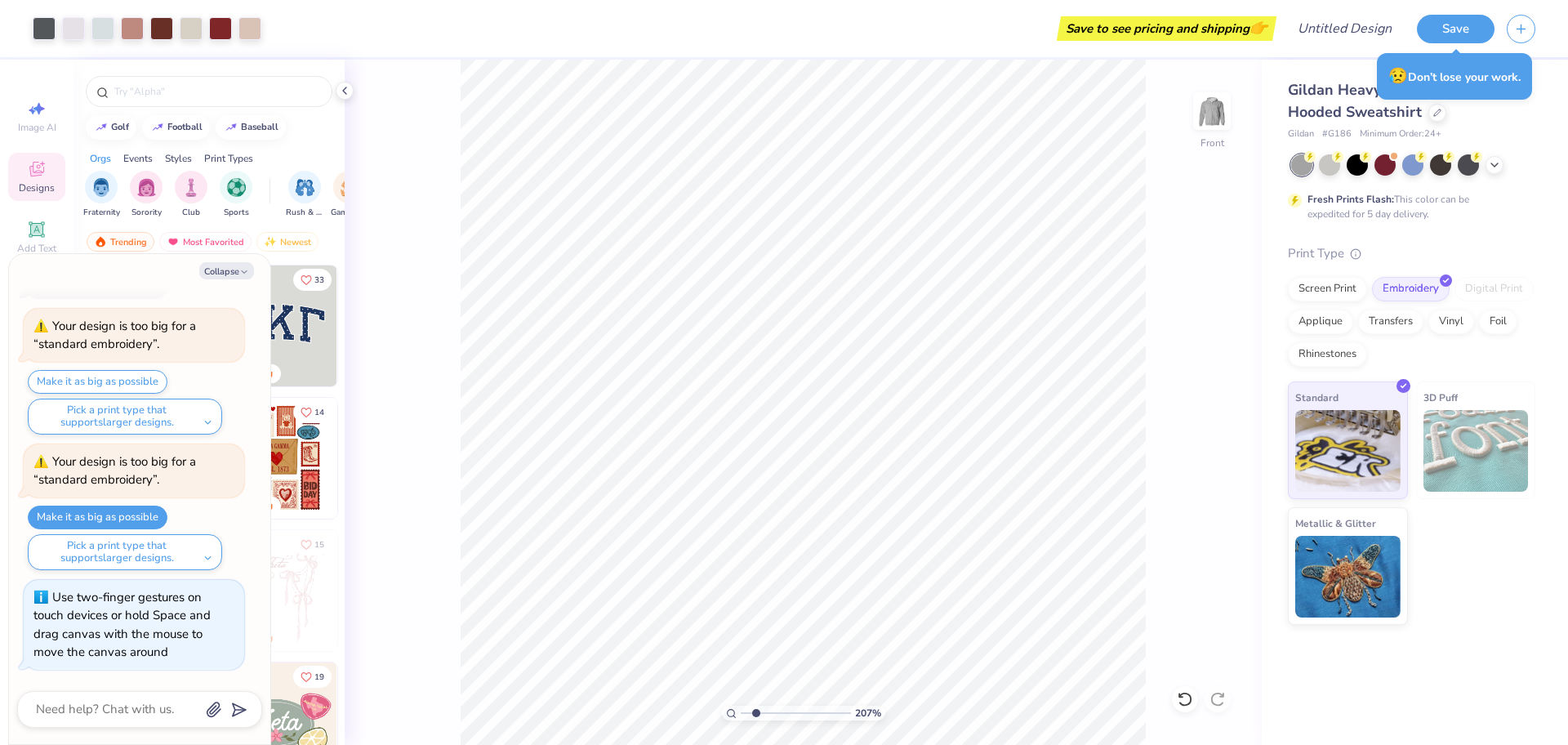 type on "2.06959467112417" 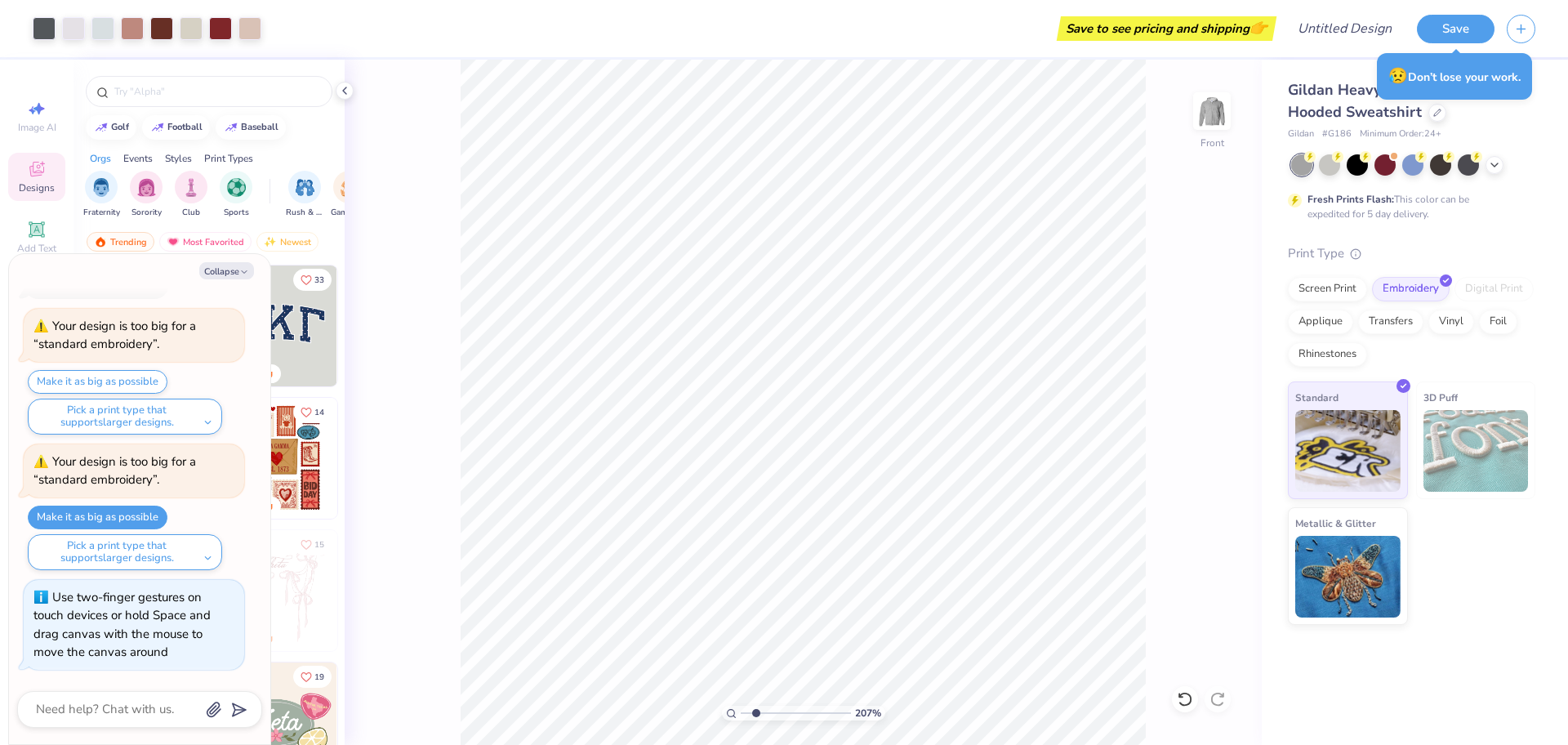 type on "x" 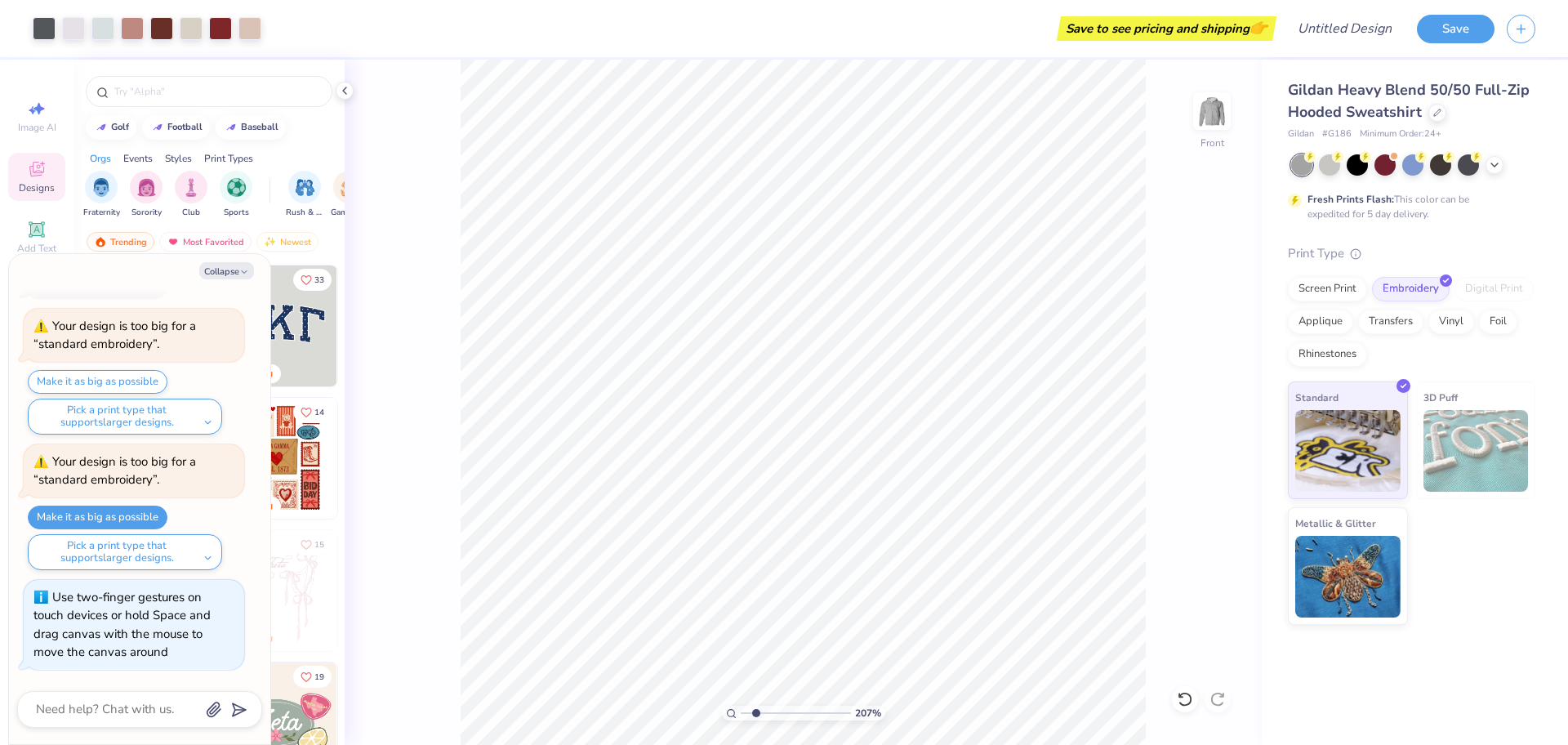 type on "2.06959467112417" 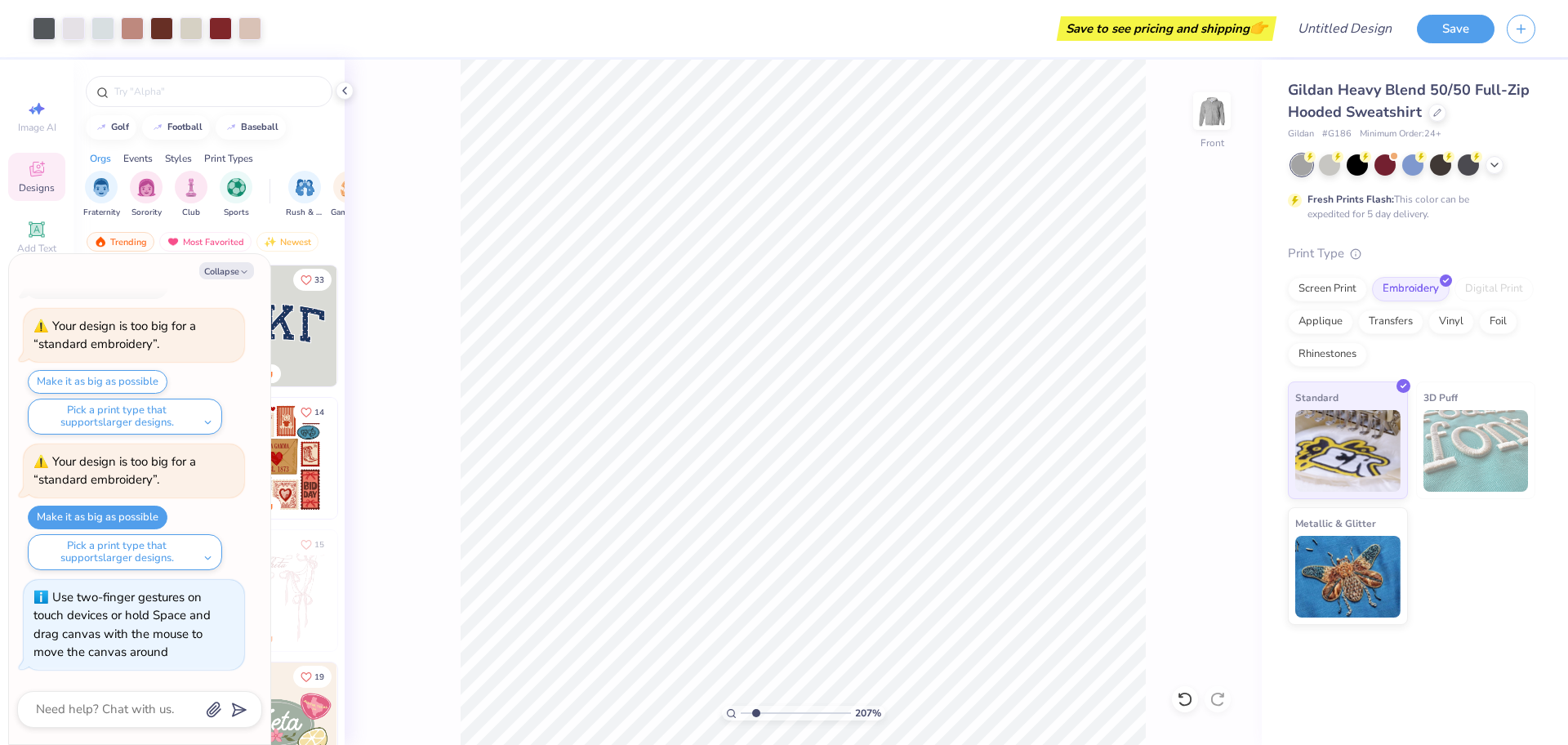 type on "x" 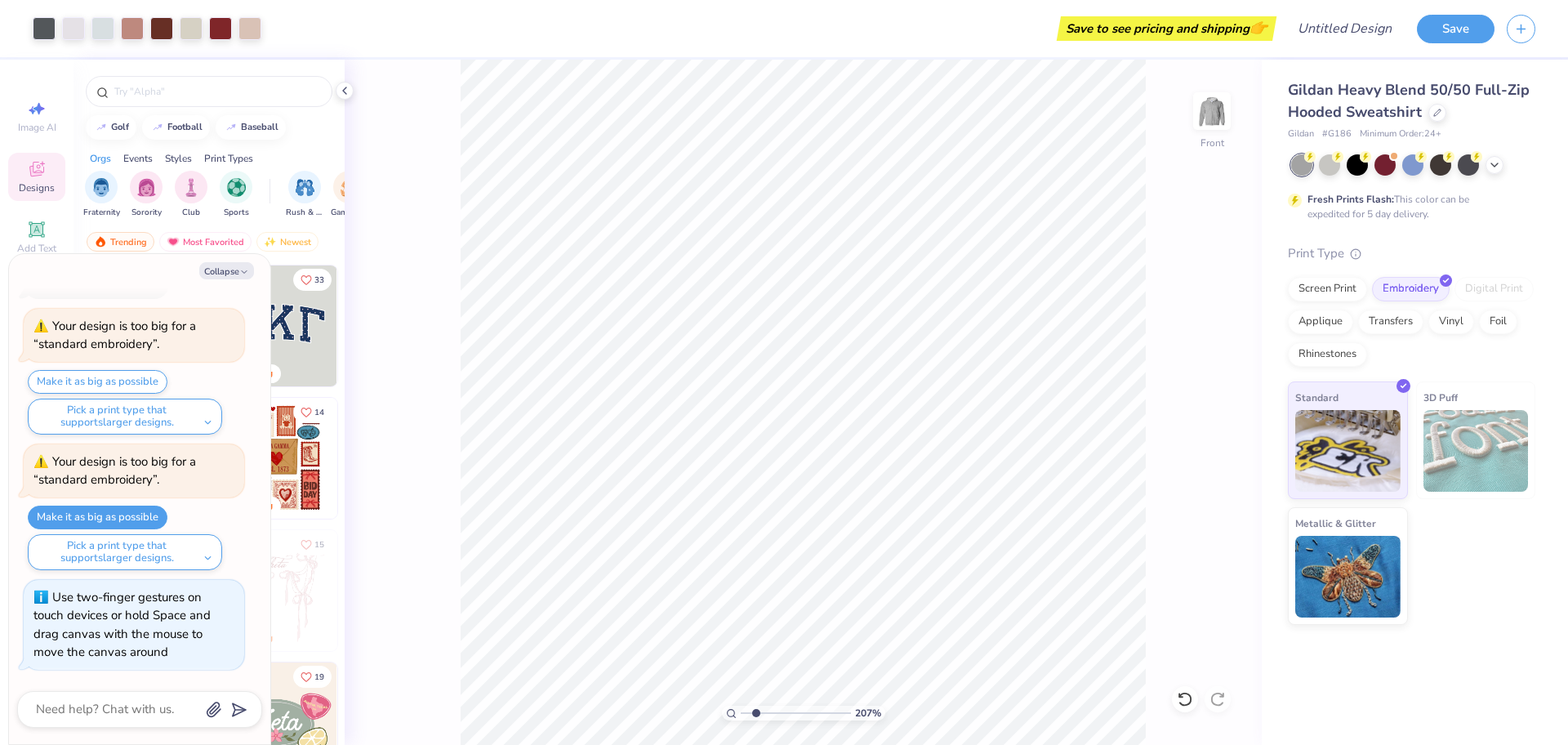 type on "2.06959467112417" 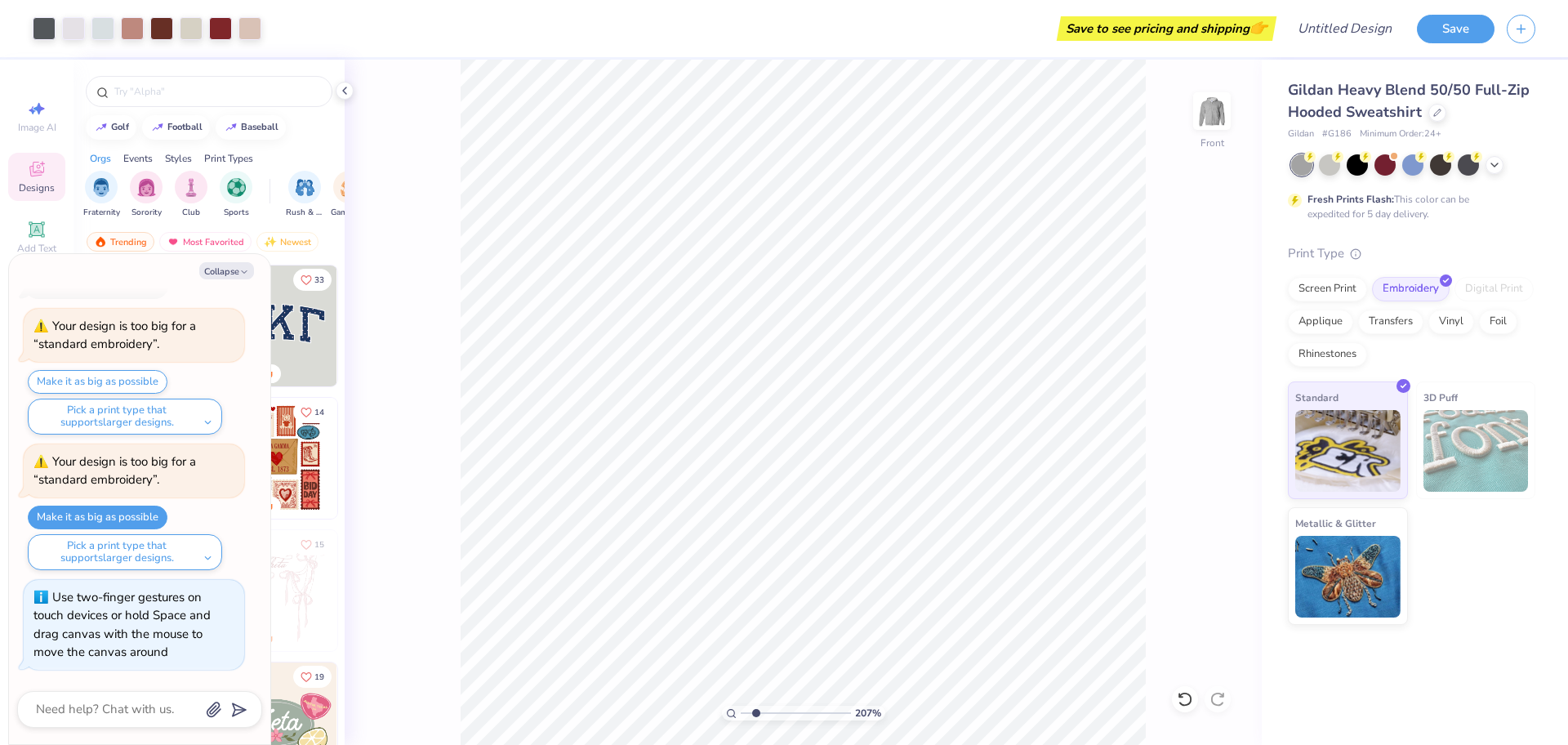 type on "x" 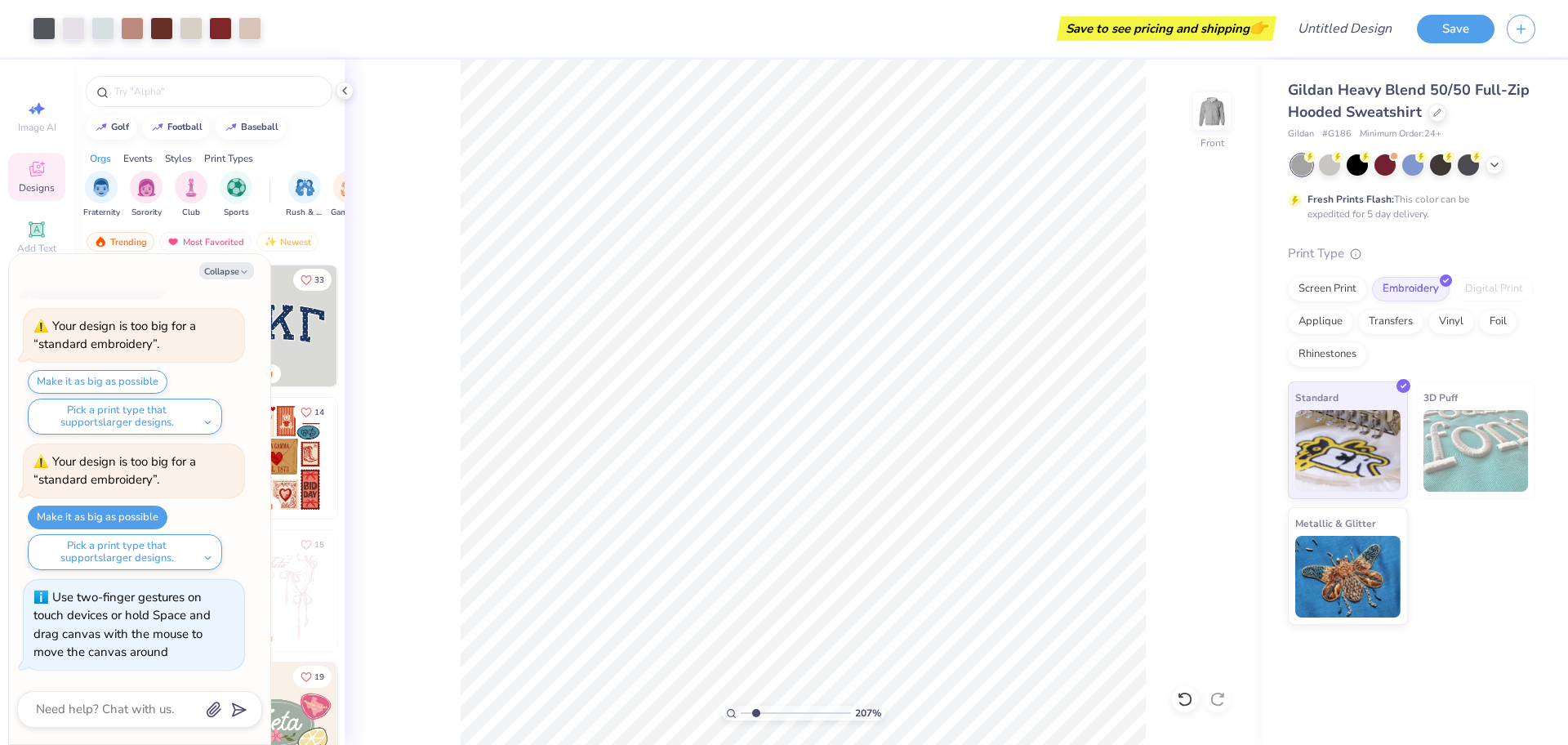 type on "2.06959467112417" 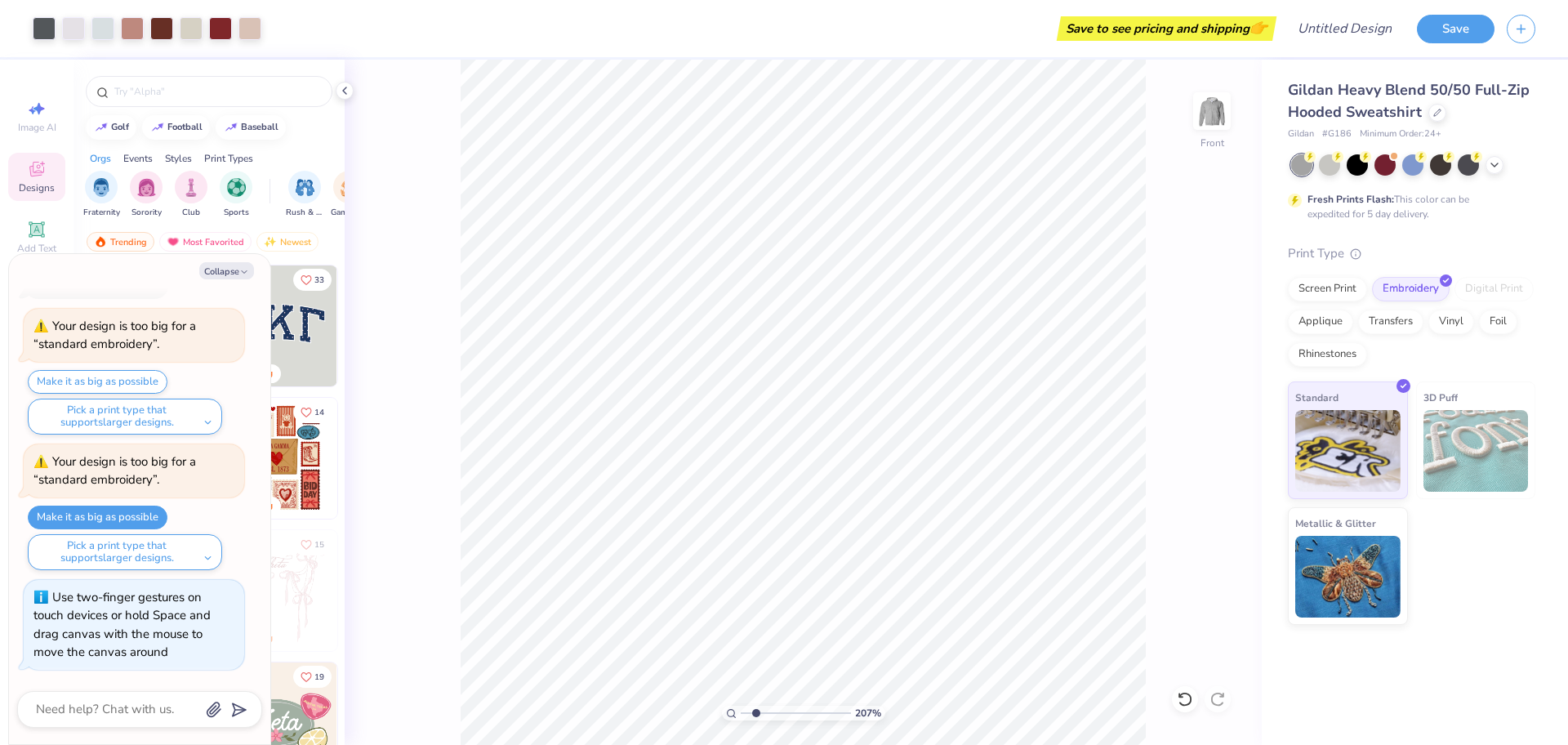 type on "x" 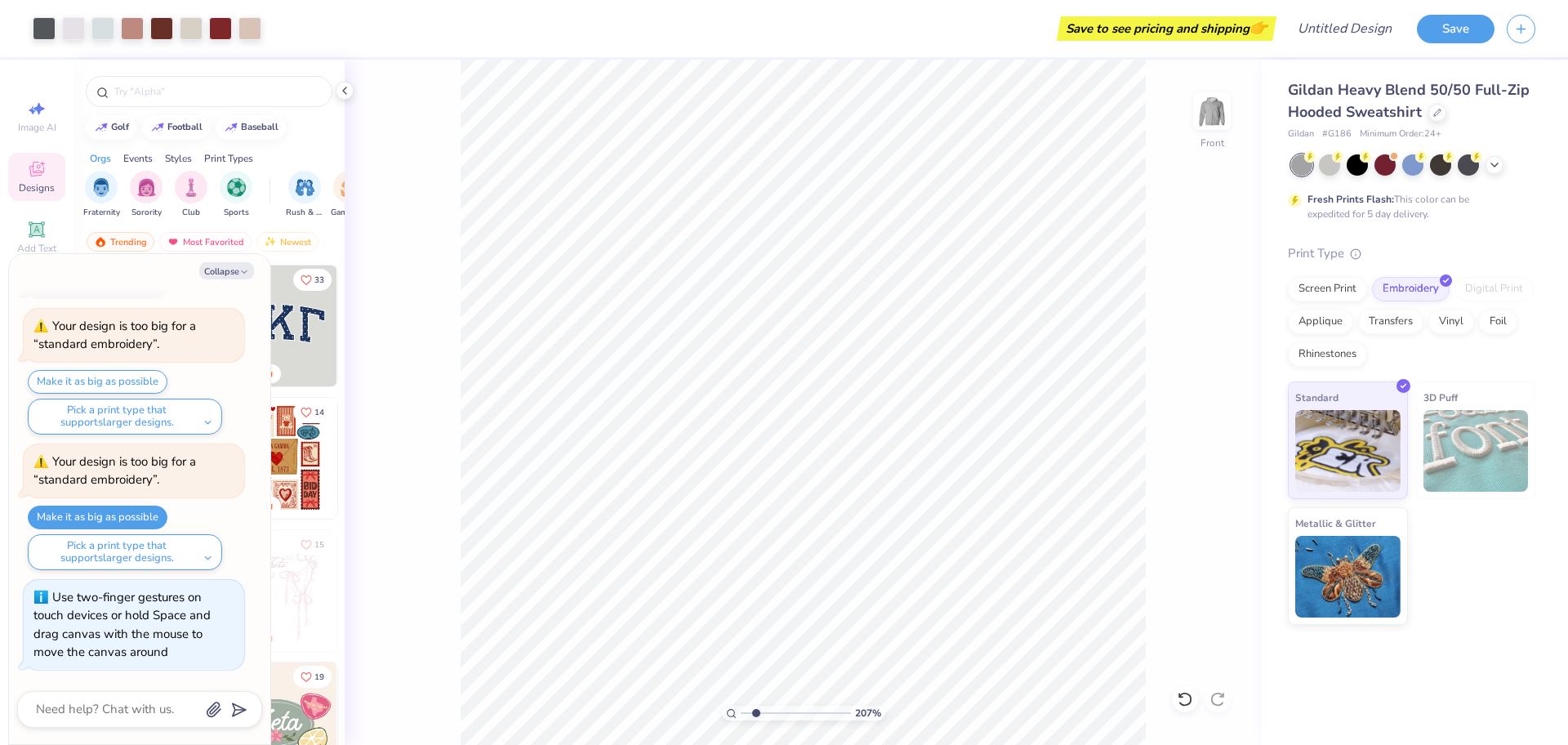type on "2.06959467112417" 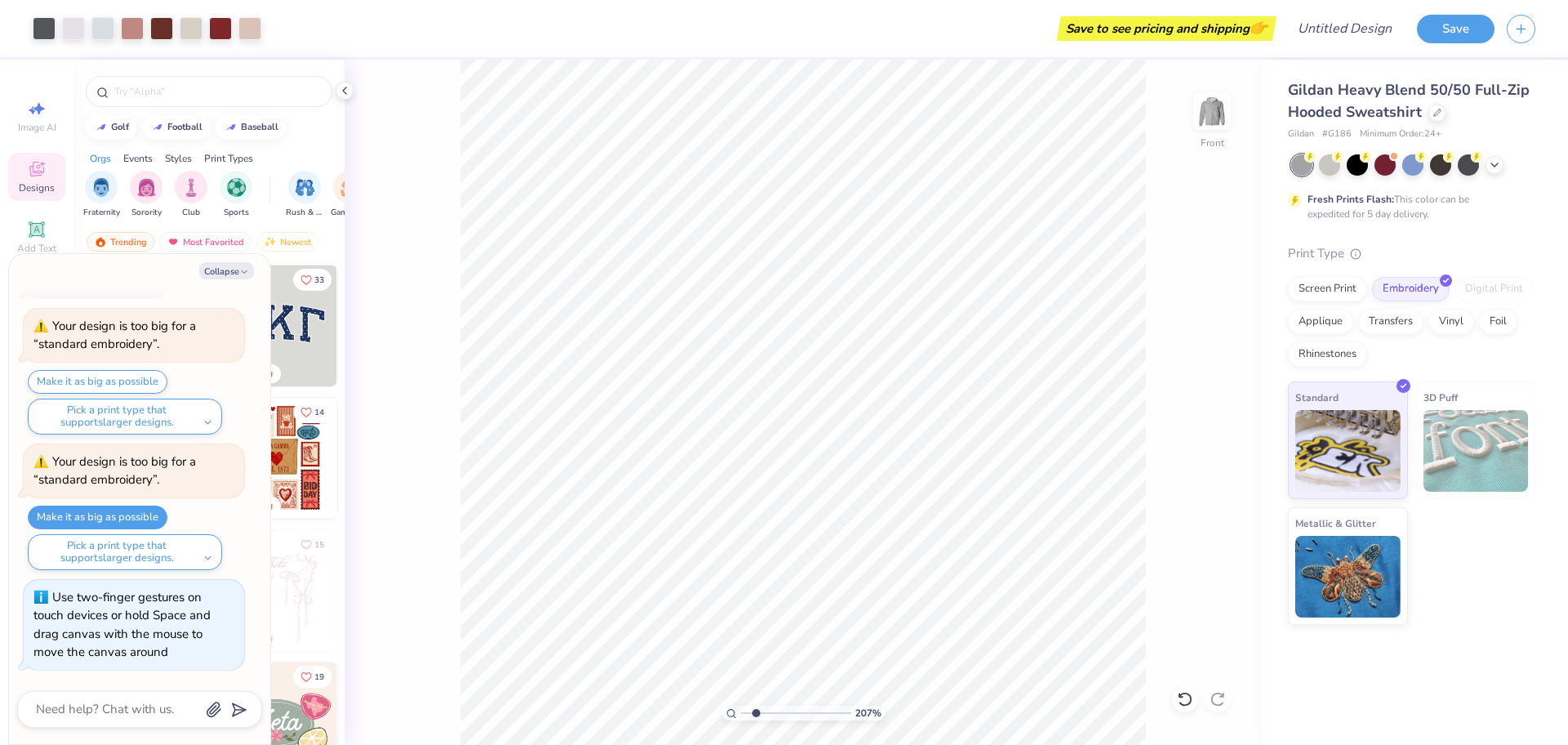 type on "x" 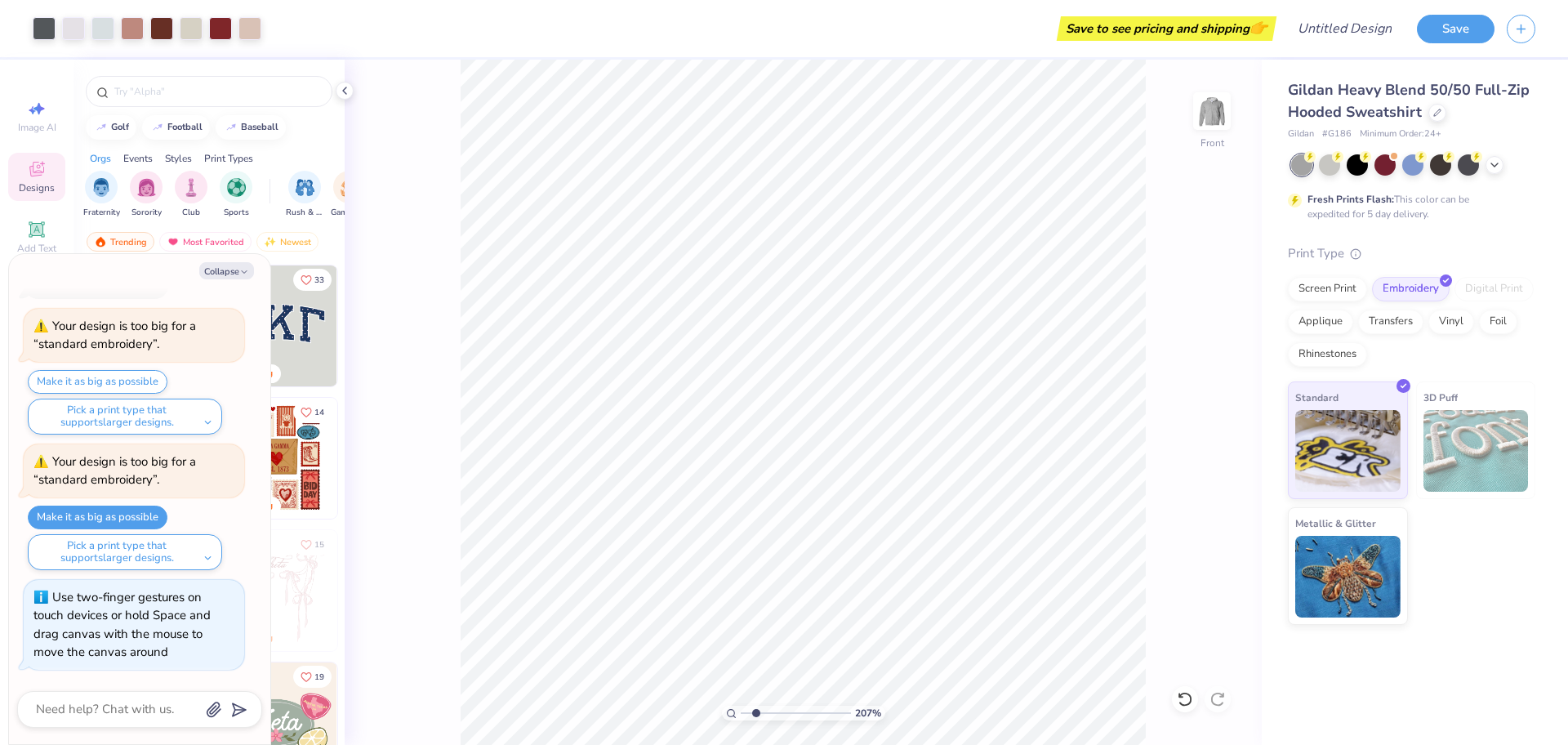 click on "207  % Front" at bounding box center (803, 402) 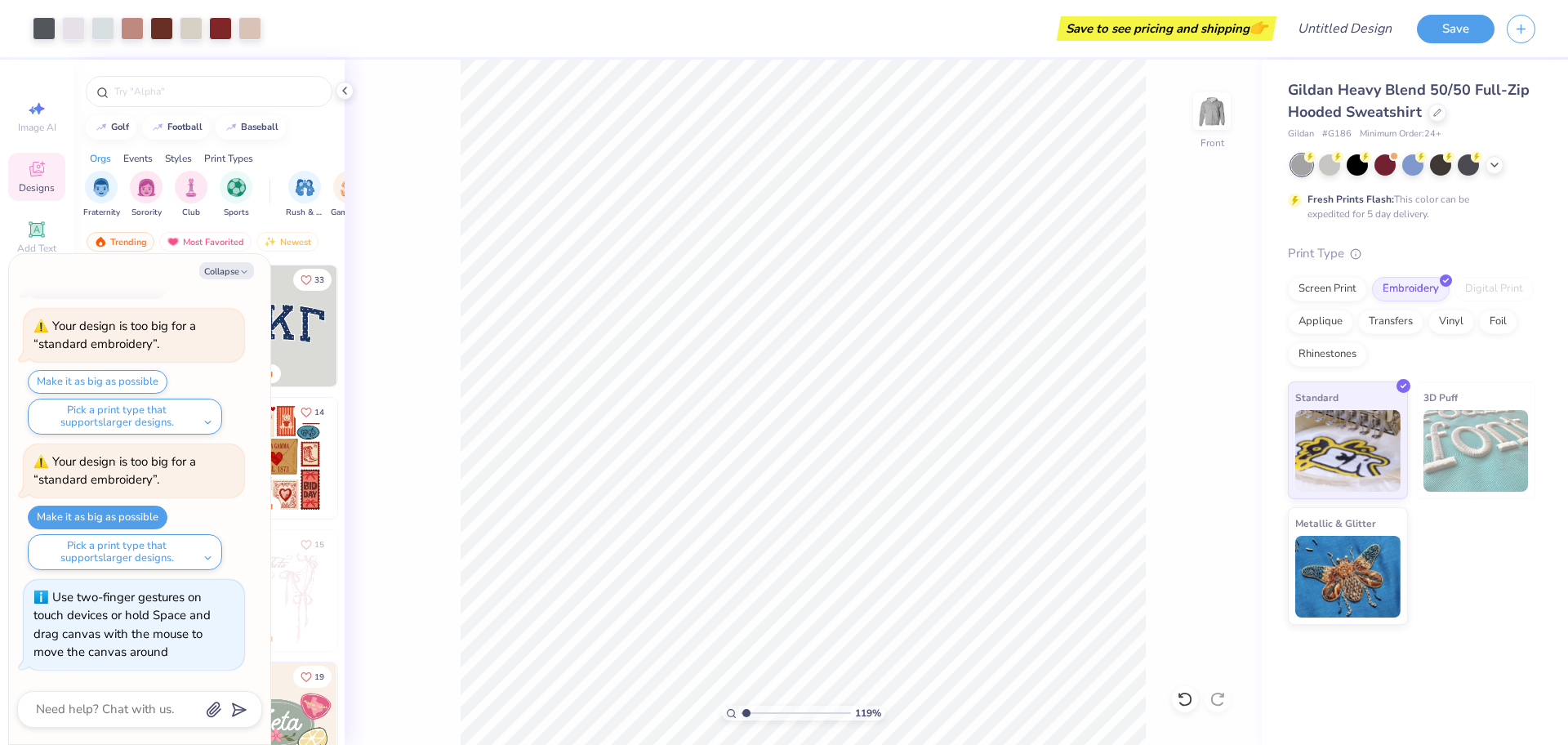 type on "1.16903318287446" 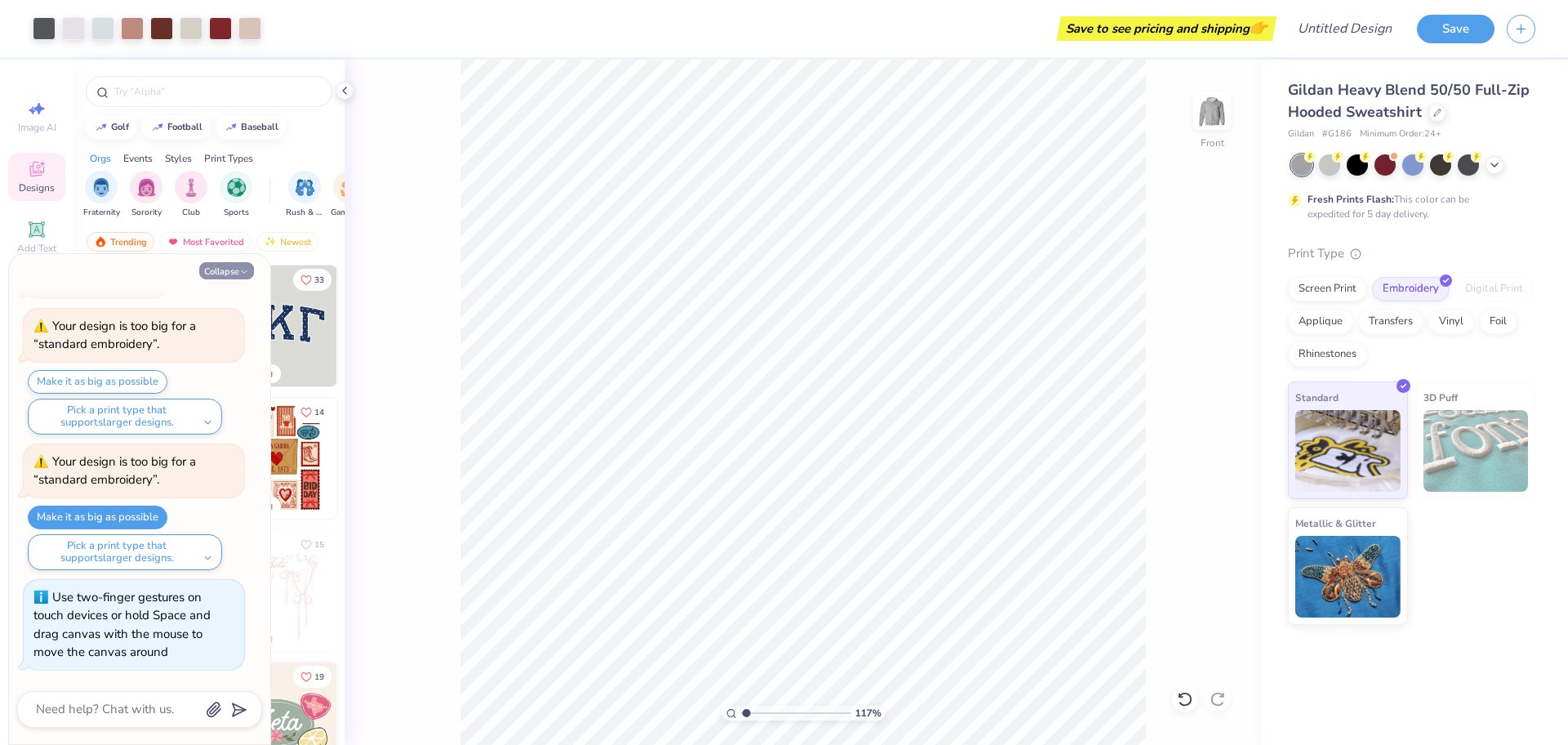 click 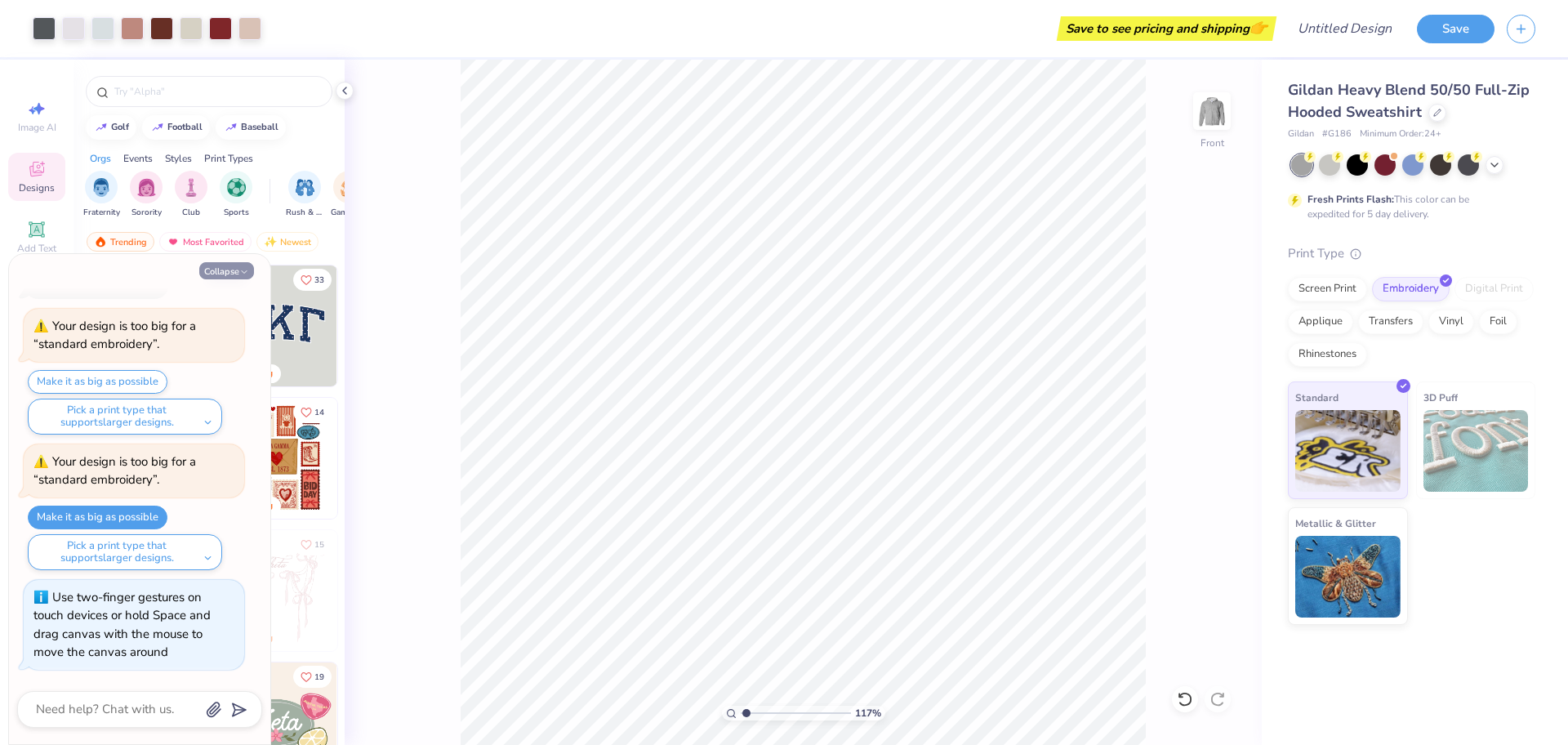 type on "x" 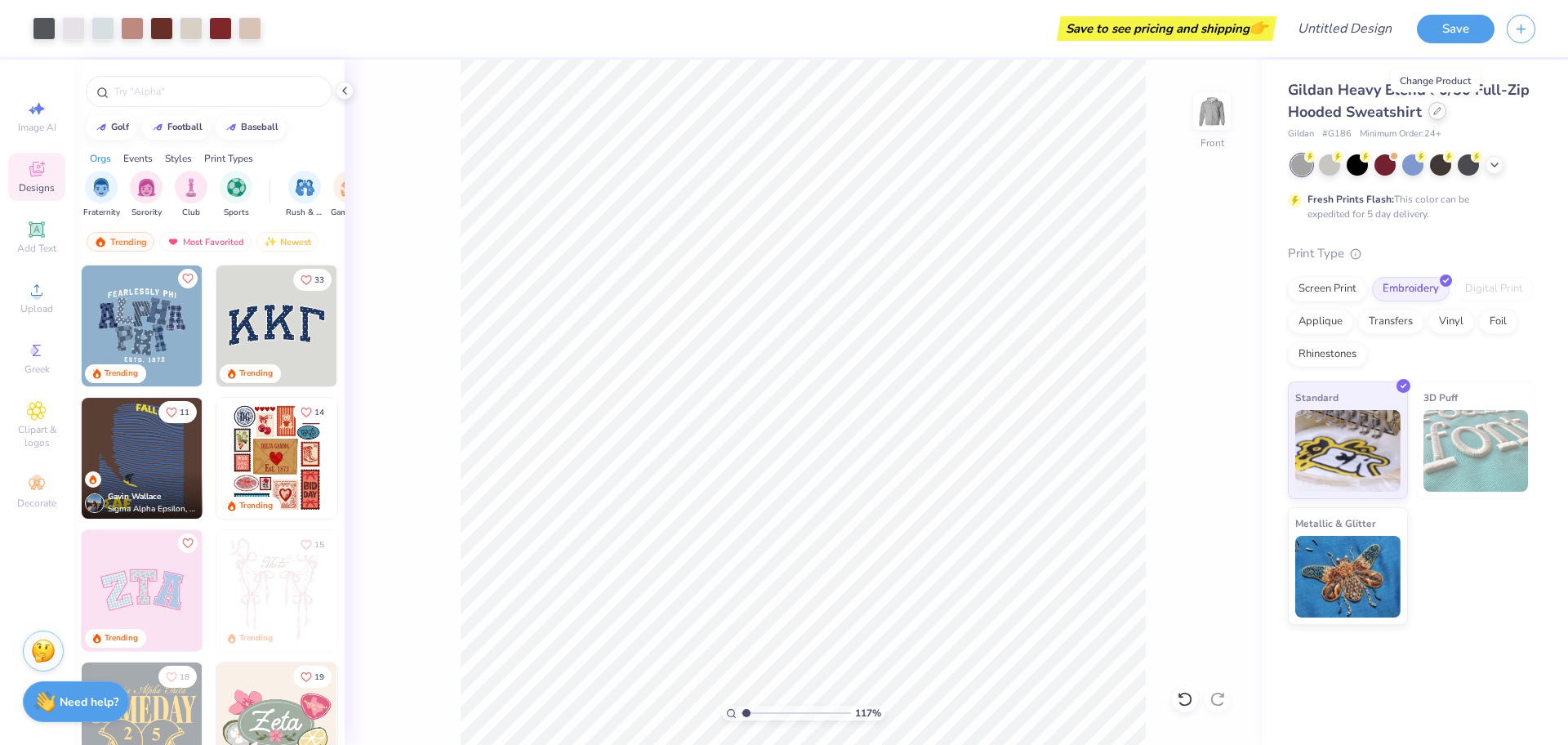 click 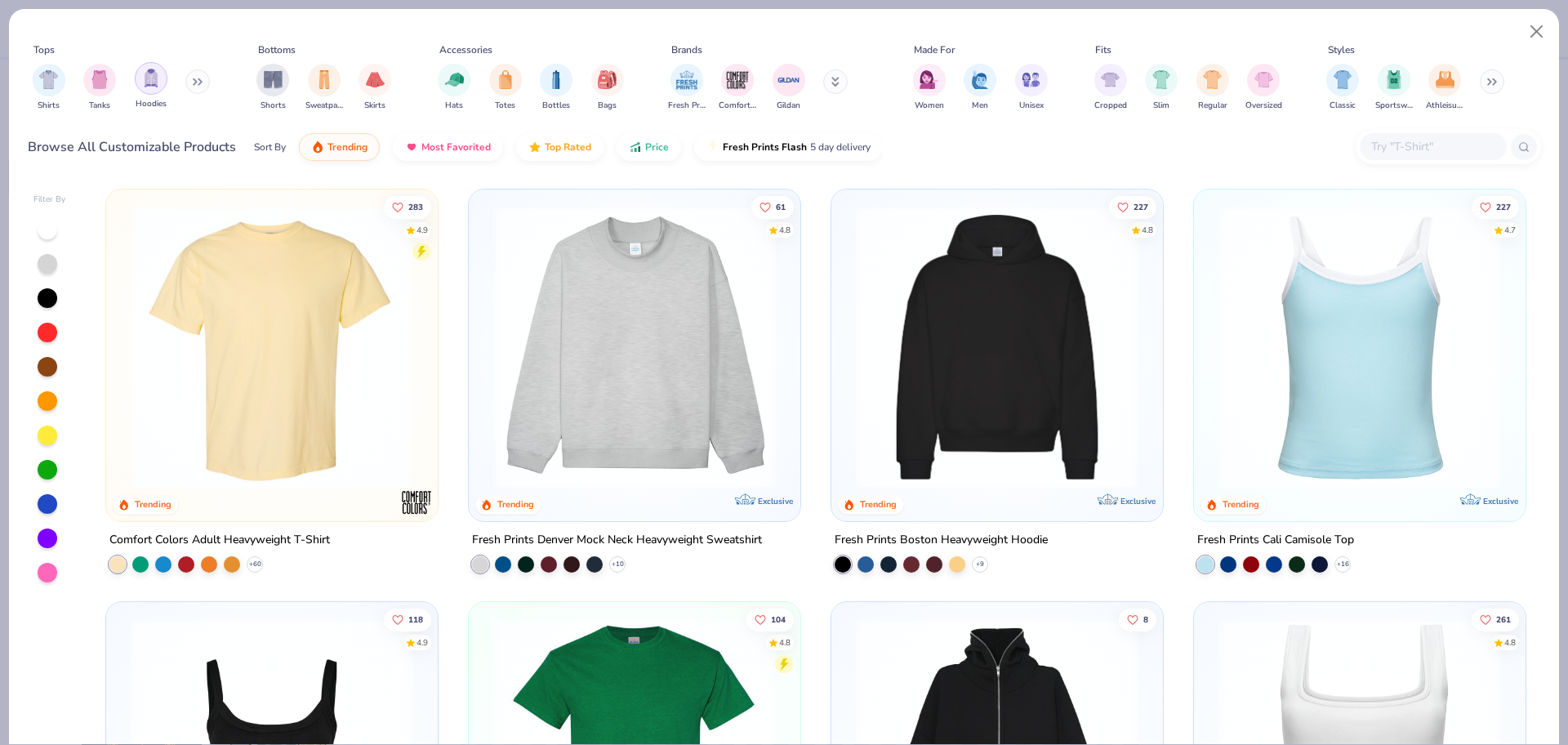 click at bounding box center (151, 78) 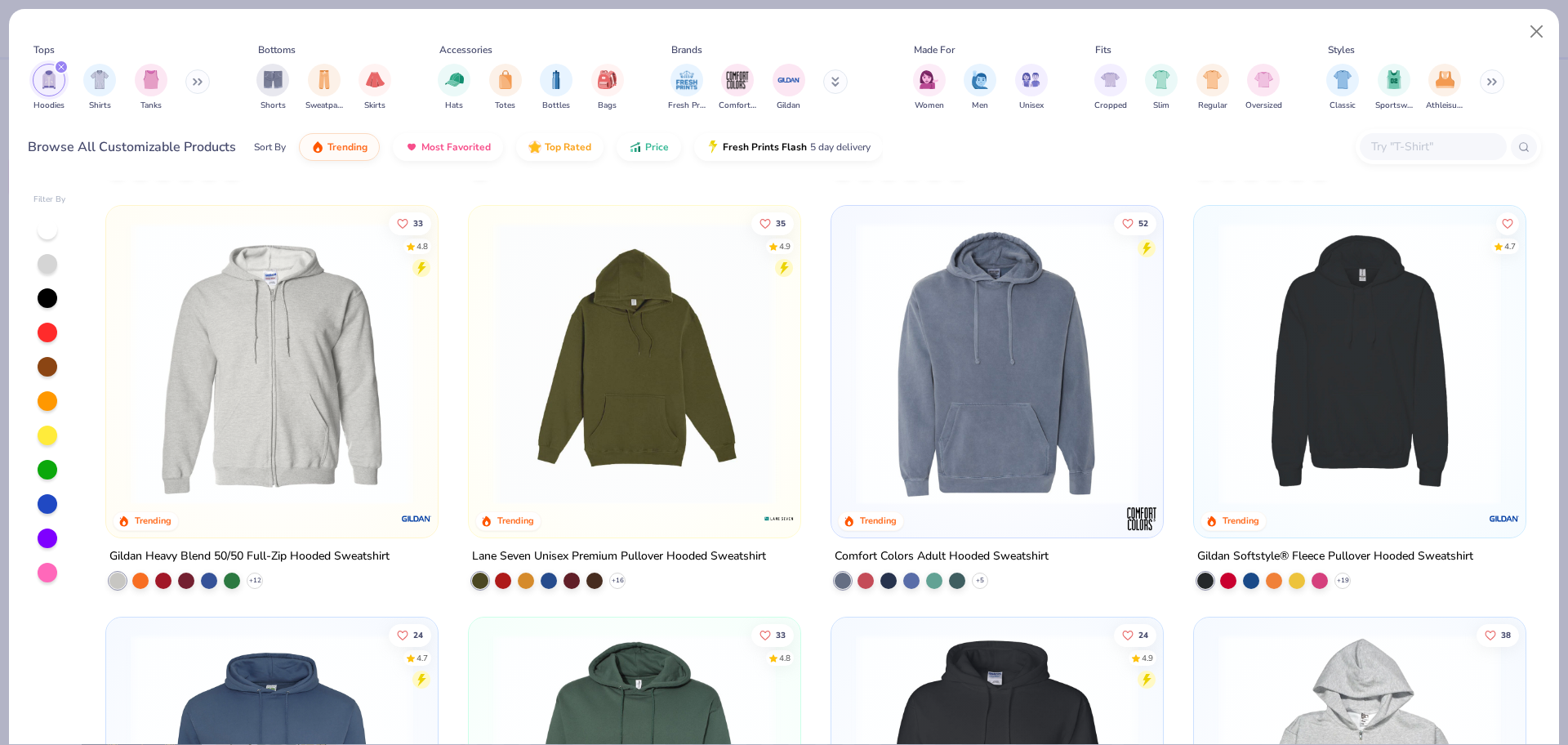 scroll, scrollTop: 727, scrollLeft: 0, axis: vertical 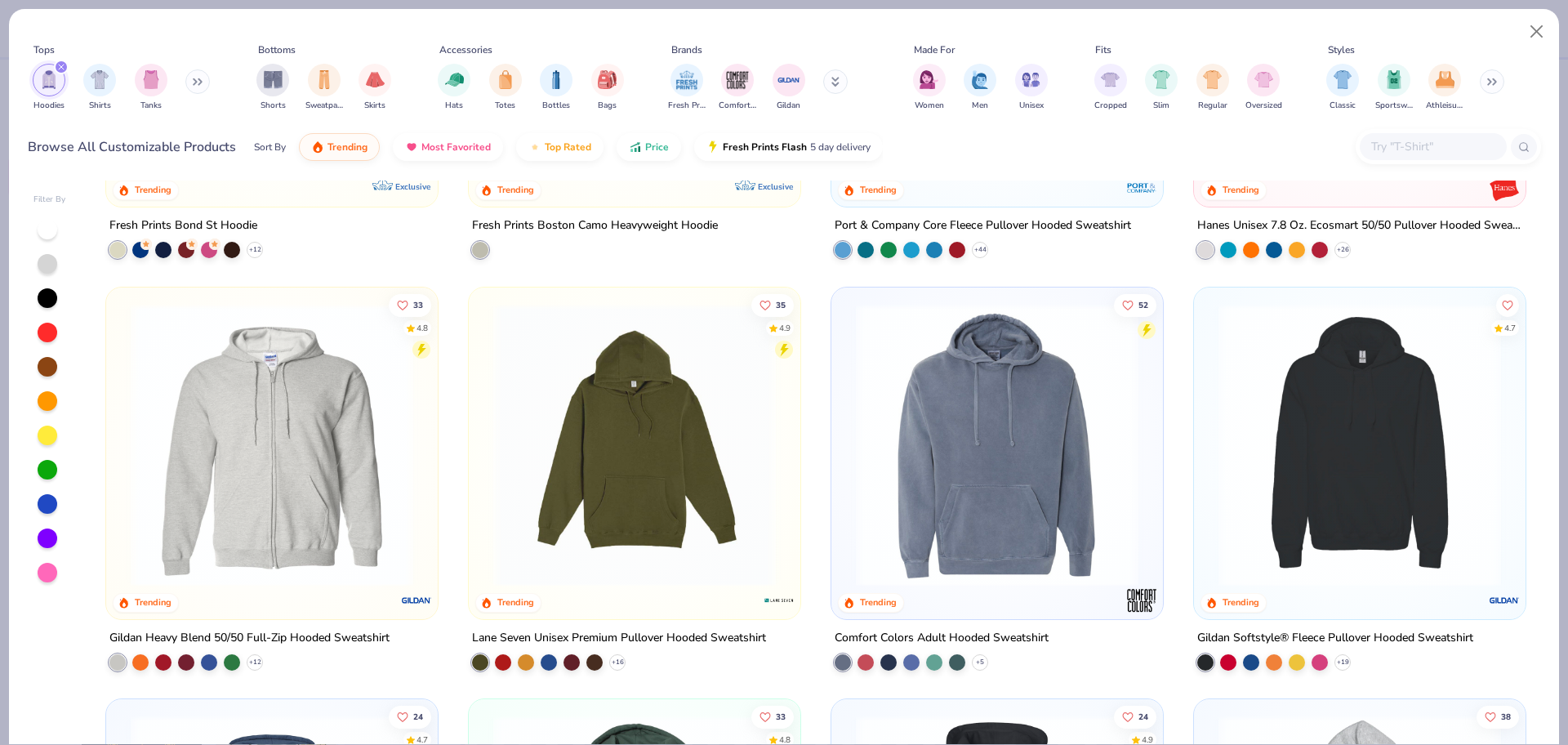 click at bounding box center [272, 444] 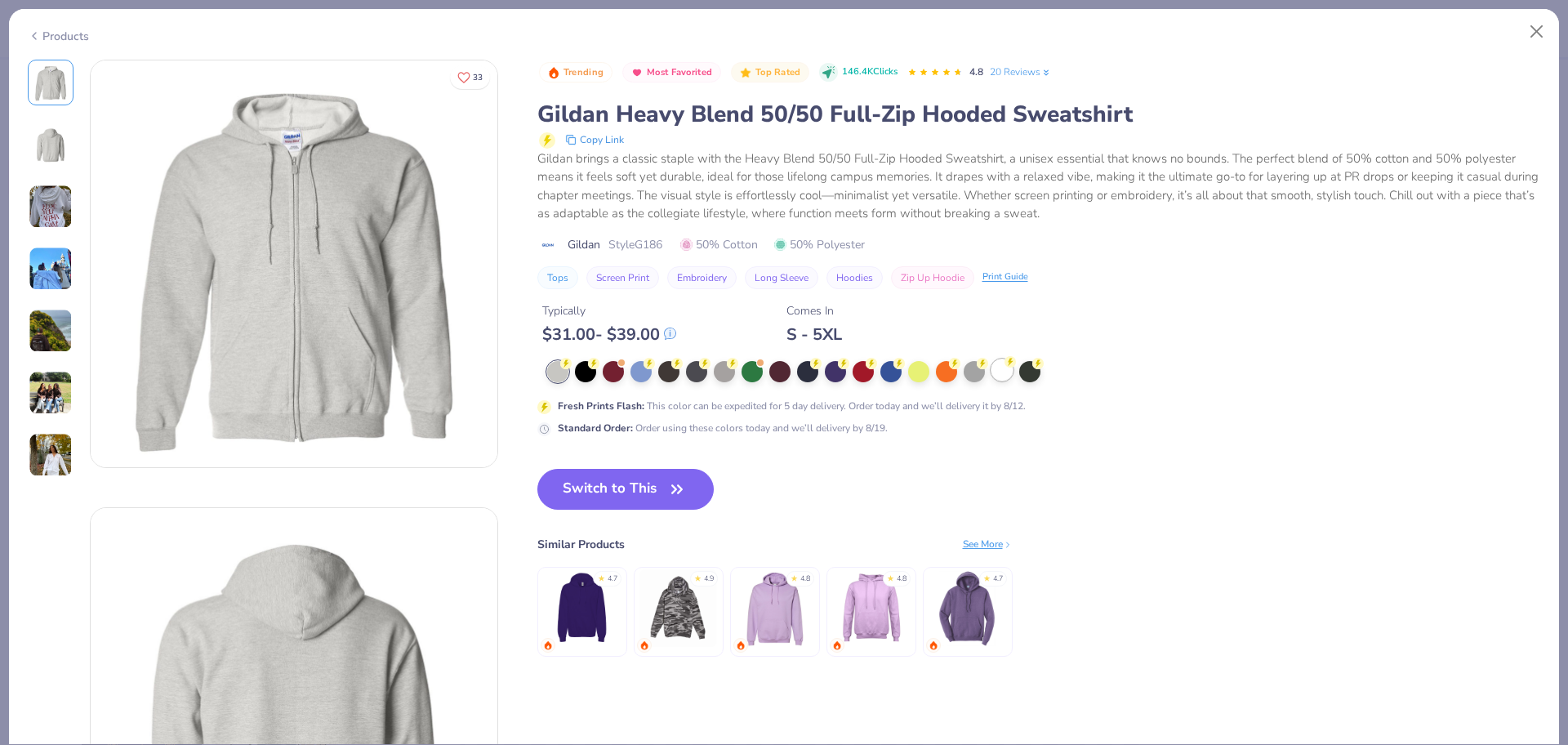 click at bounding box center (1002, 370) 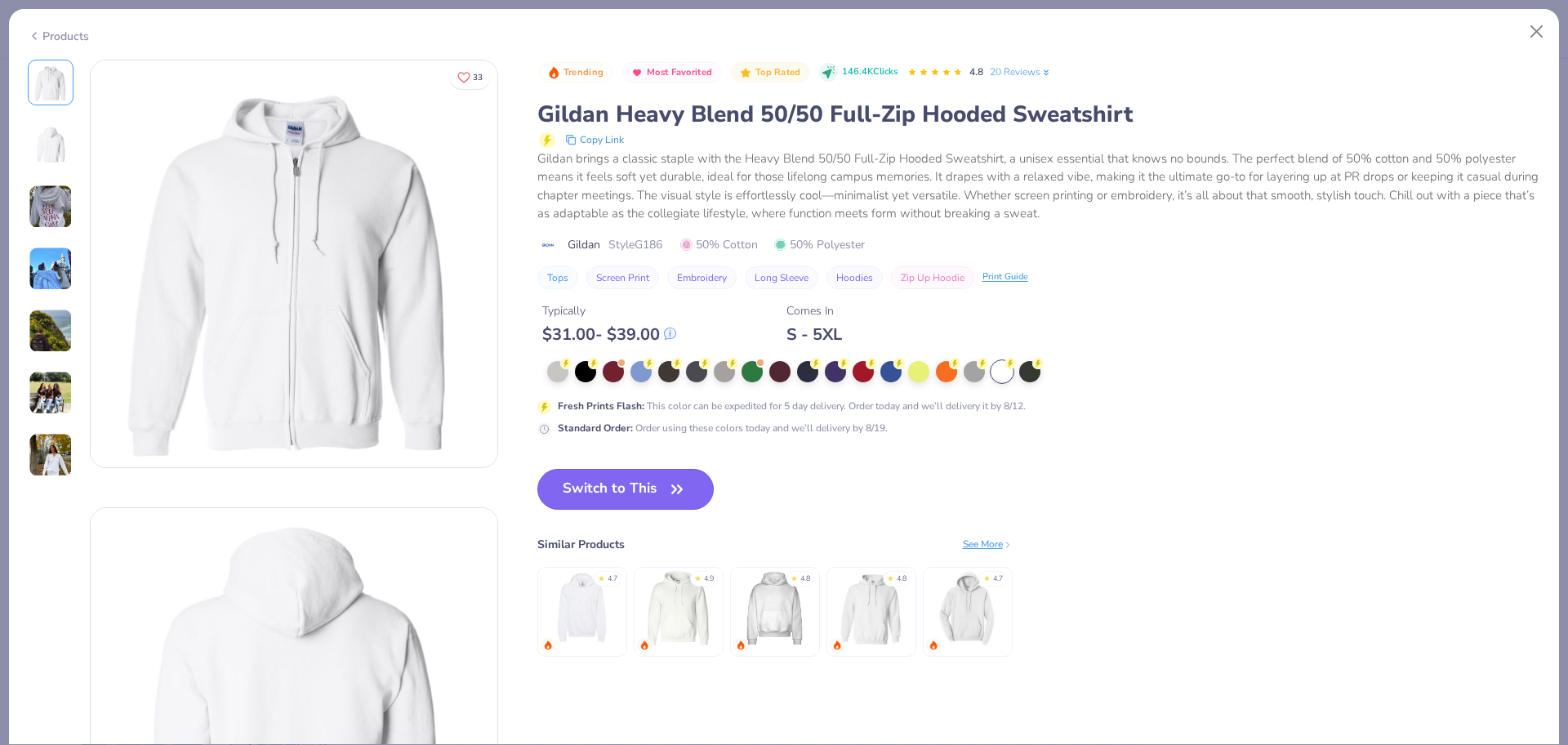 click on "Switch to This" at bounding box center (626, 489) 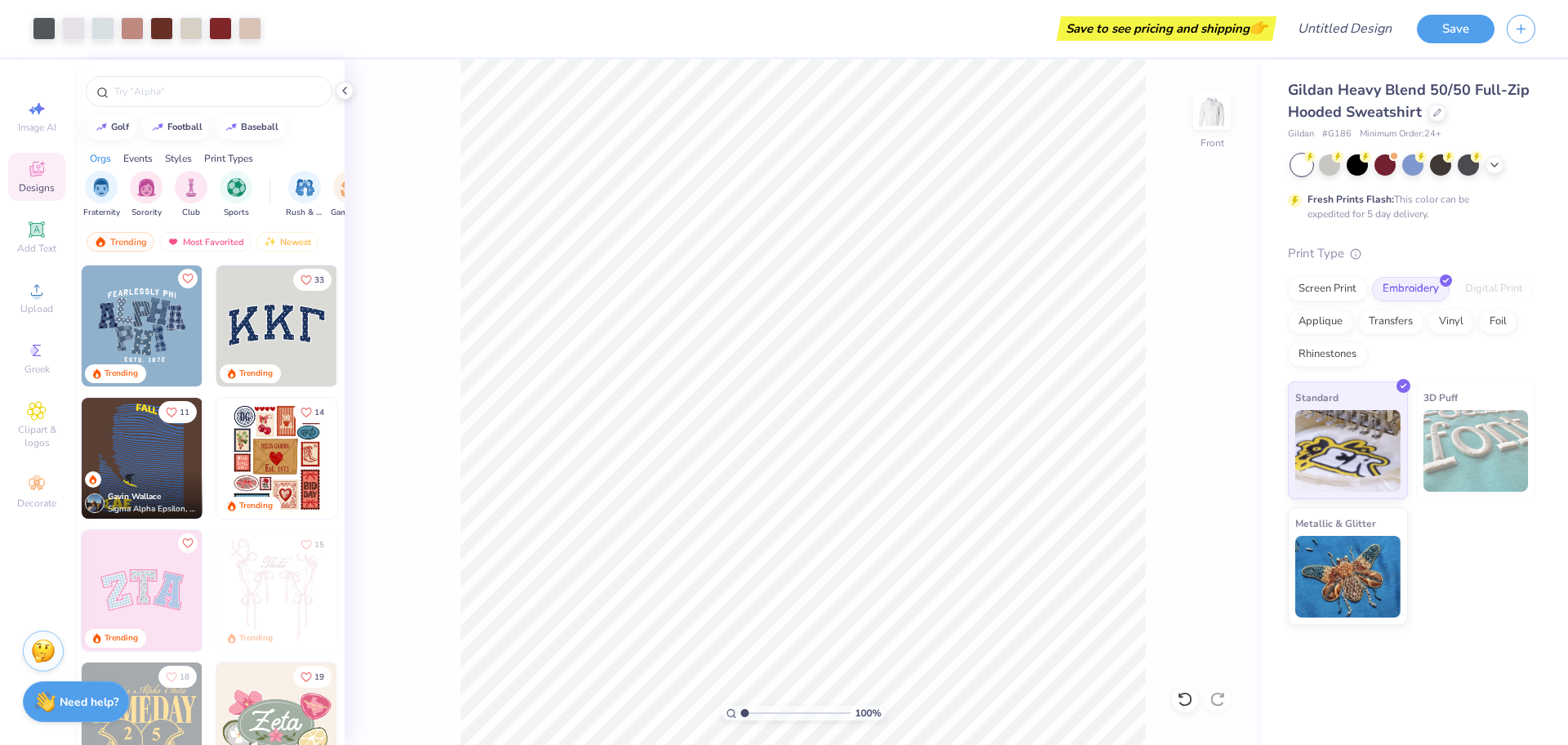 click on "100  % Front" at bounding box center [803, 402] 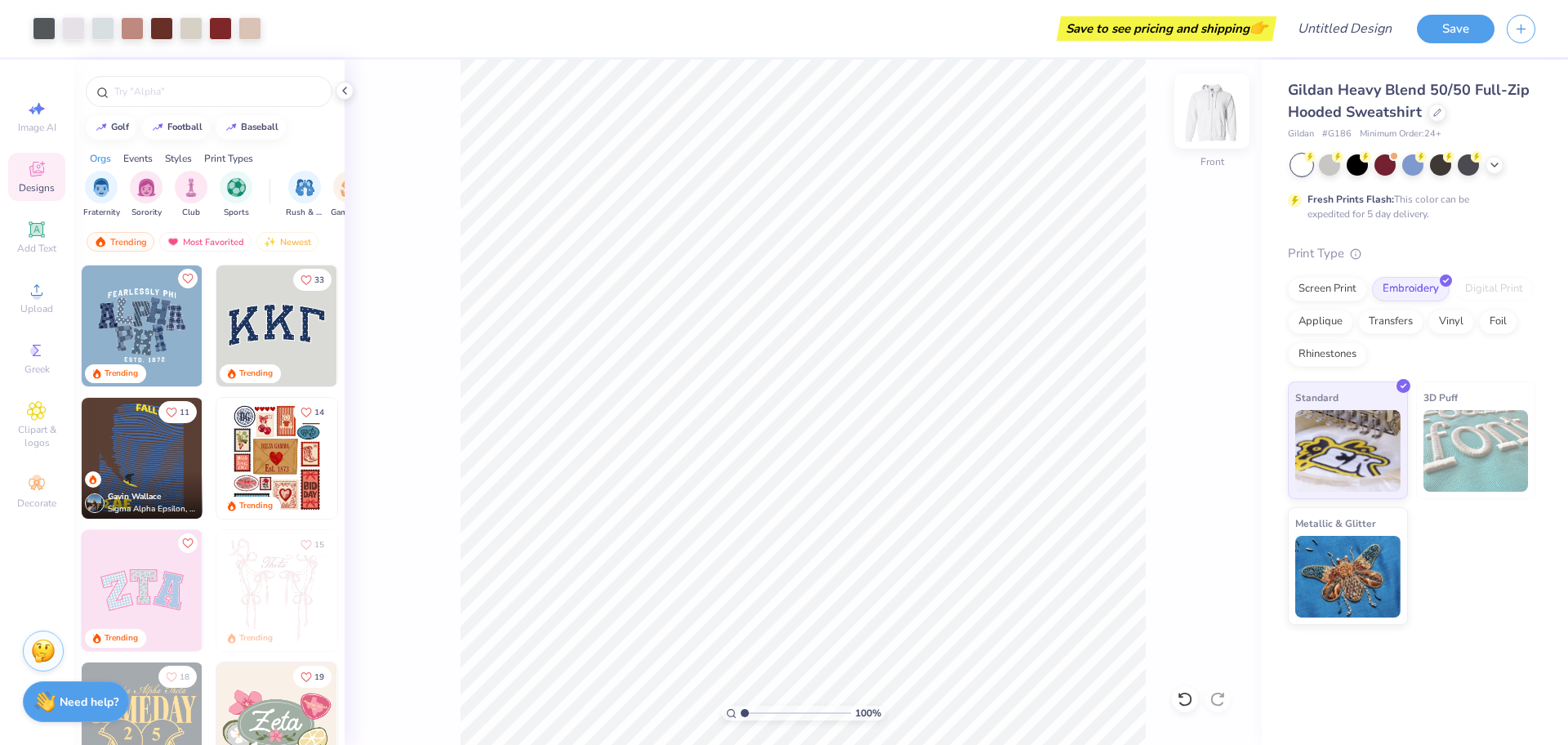 click at bounding box center (1212, 111) 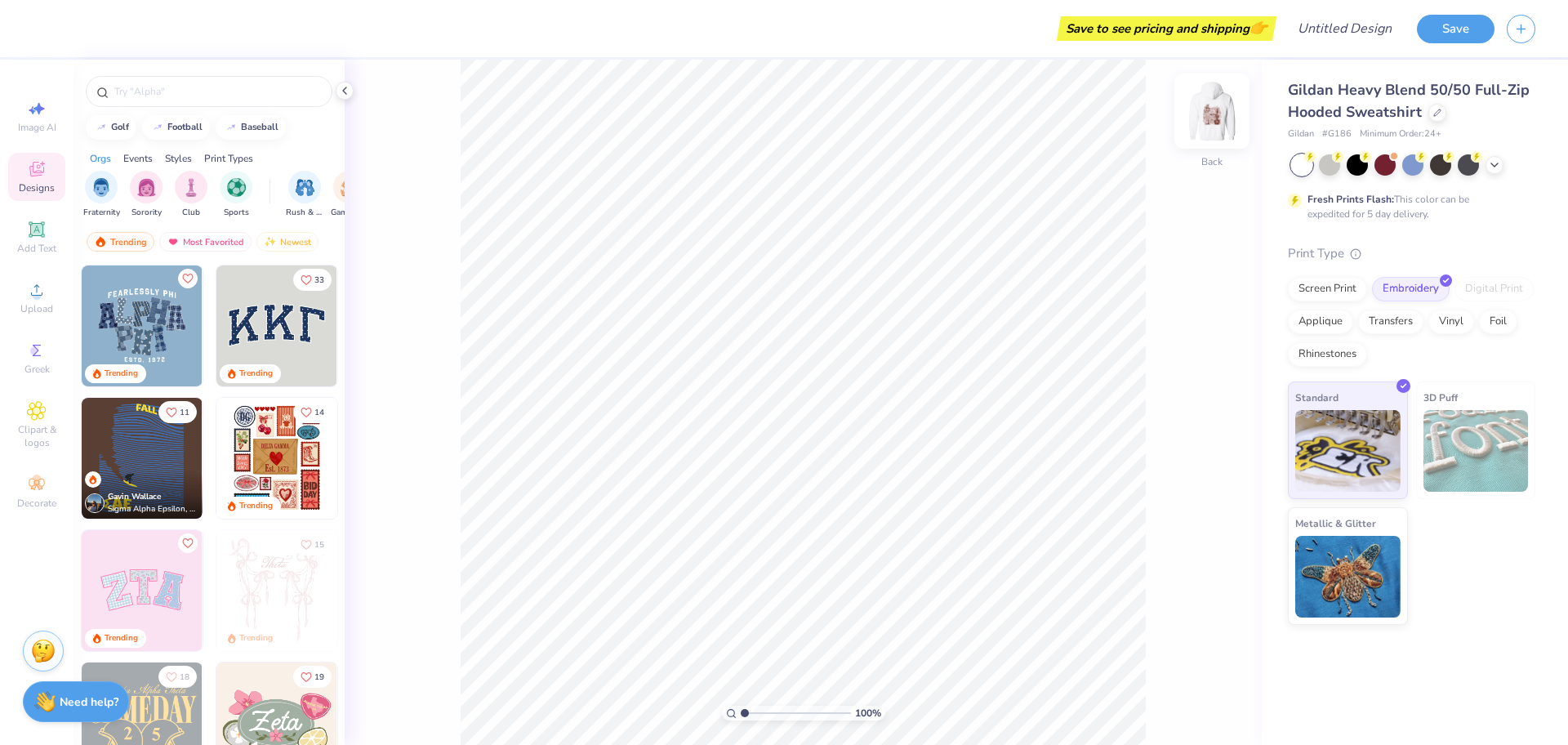 click at bounding box center (1212, 111) 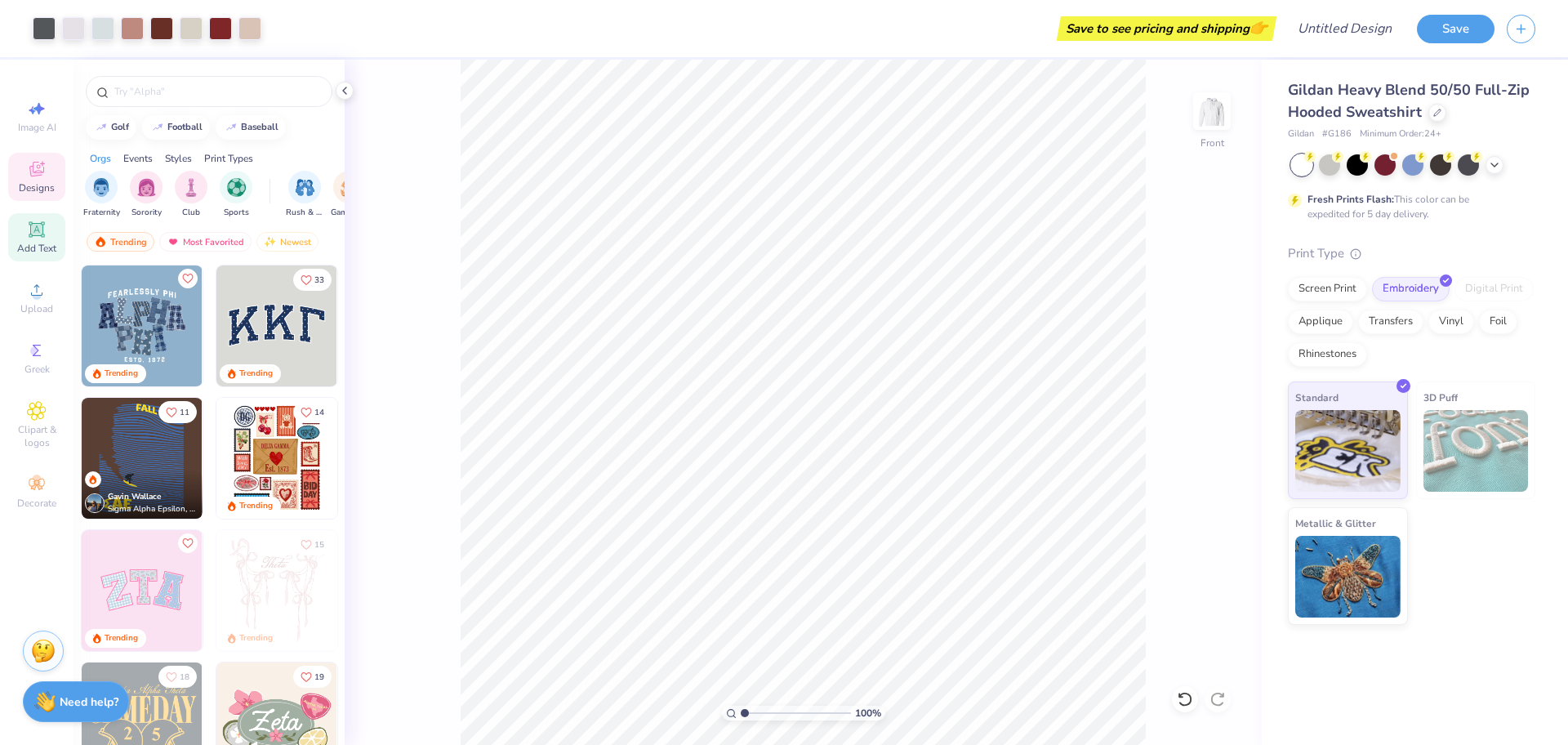 click 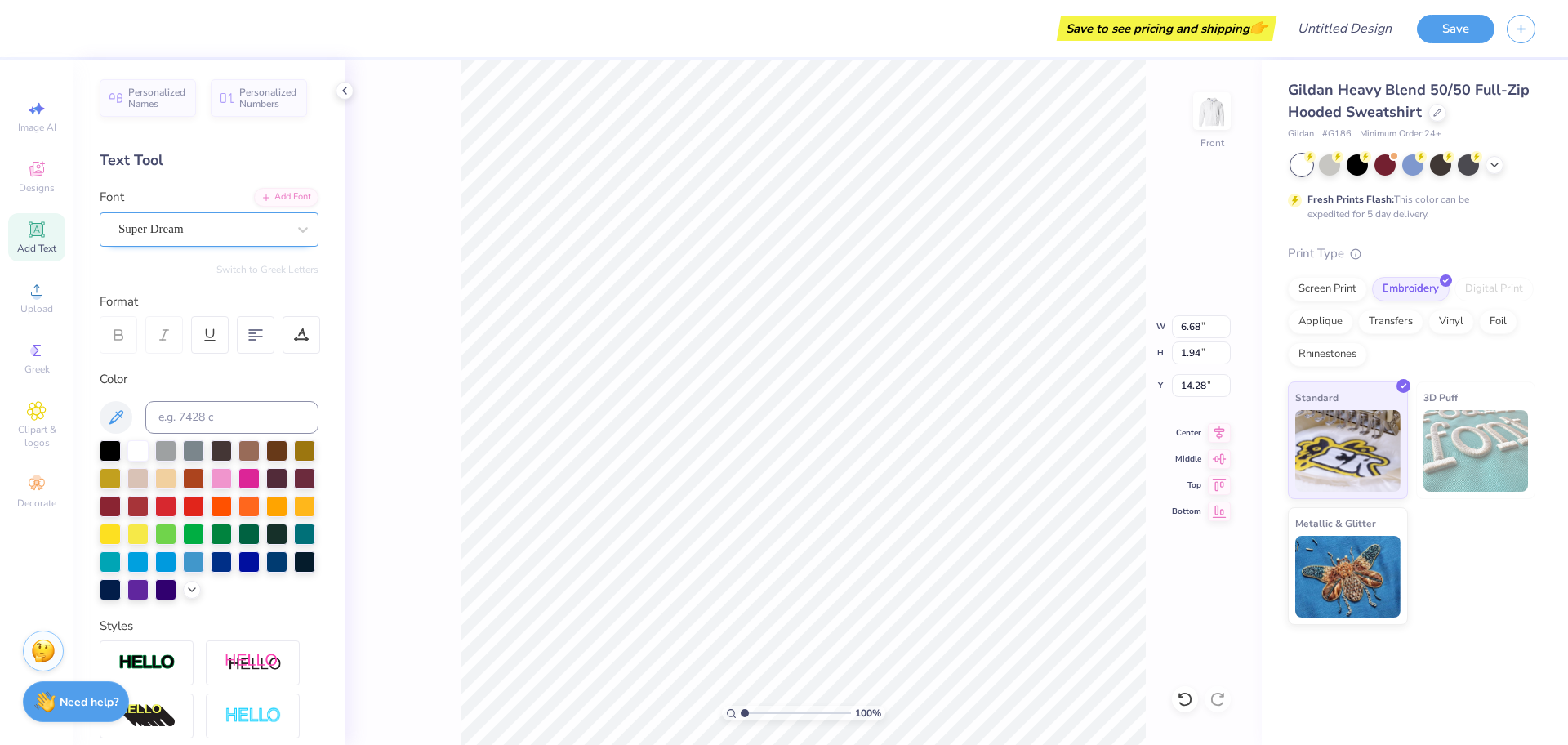 type on "1.00134428565055" 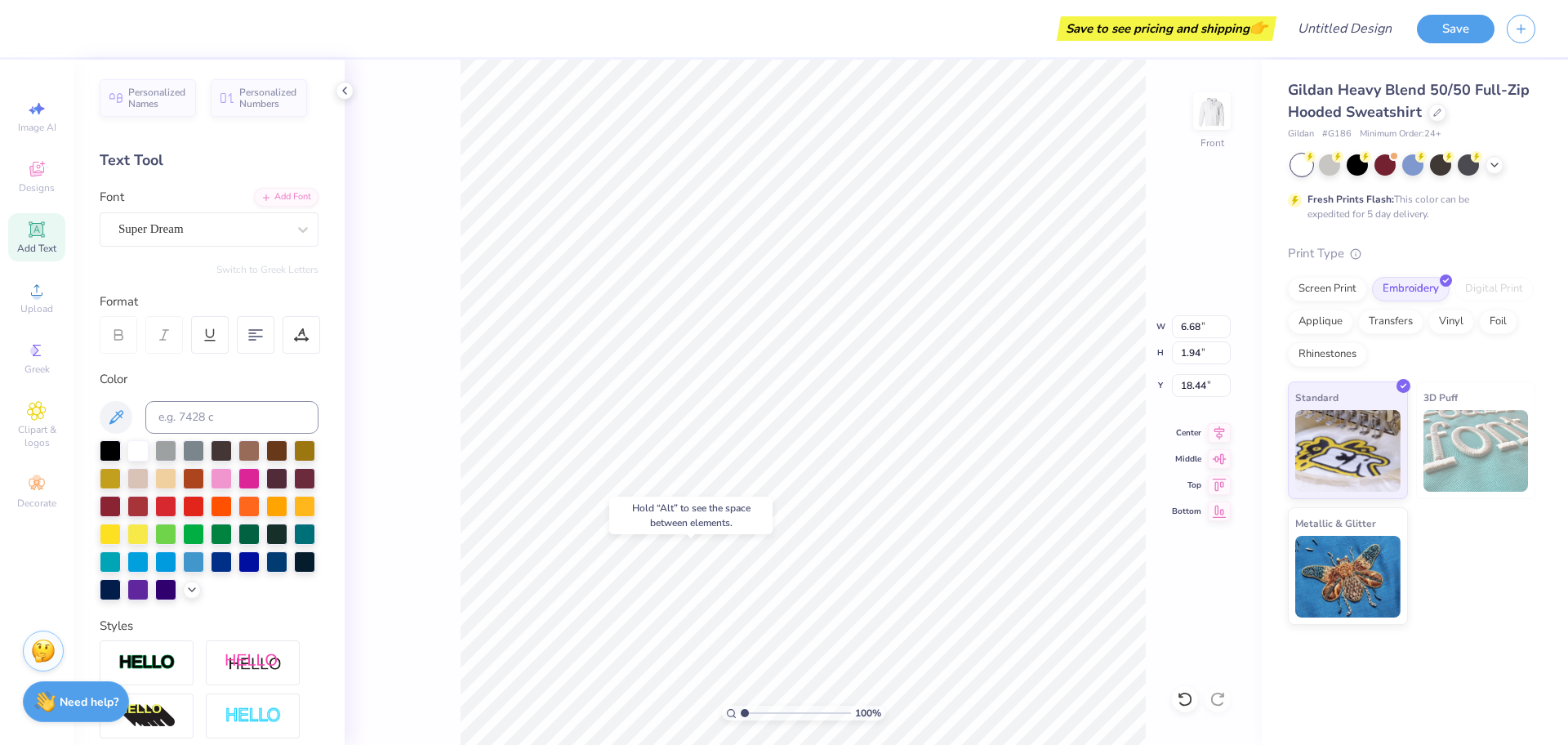 click on "Text Tool" at bounding box center (209, 160) 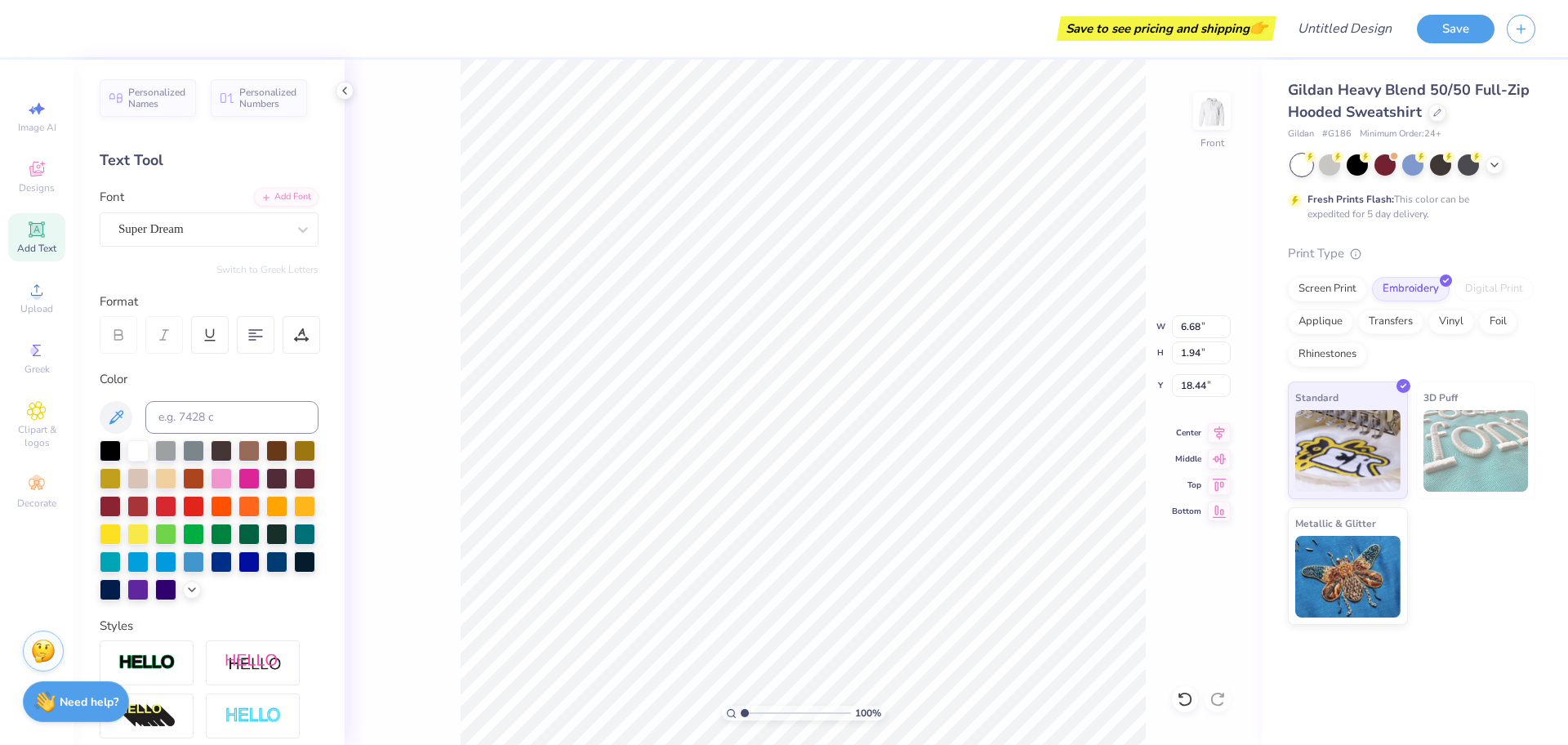 scroll, scrollTop: 17, scrollLeft: 2, axis: both 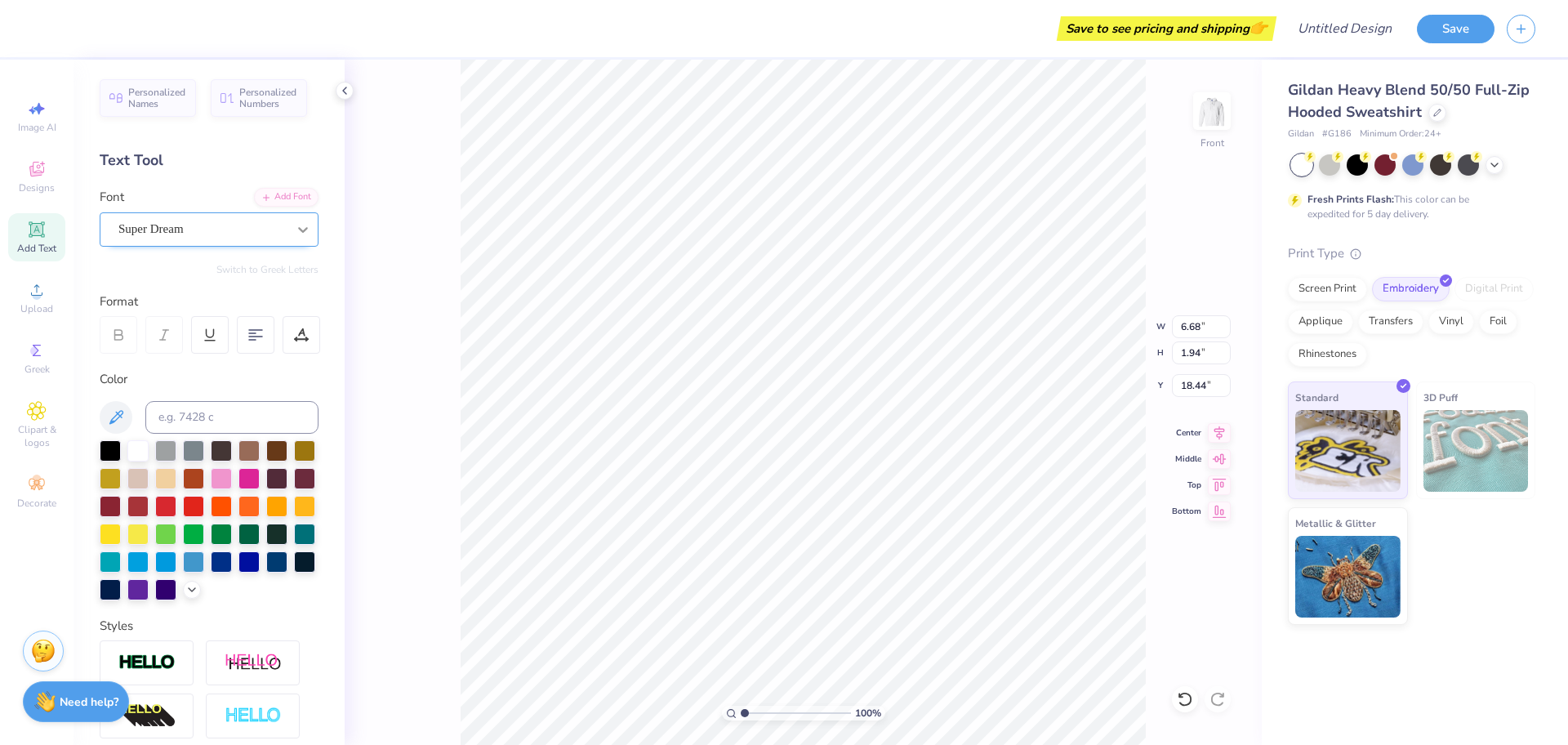 click 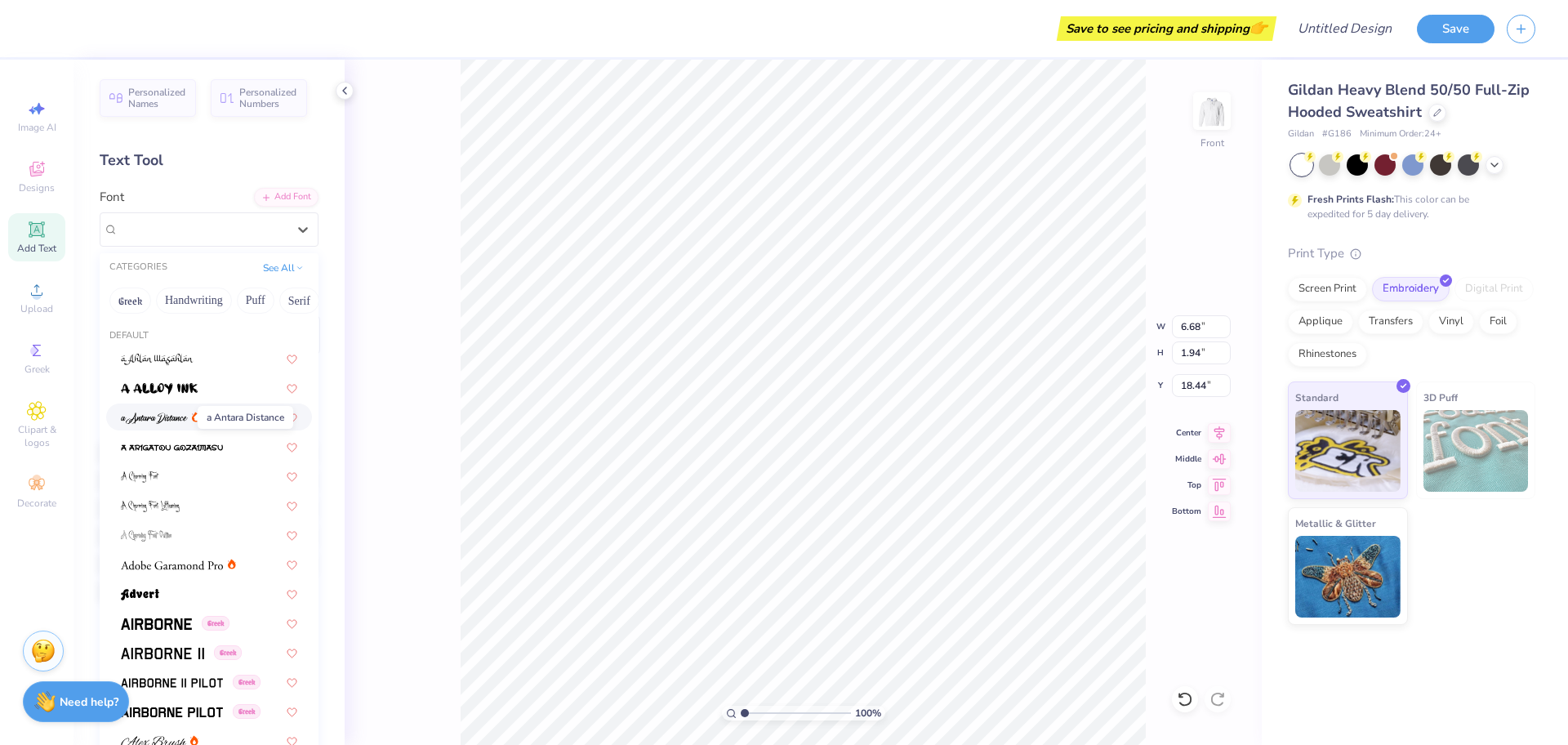 click at bounding box center [154, 417] 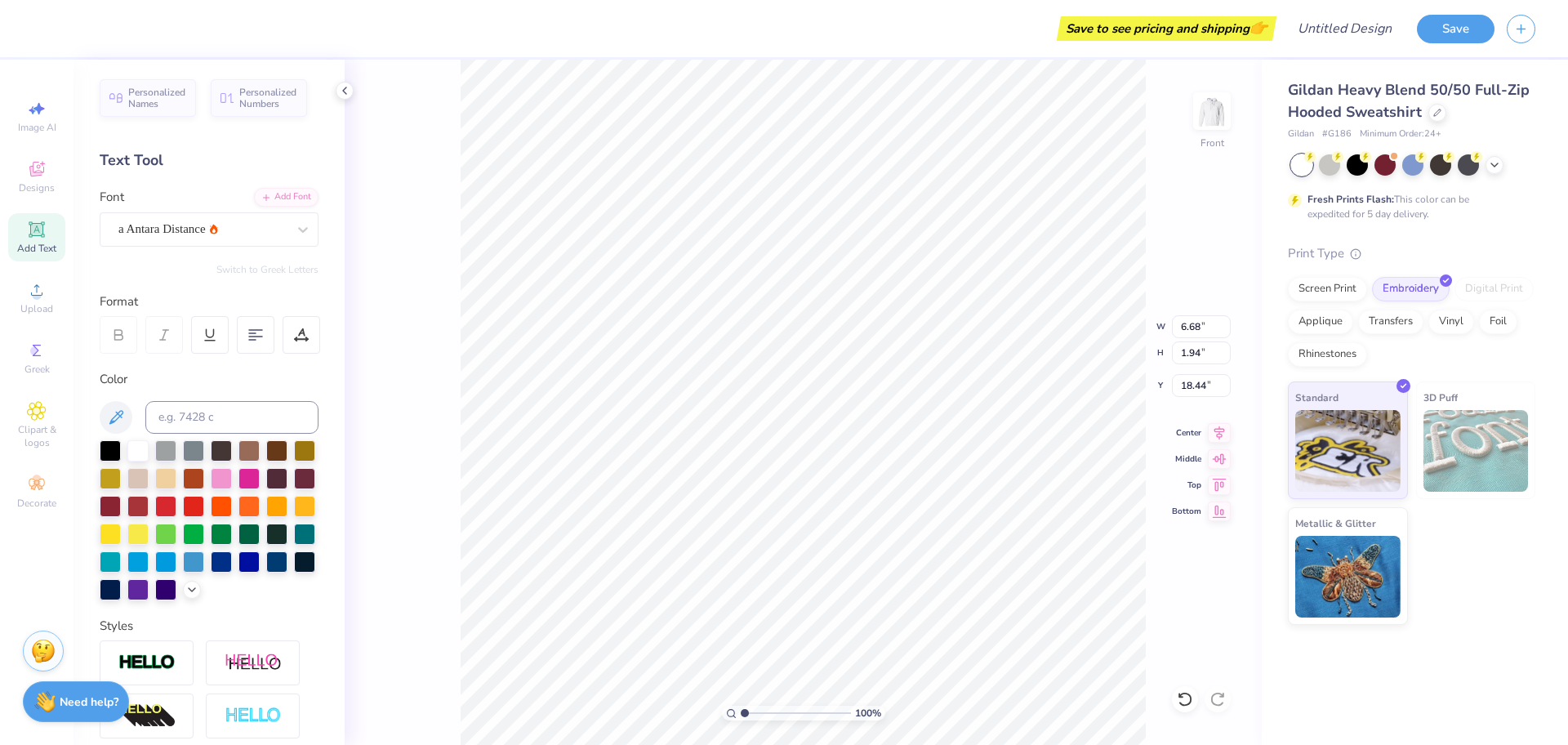 click on "Text Tool" at bounding box center [209, 160] 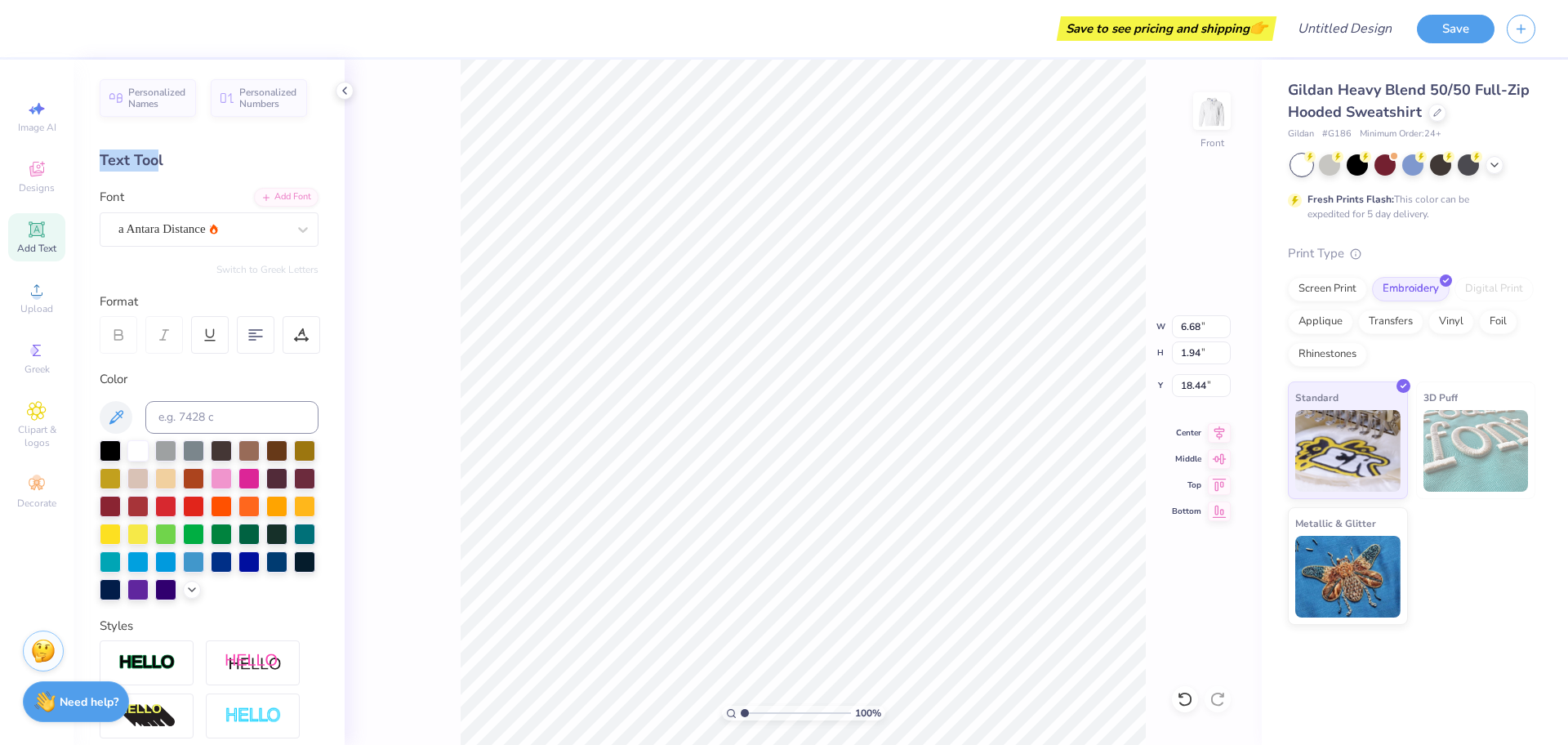 drag, startPoint x: 158, startPoint y: 163, endPoint x: 92, endPoint y: 156, distance: 66.37017 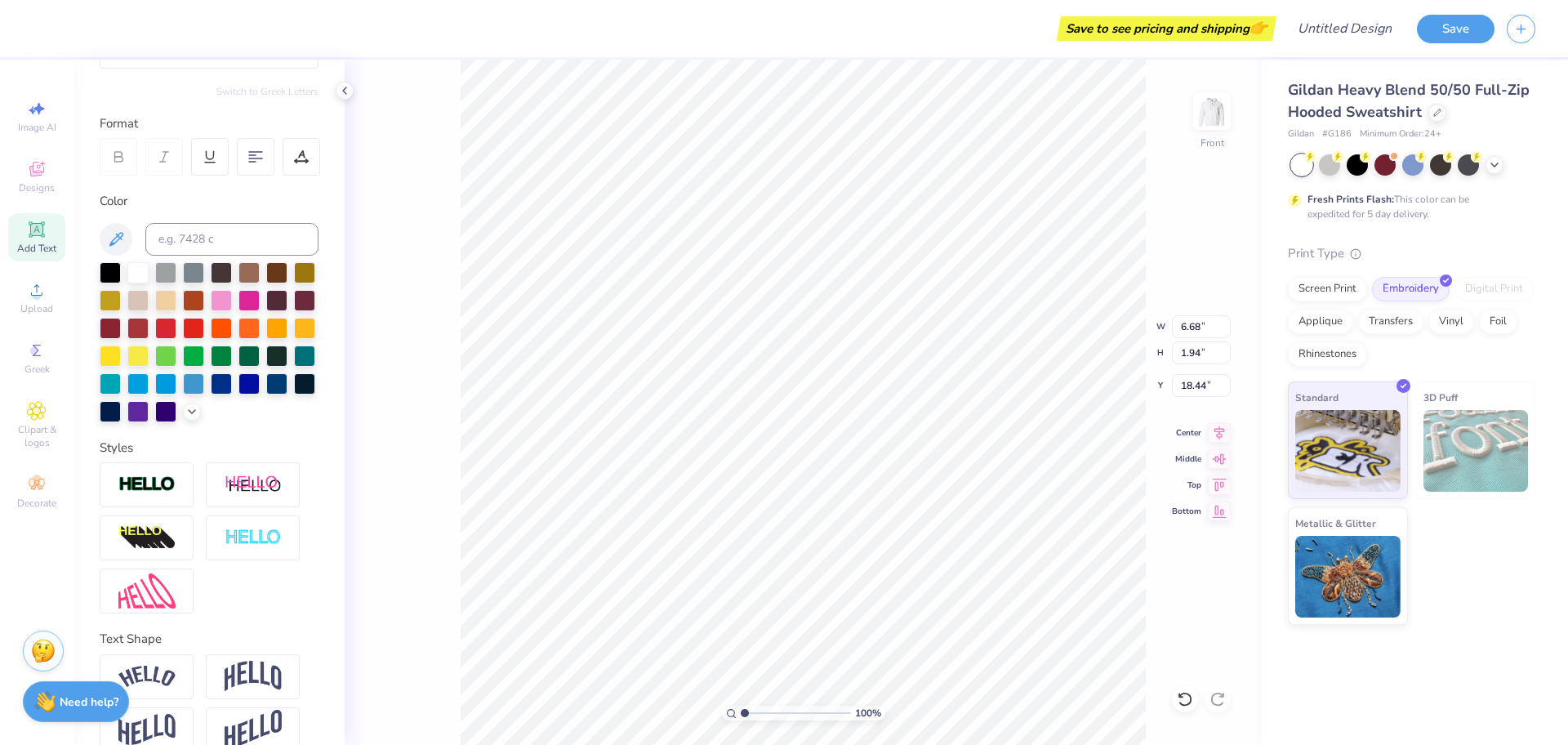 scroll, scrollTop: 0, scrollLeft: 0, axis: both 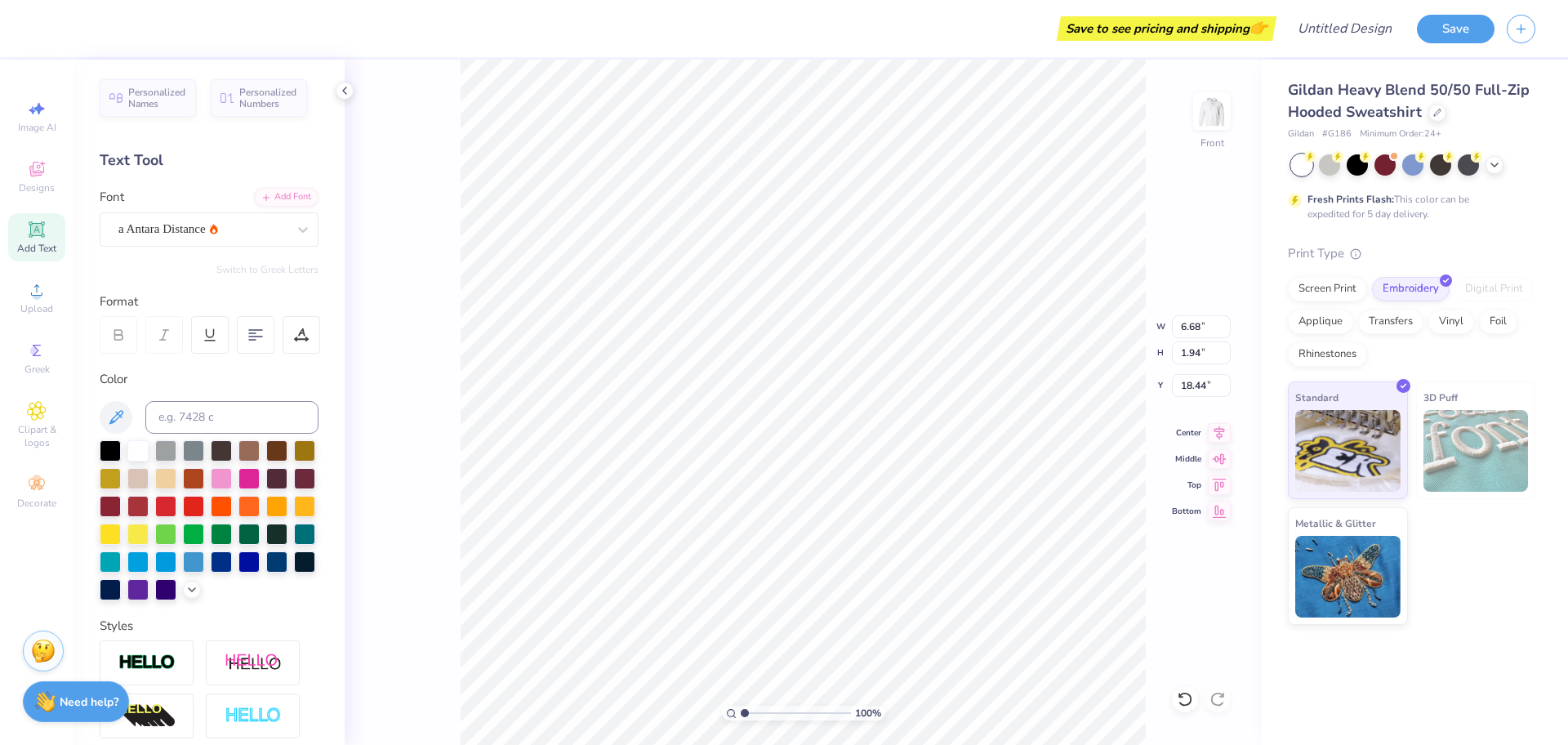 type on "1.00134428565055" 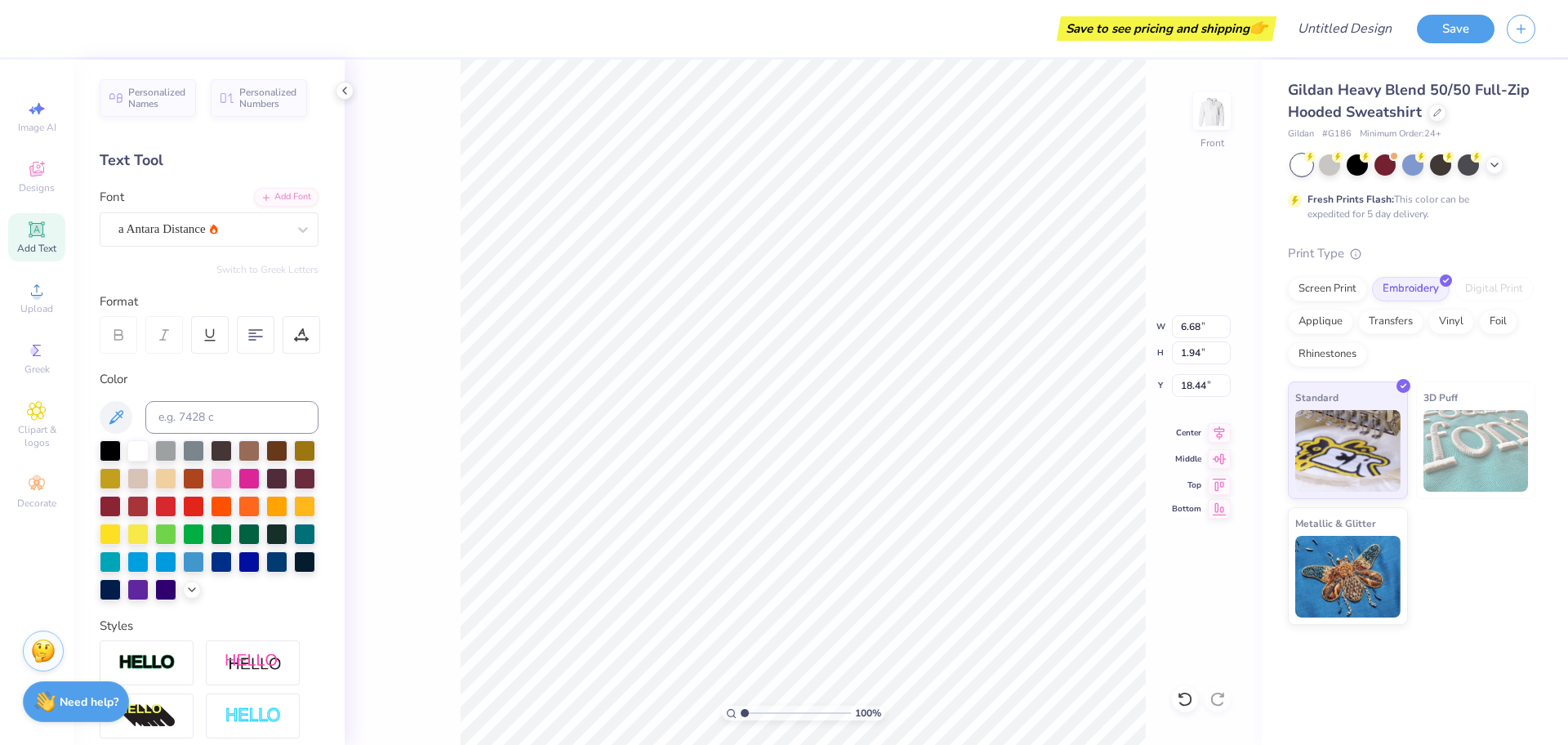 type on "1.00134428565055" 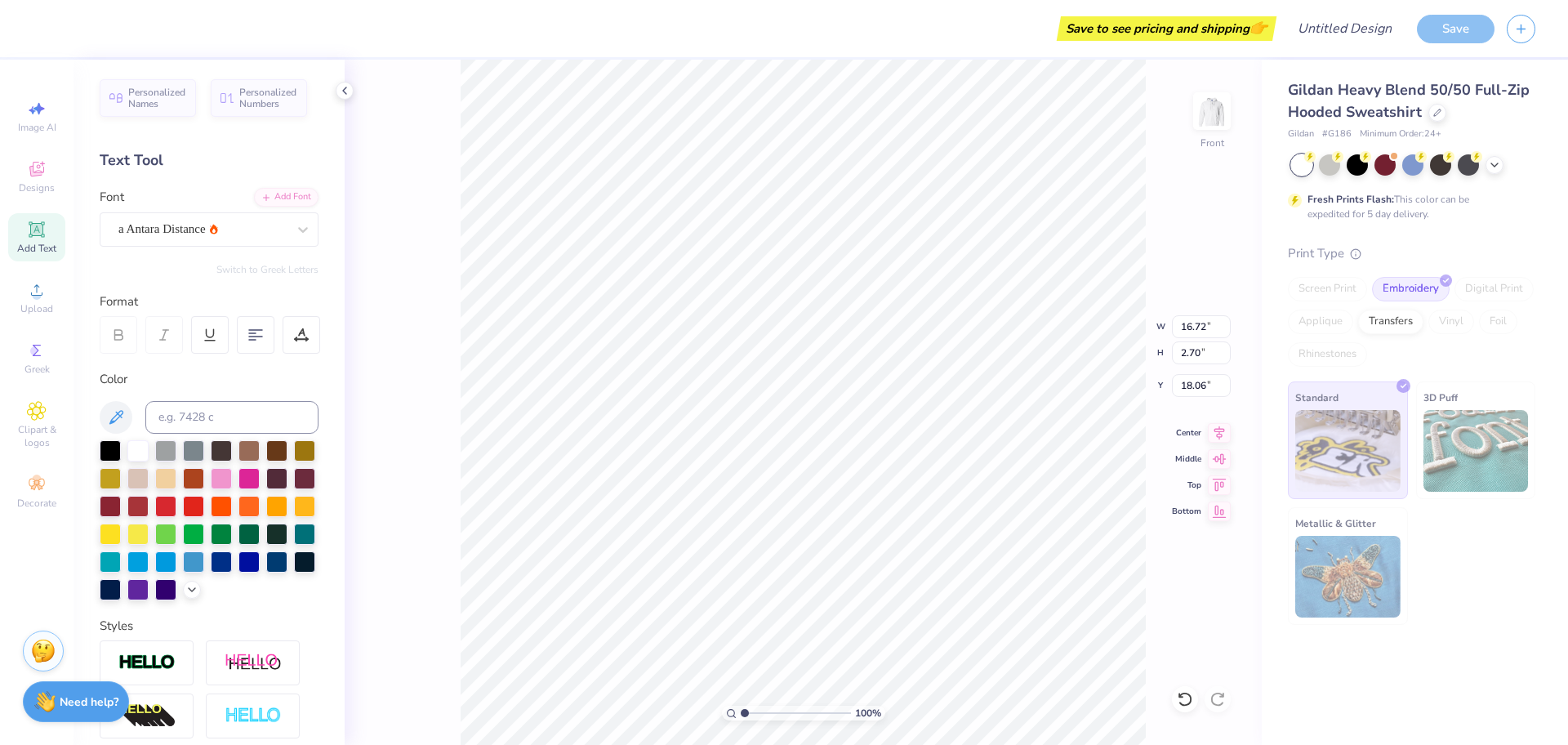 type on "1.00134428565055" 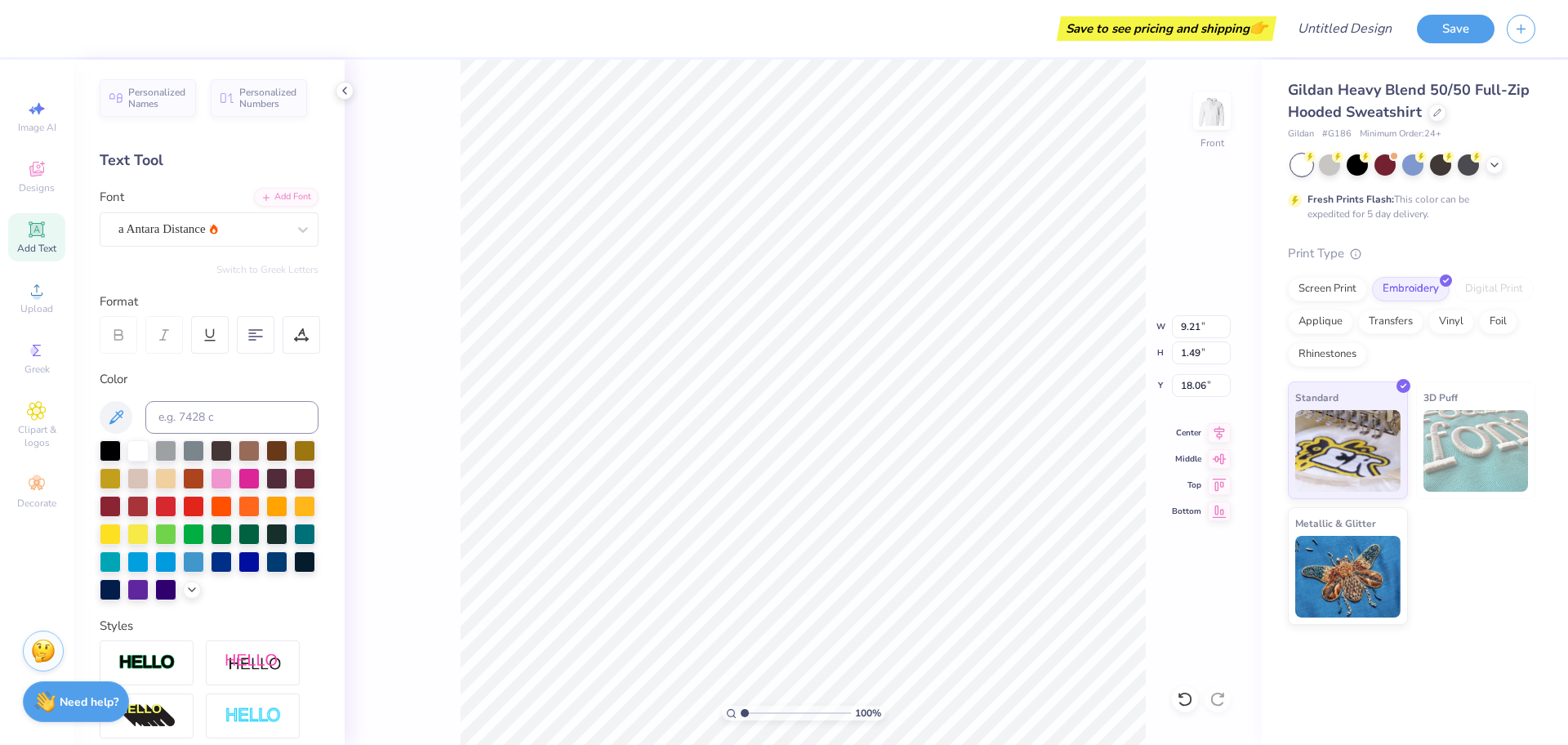 type on "1.00134428565055" 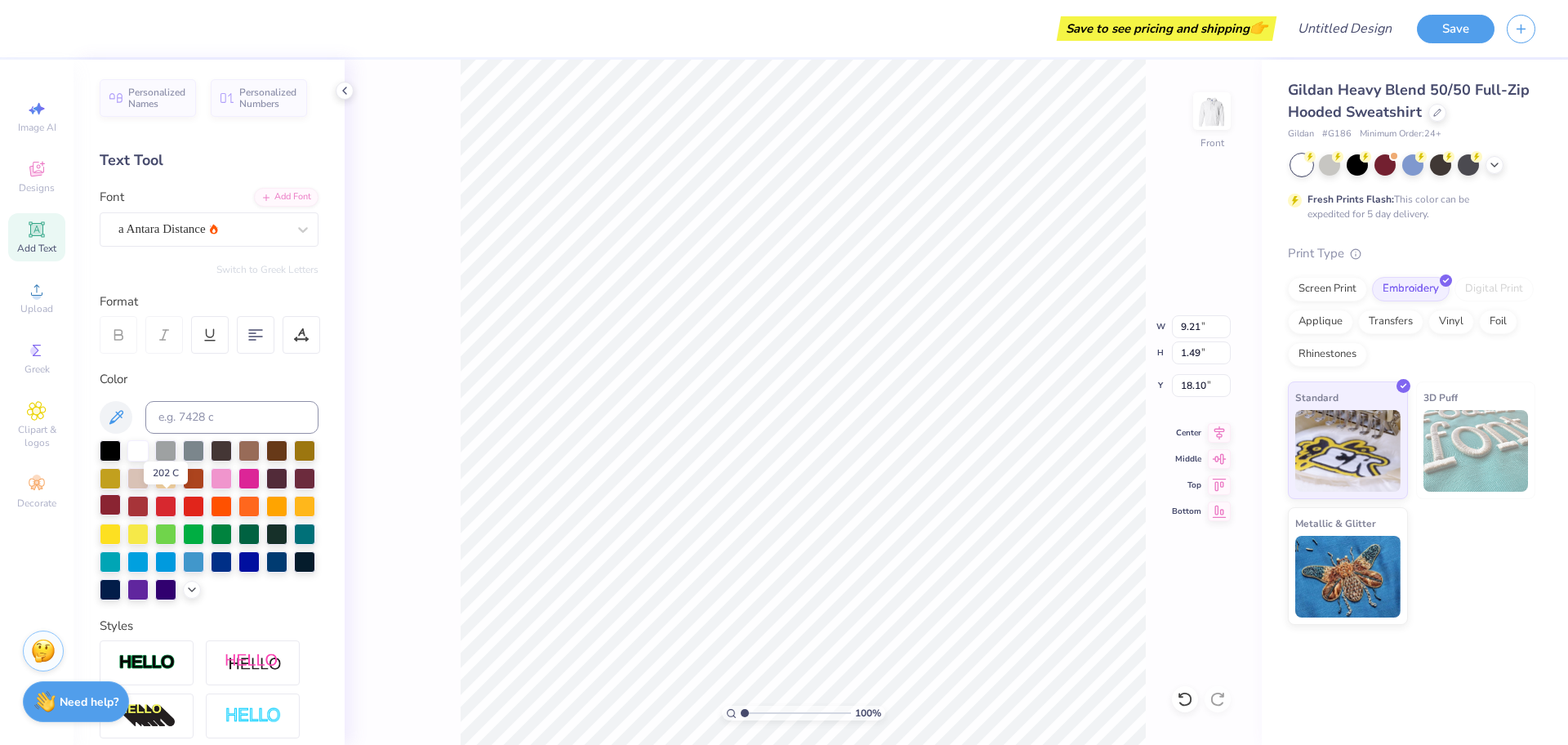 click at bounding box center [110, 505] 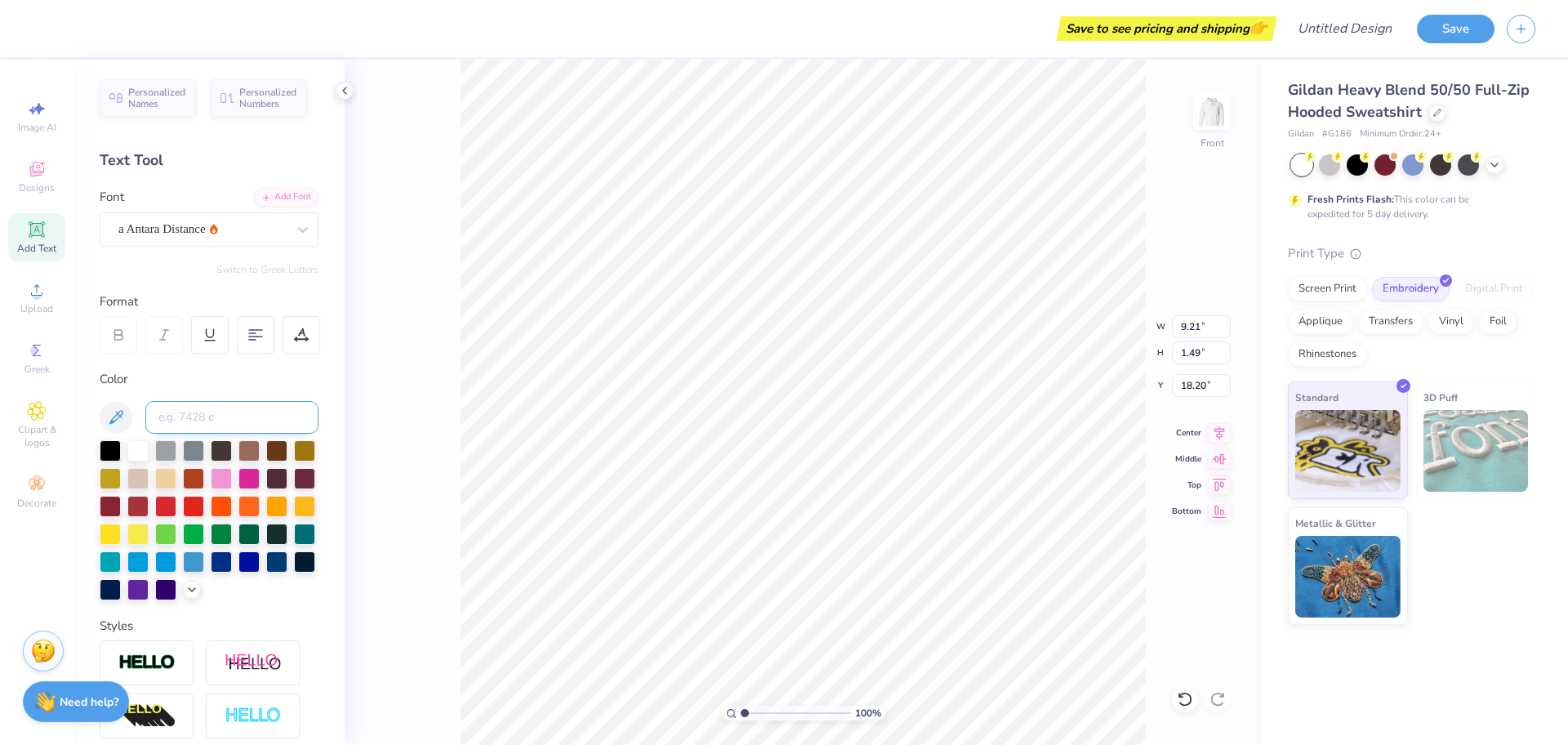 click at bounding box center (232, 417) 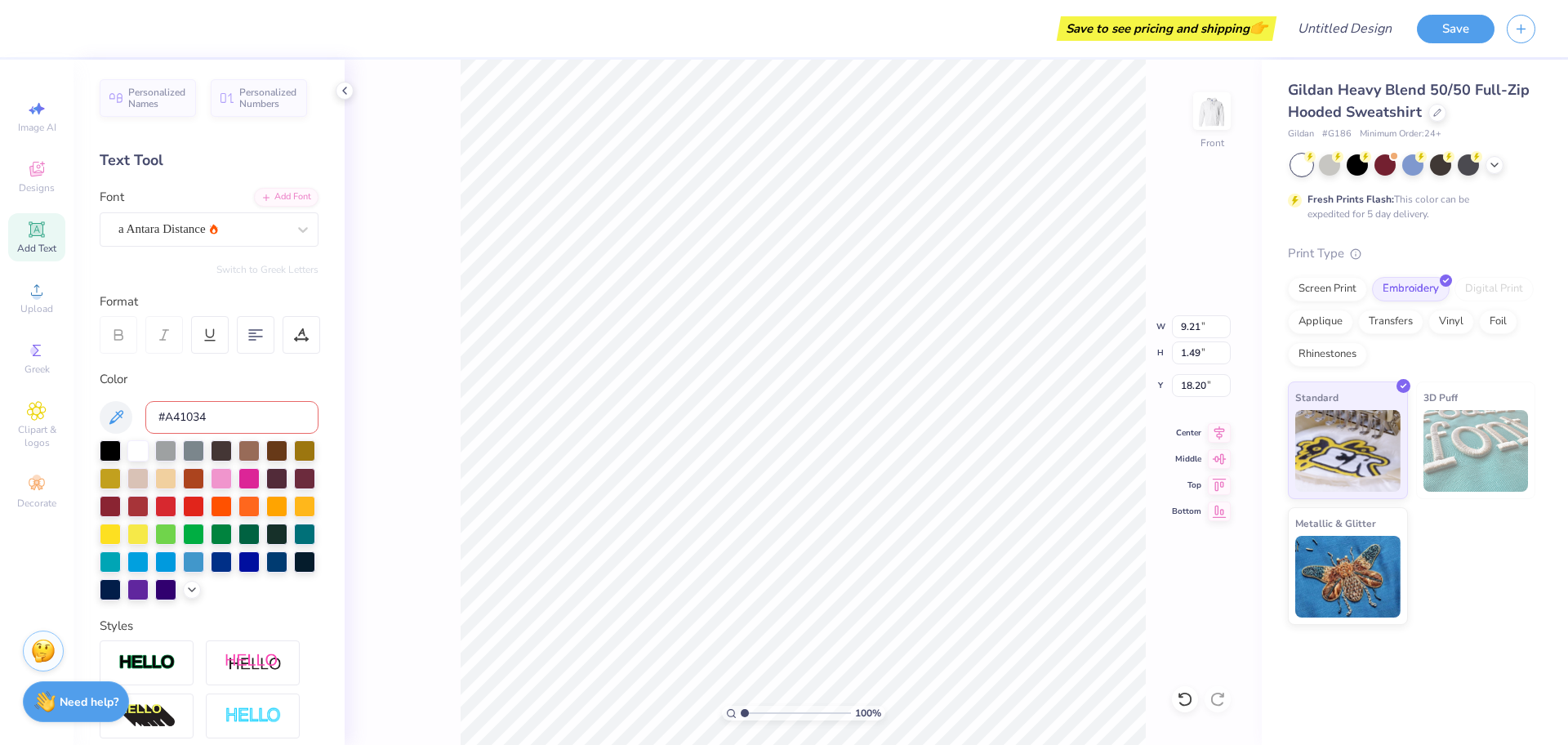 type on "#A41034" 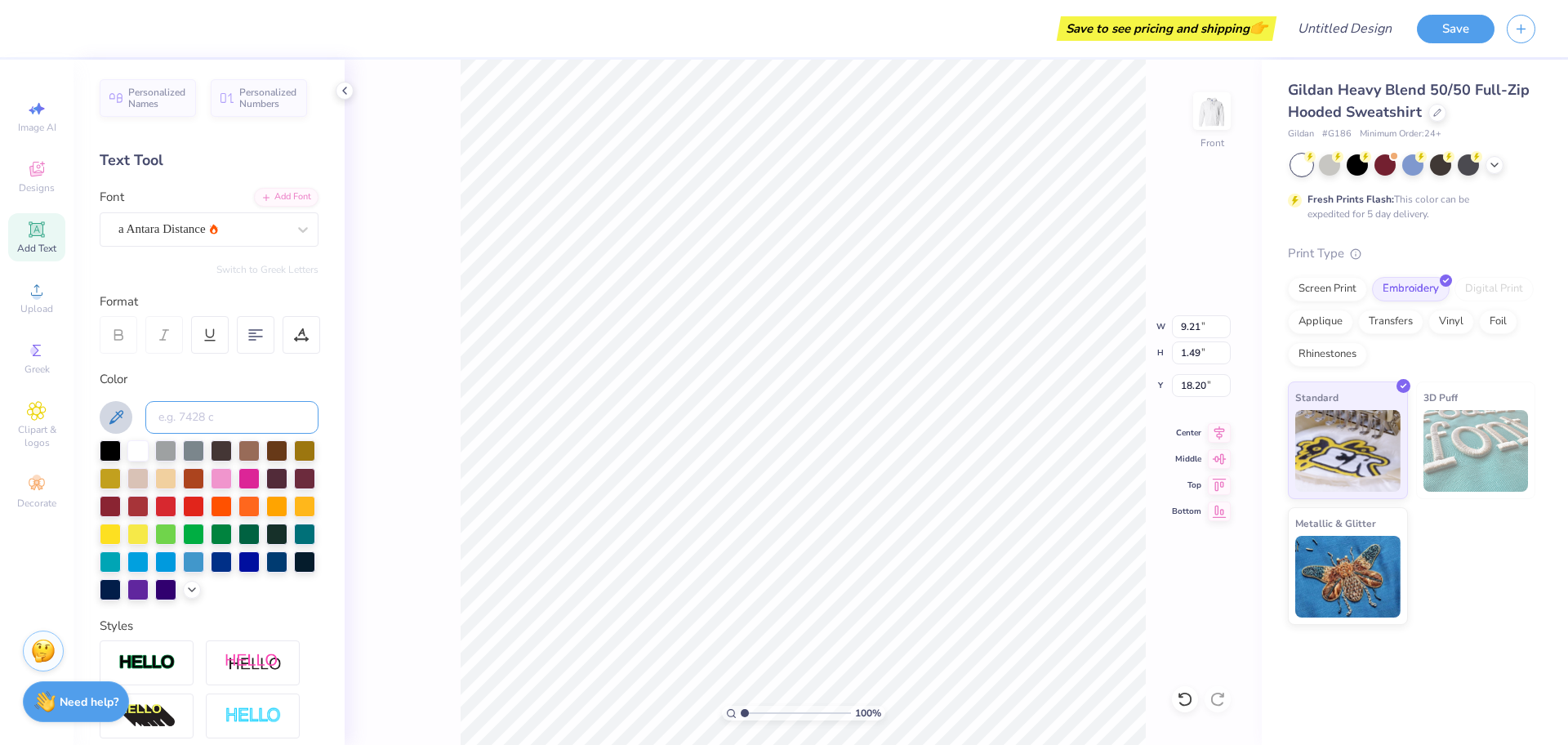type 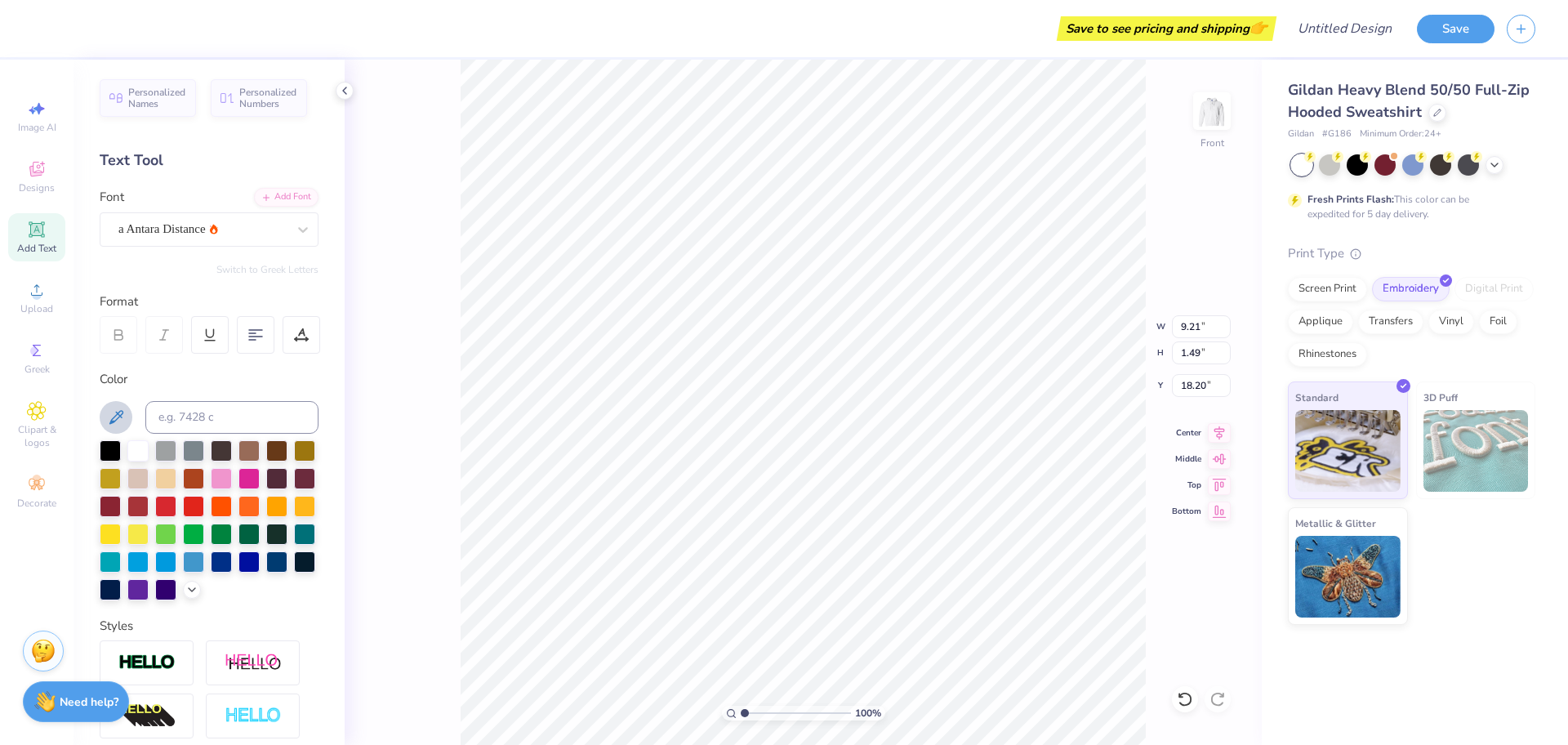 click 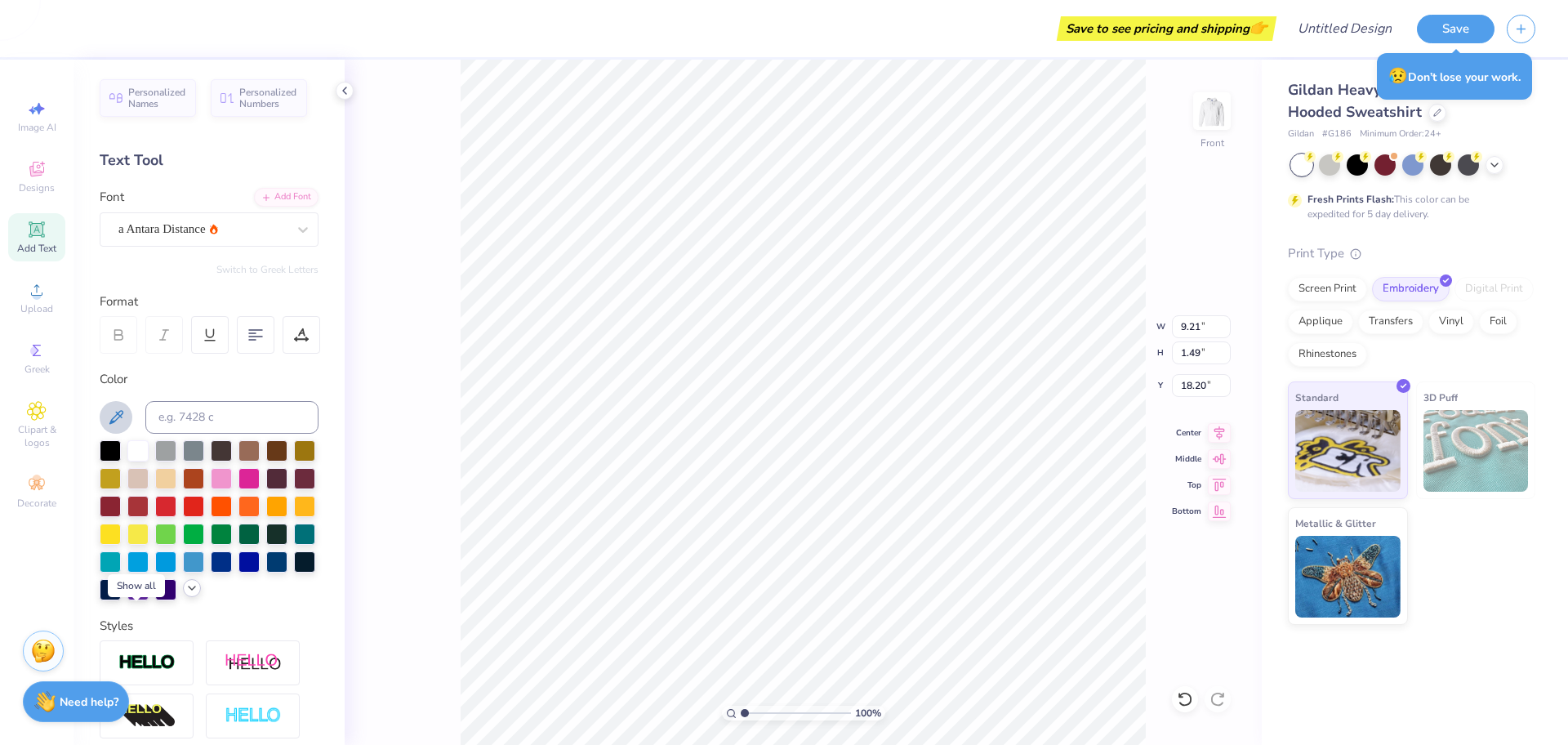 click 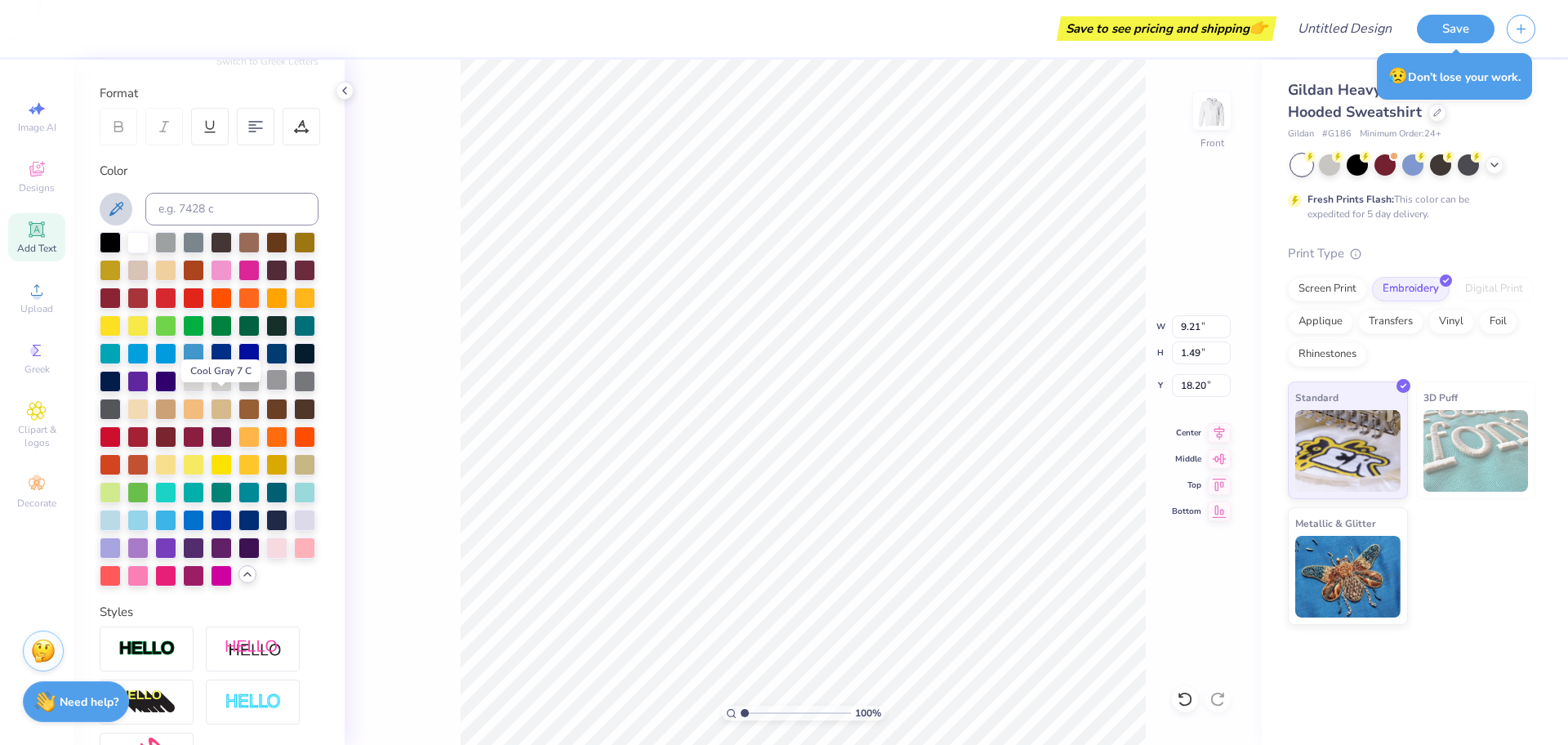scroll, scrollTop: 204, scrollLeft: 0, axis: vertical 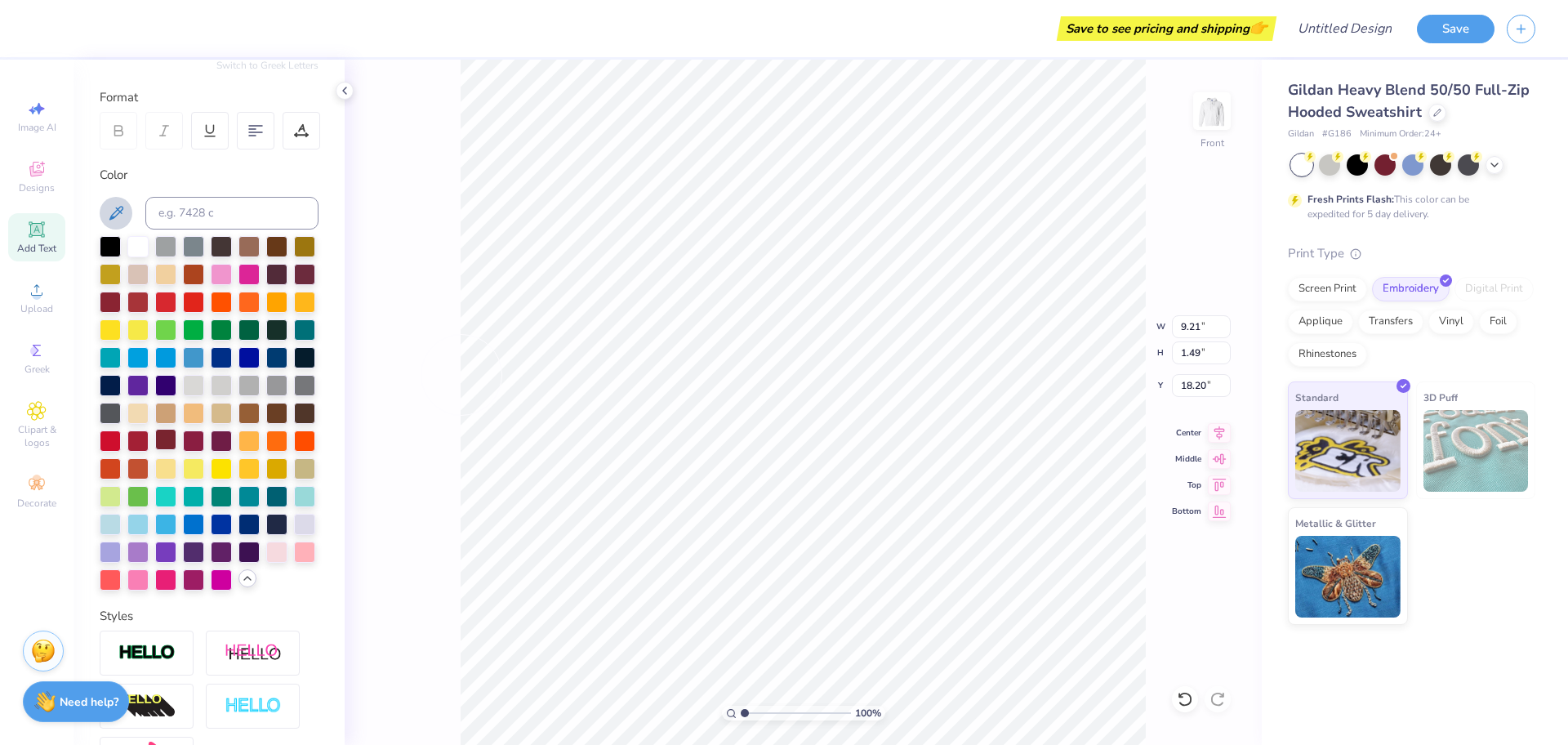 click at bounding box center [166, 439] 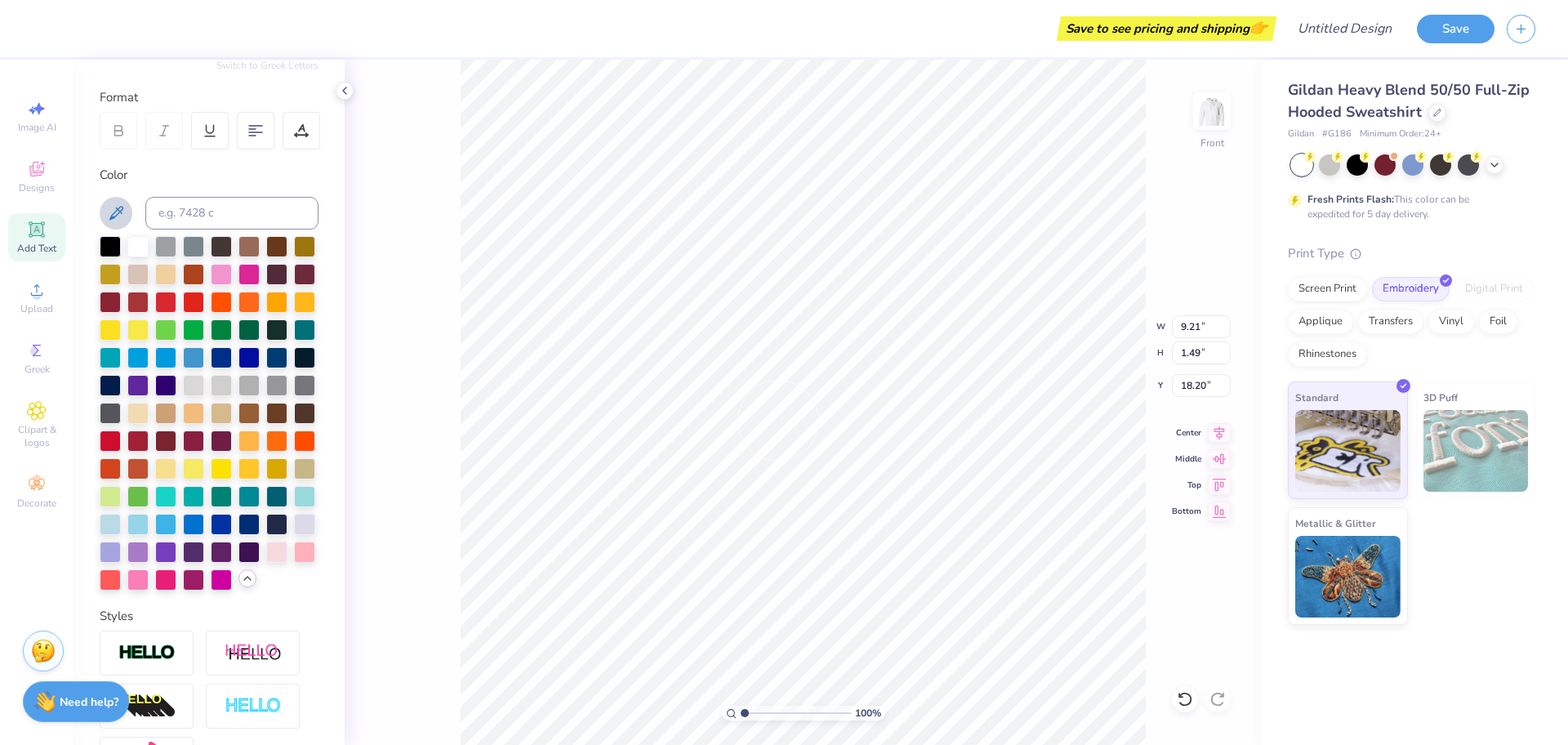 type on "1.00134428565055" 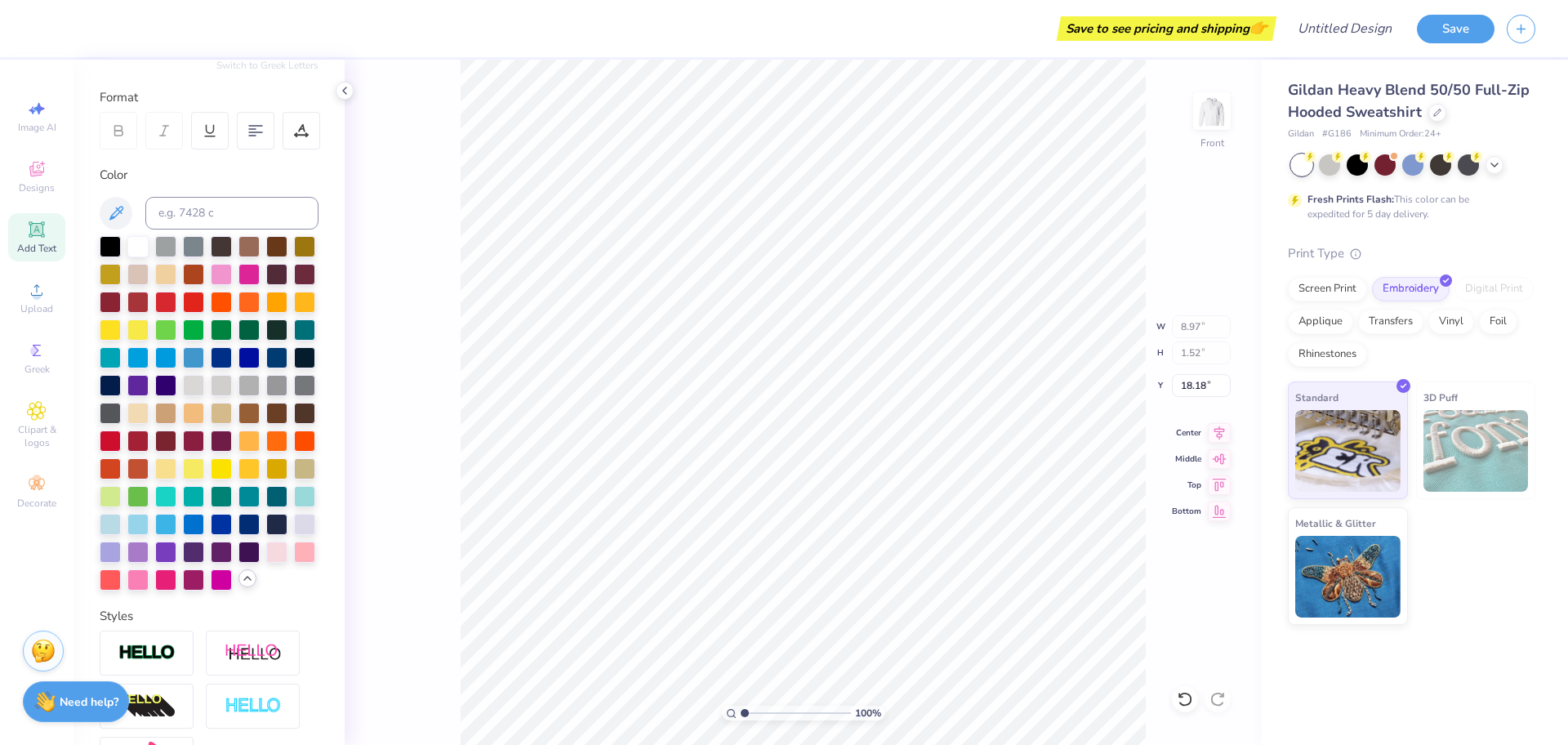 type on "1.00134428565055" 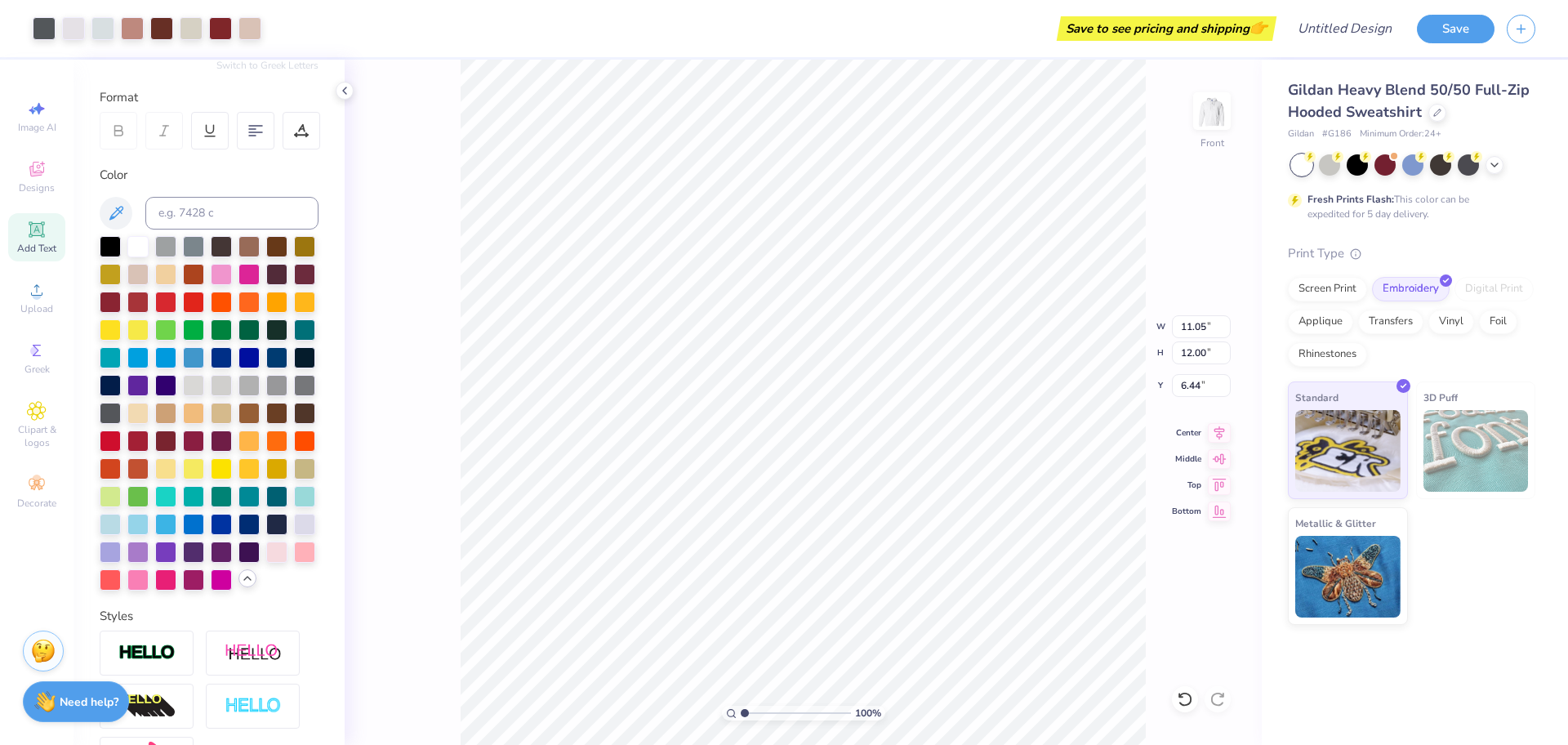 type on "1.00134428565055" 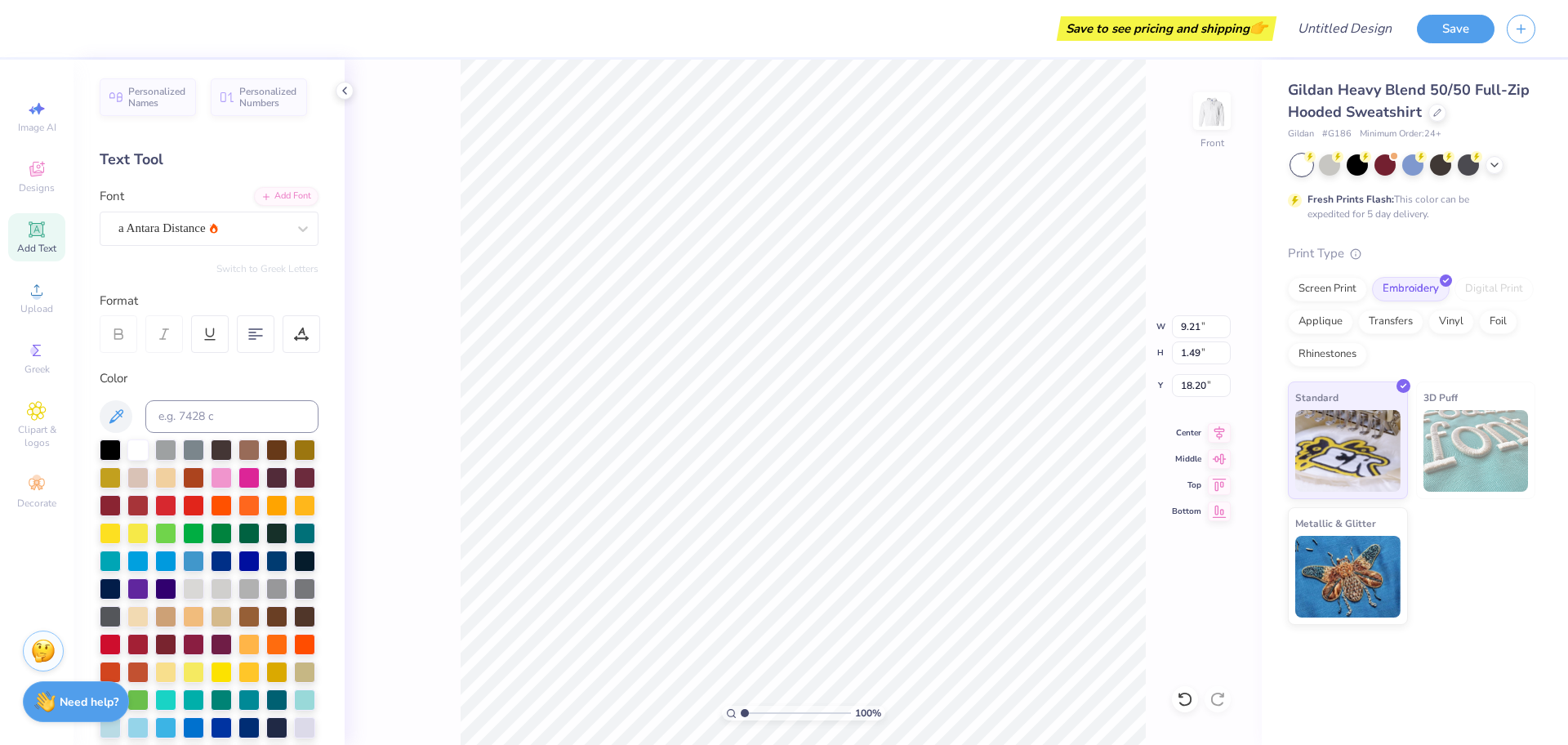 scroll, scrollTop: 0, scrollLeft: 0, axis: both 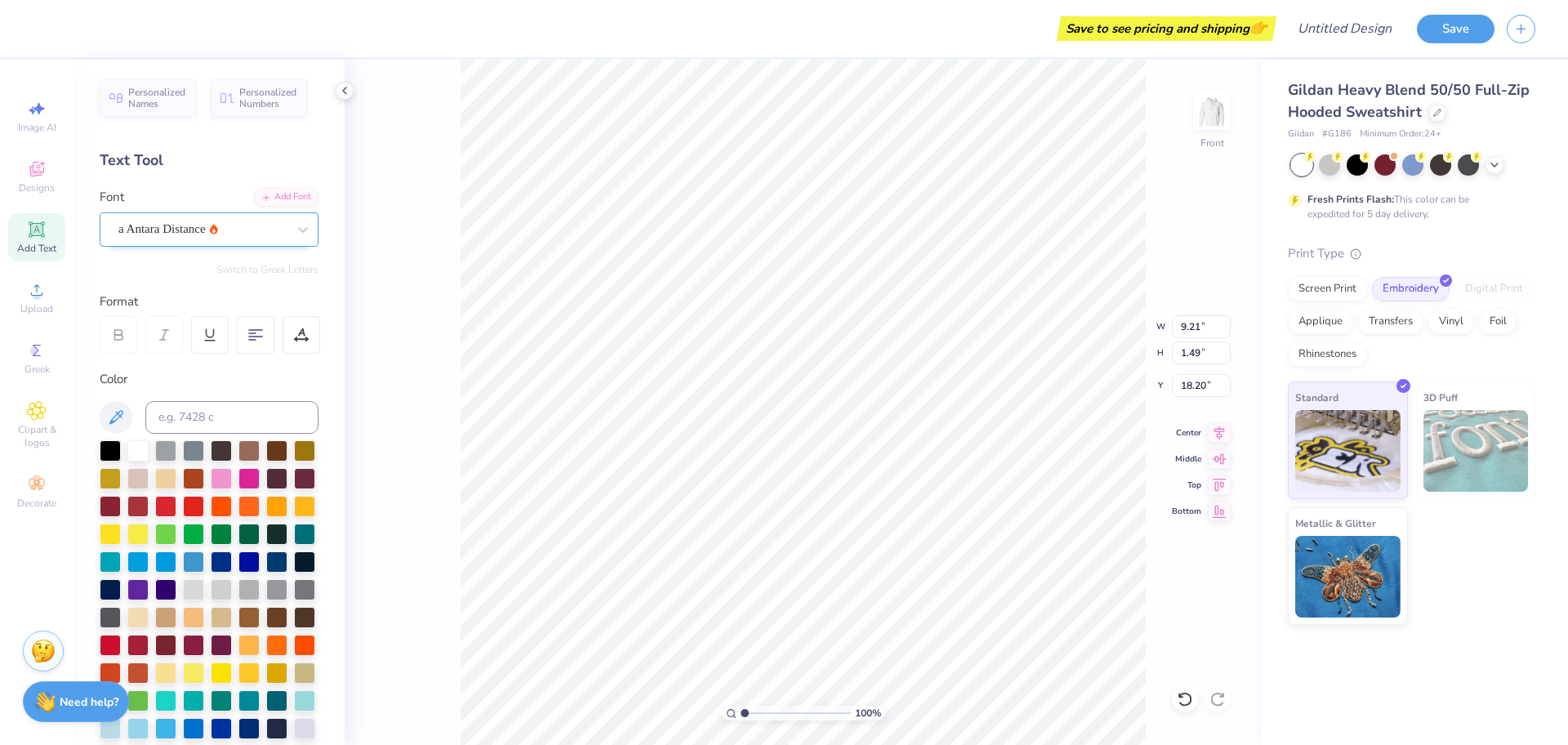 click on "a Antara Distance" at bounding box center [203, 229] 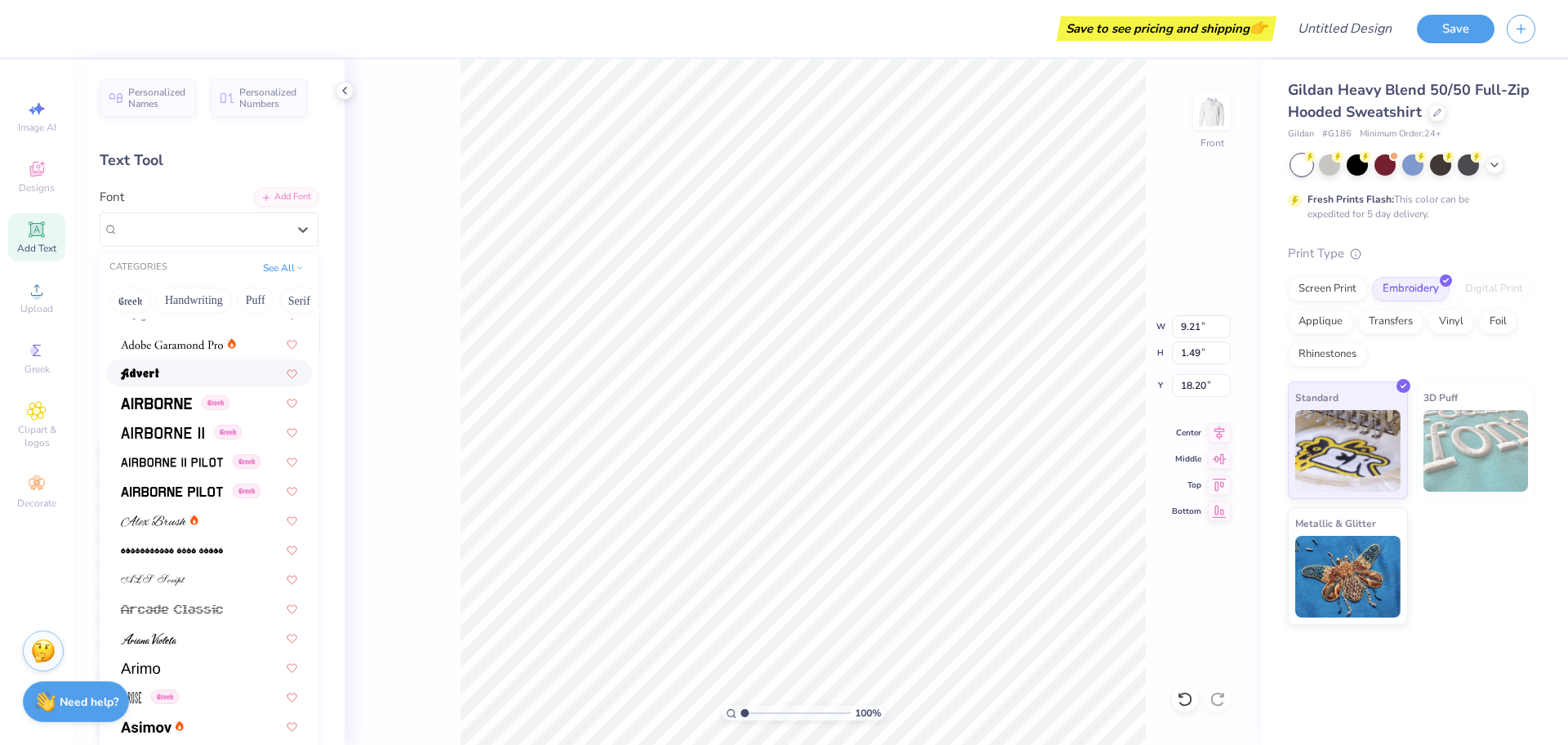 scroll, scrollTop: 221, scrollLeft: 0, axis: vertical 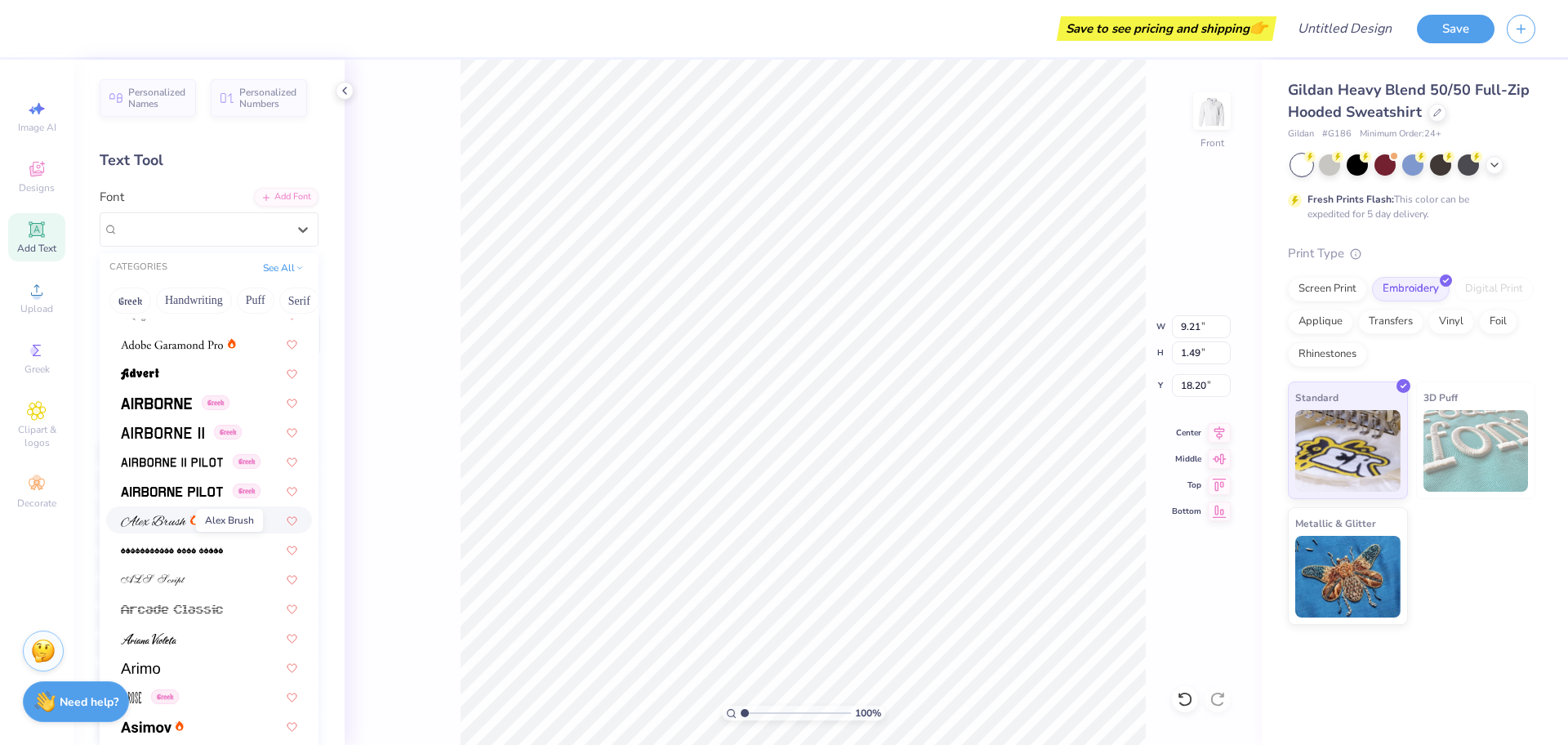 click at bounding box center [154, 520] 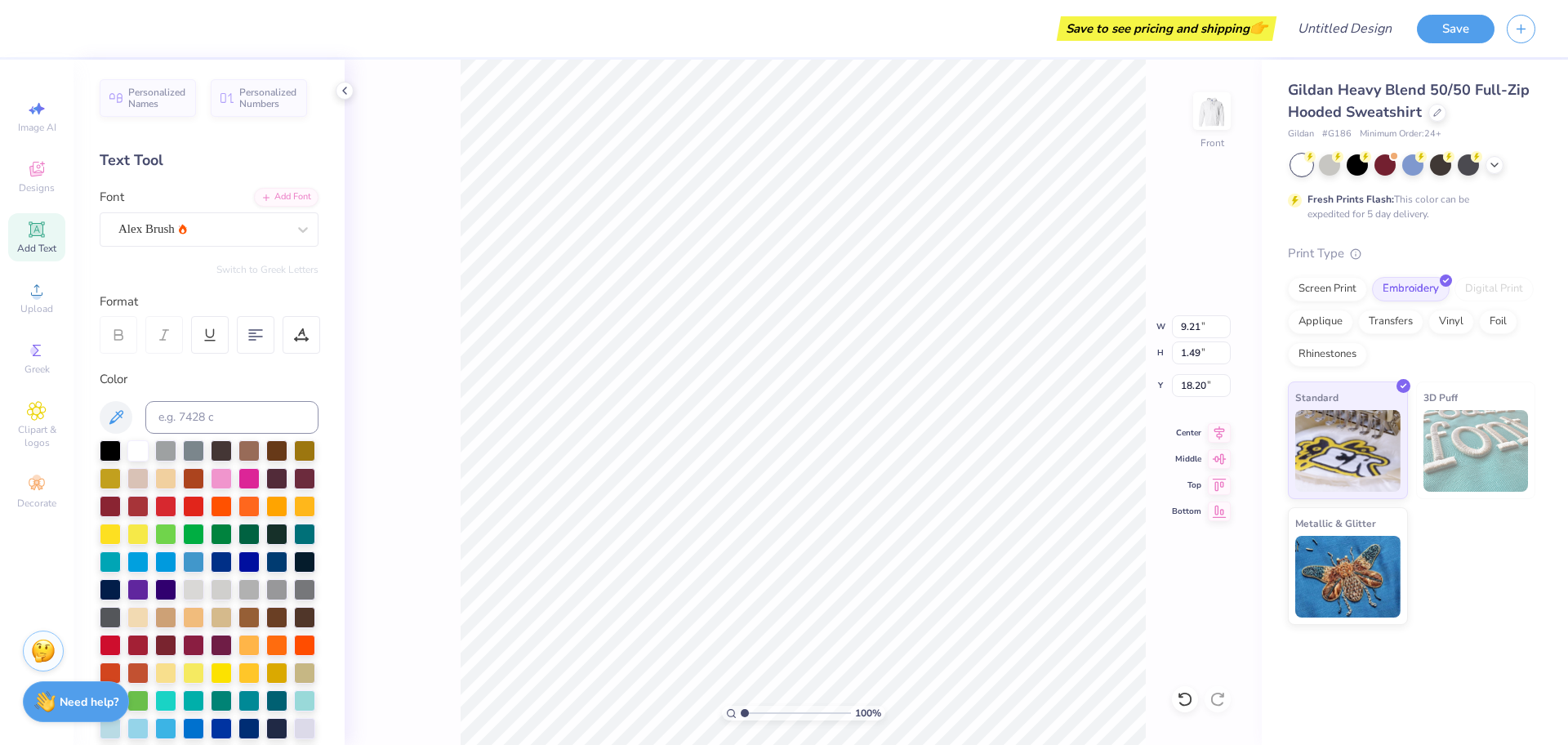 type on "1.00134428565055" 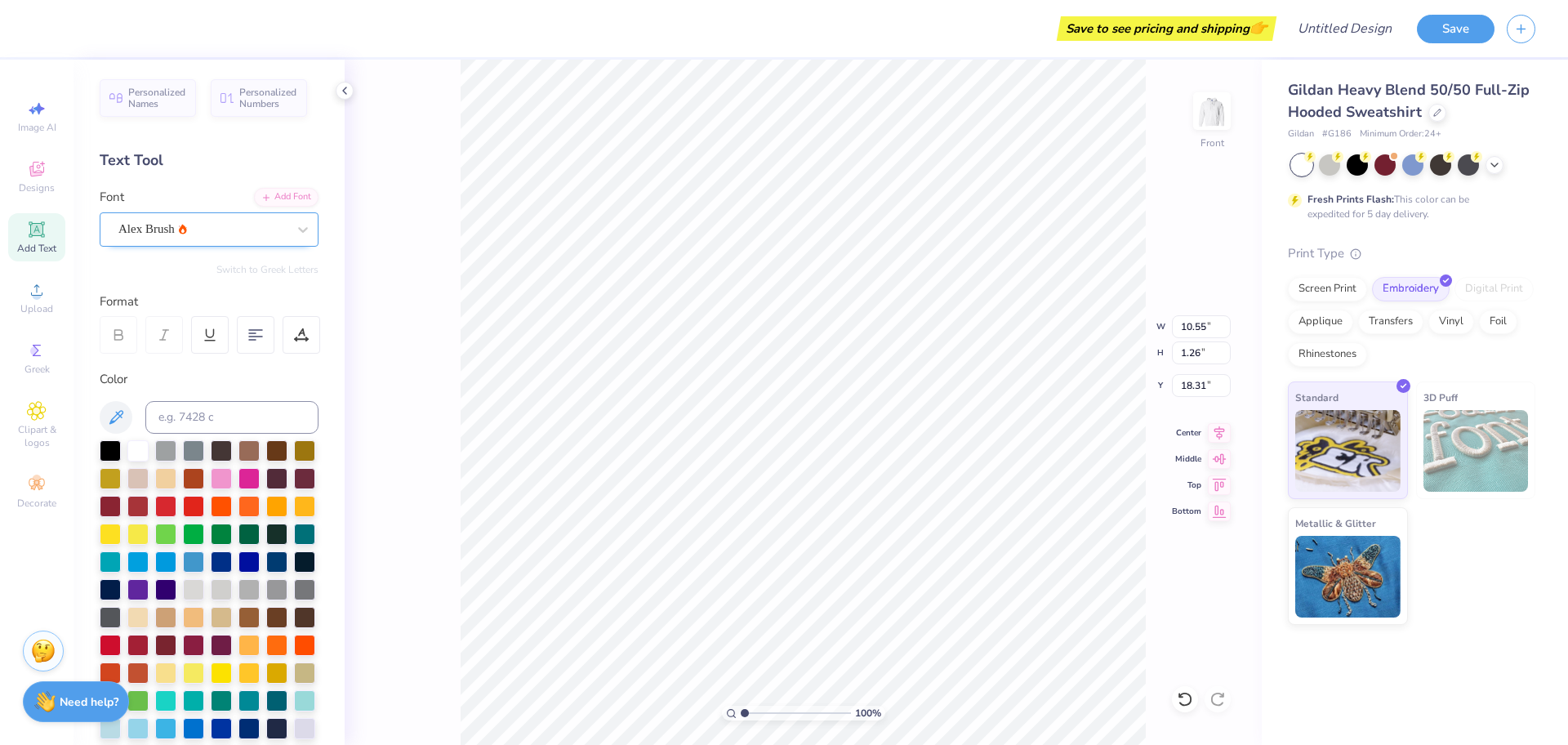 click on "Alex Brush" at bounding box center [203, 229] 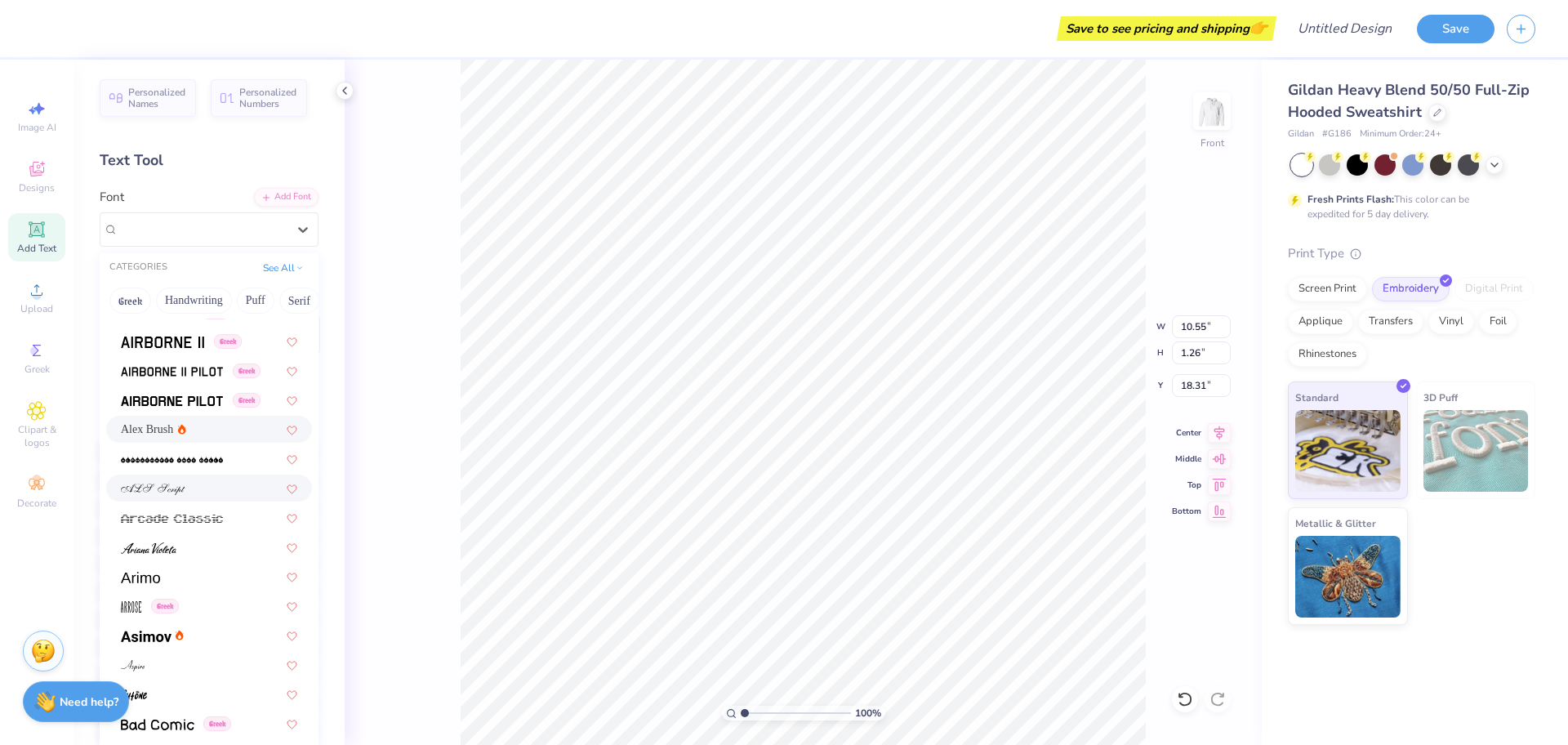 scroll, scrollTop: 314, scrollLeft: 0, axis: vertical 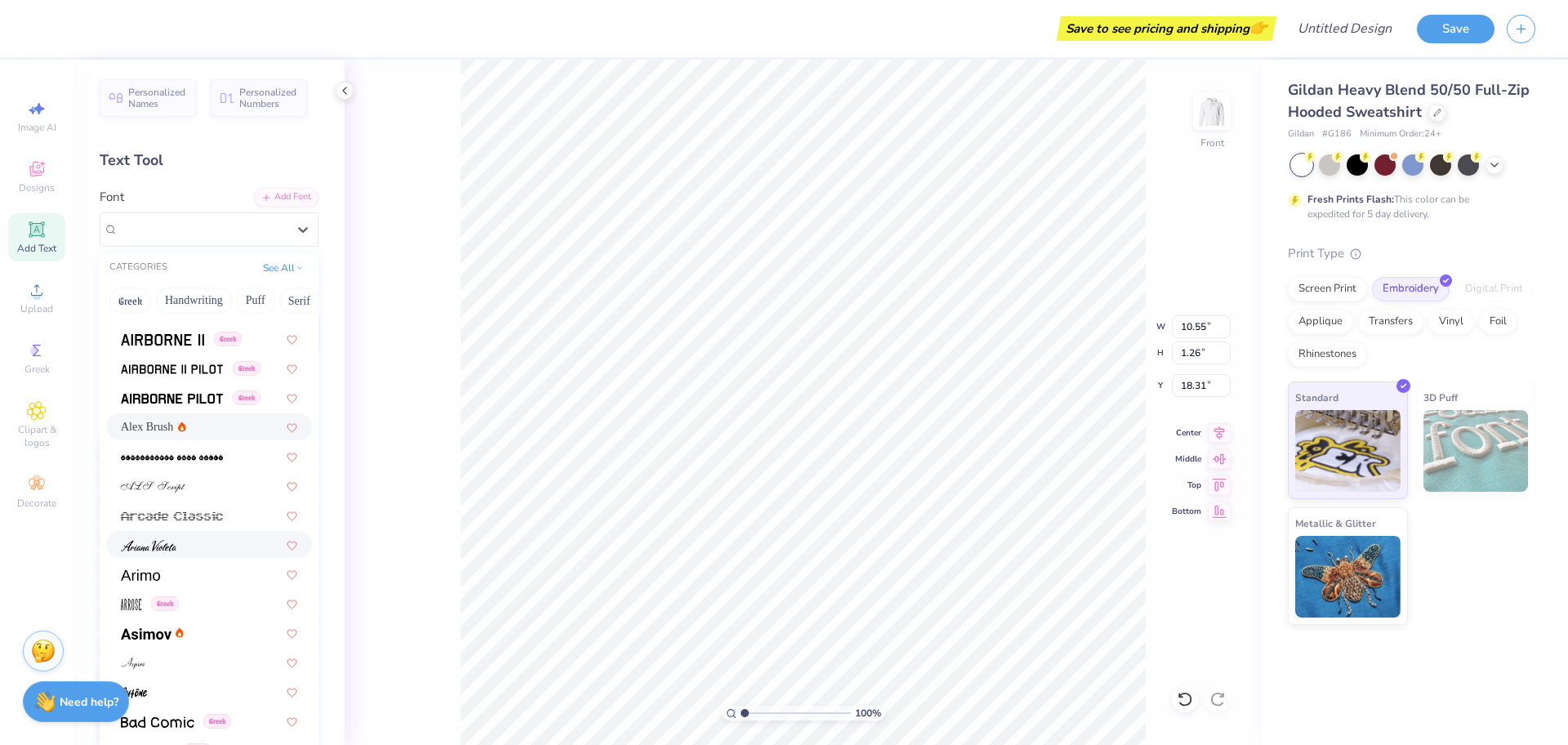 click at bounding box center (209, 544) 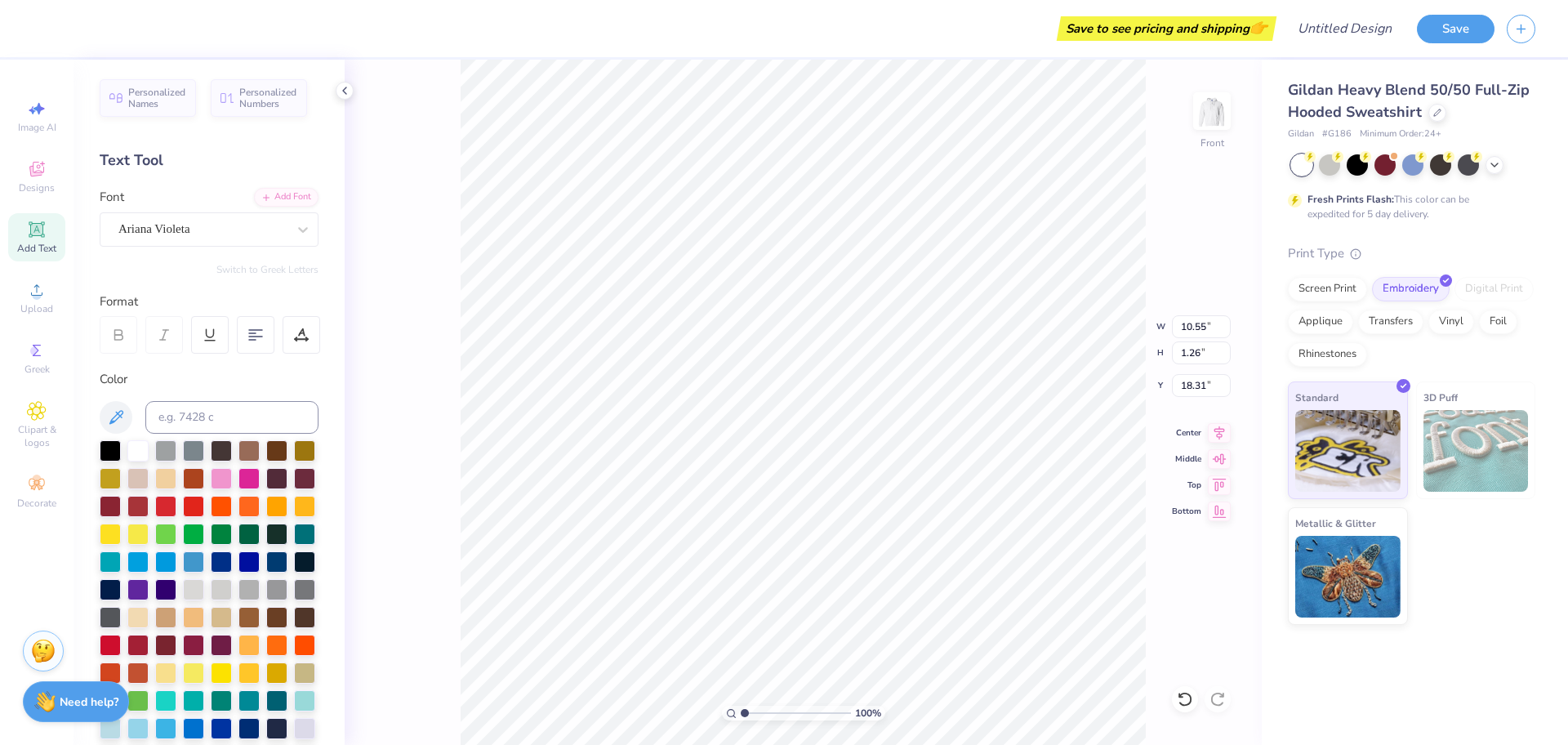 type on "1.00134428565055" 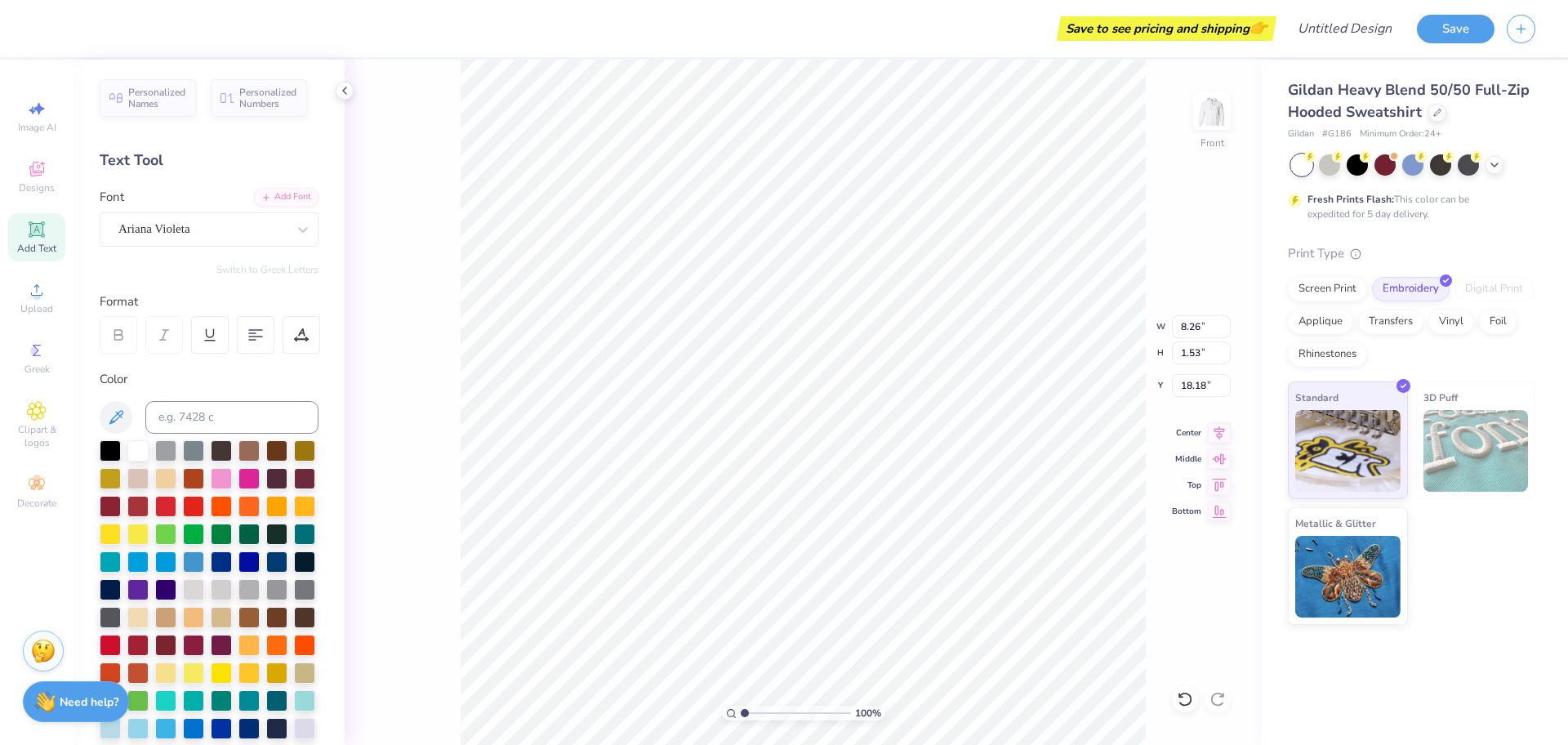 click on "100  % Front W 8.26 8.26 " H 1.53 1.53 " Y 18.18 18.18 " Center Middle Top Bottom" at bounding box center (803, 402) 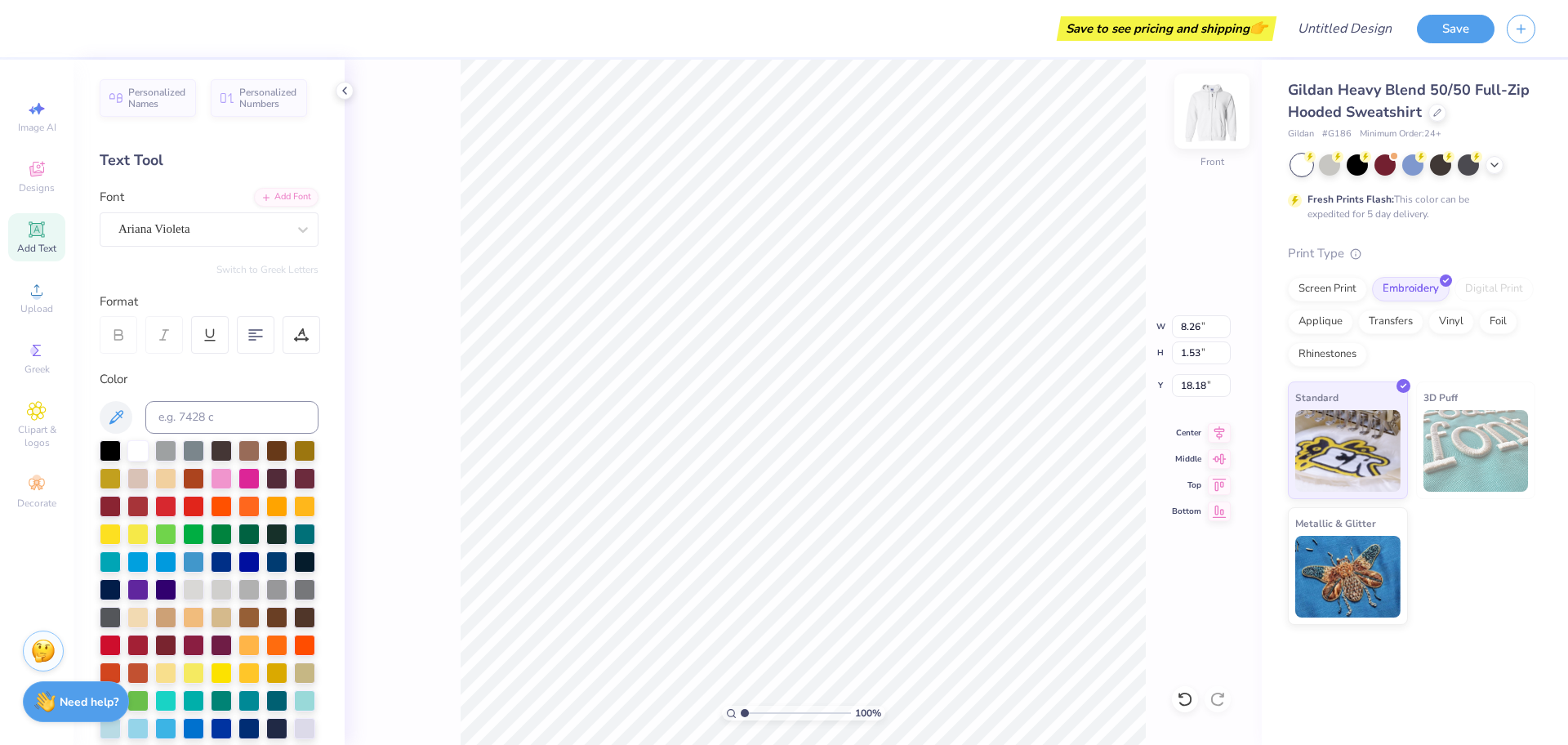 click on "100  % Front W 8.26 8.26 " H 1.53 1.53 " Y 18.18 18.18 " Center Middle Top Bottom" at bounding box center (803, 402) 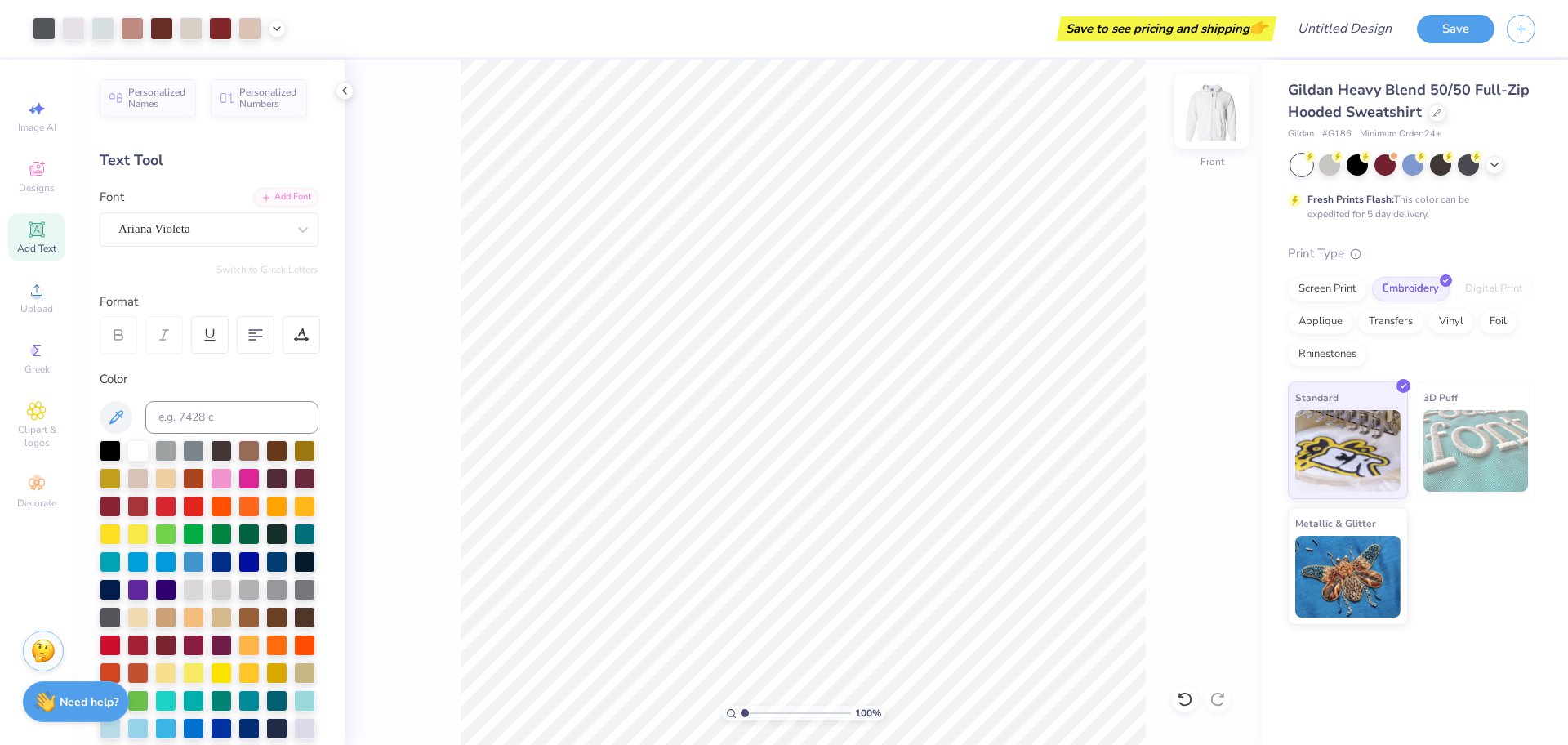click at bounding box center [1212, 111] 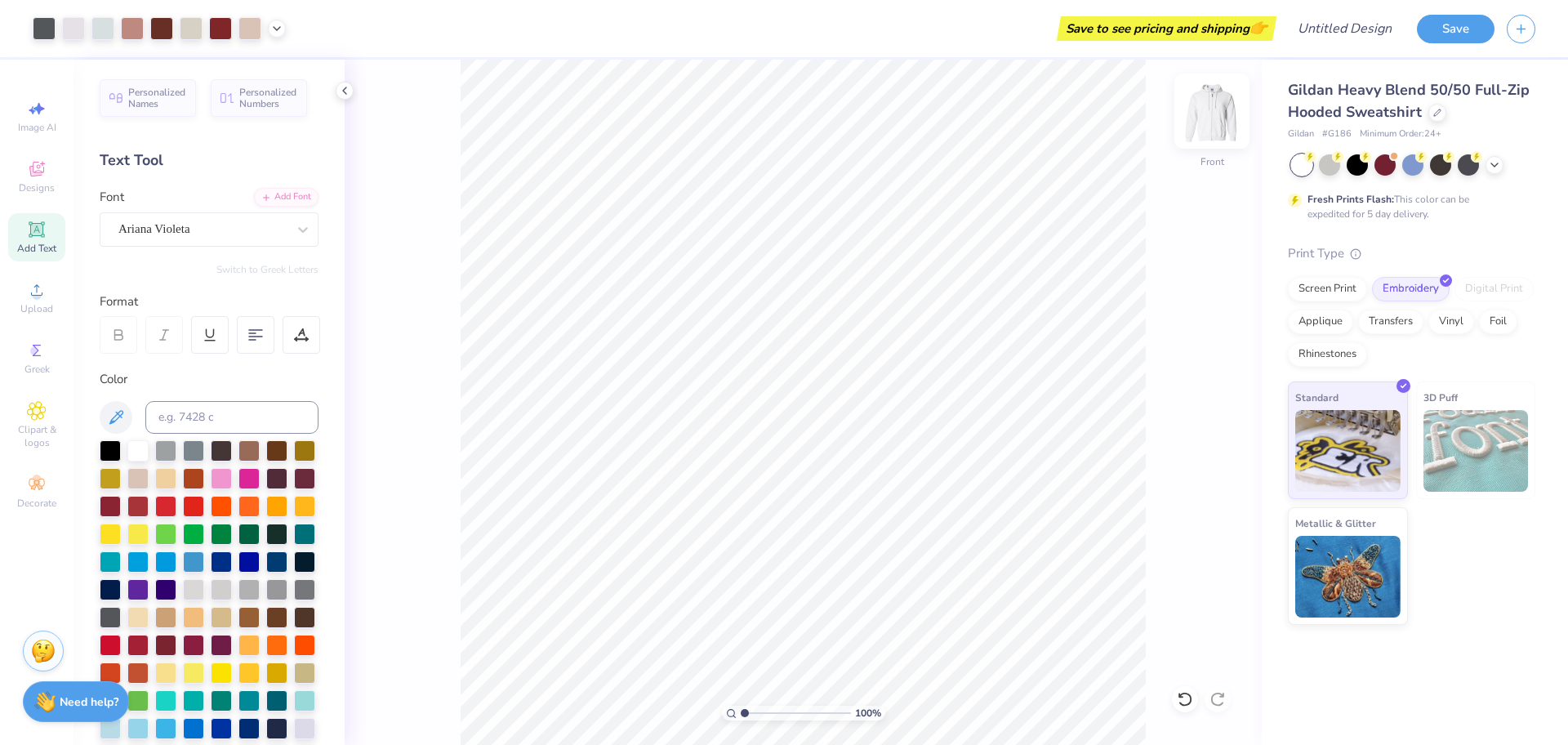 click at bounding box center (1212, 111) 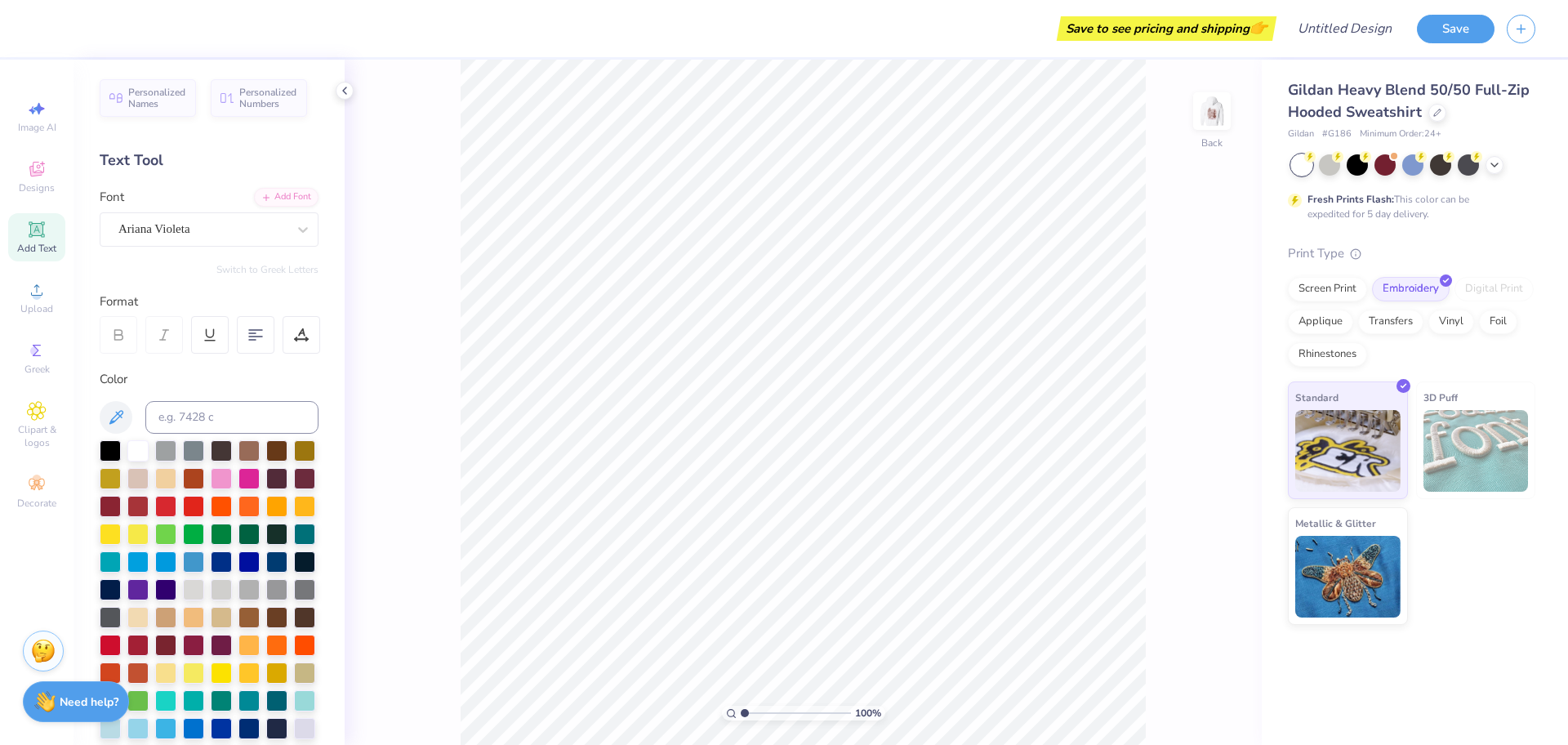 type on "1.00134428565055" 